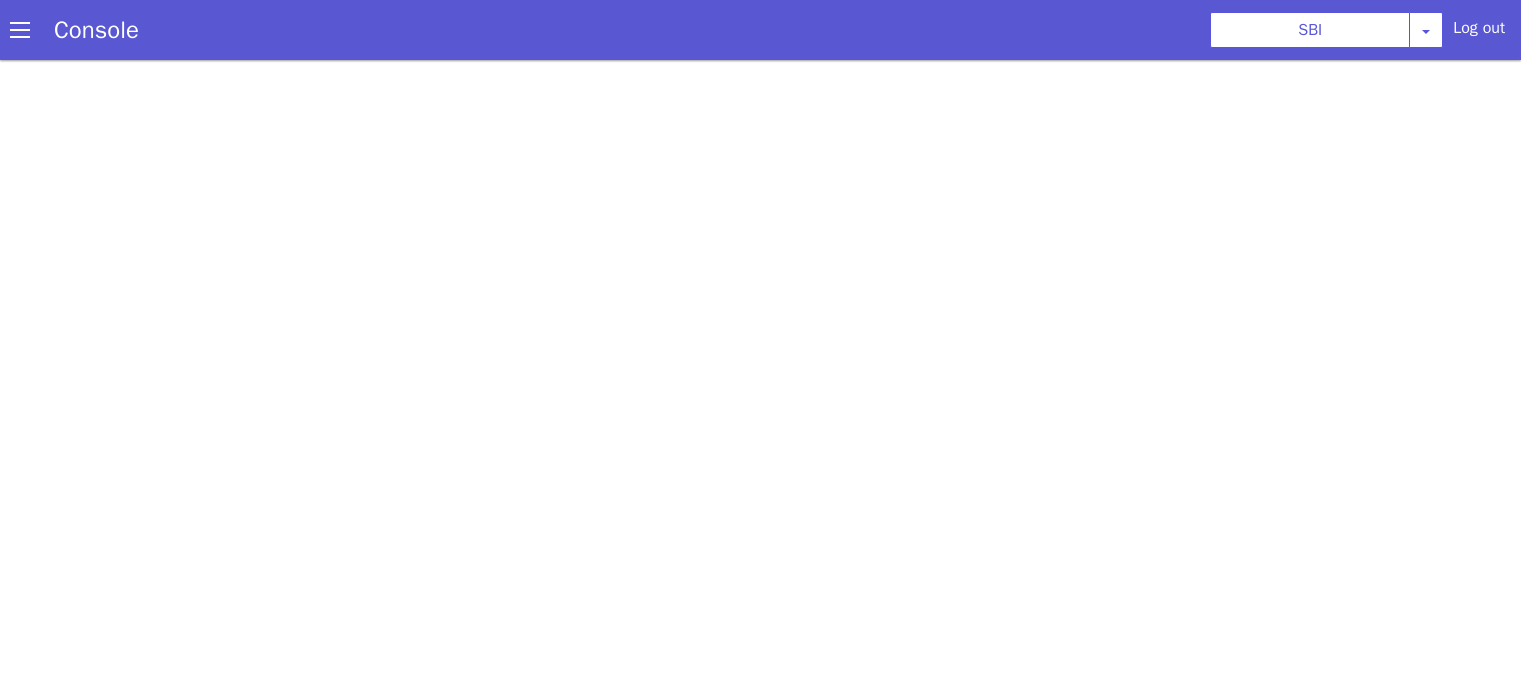 select on "HANGUP" 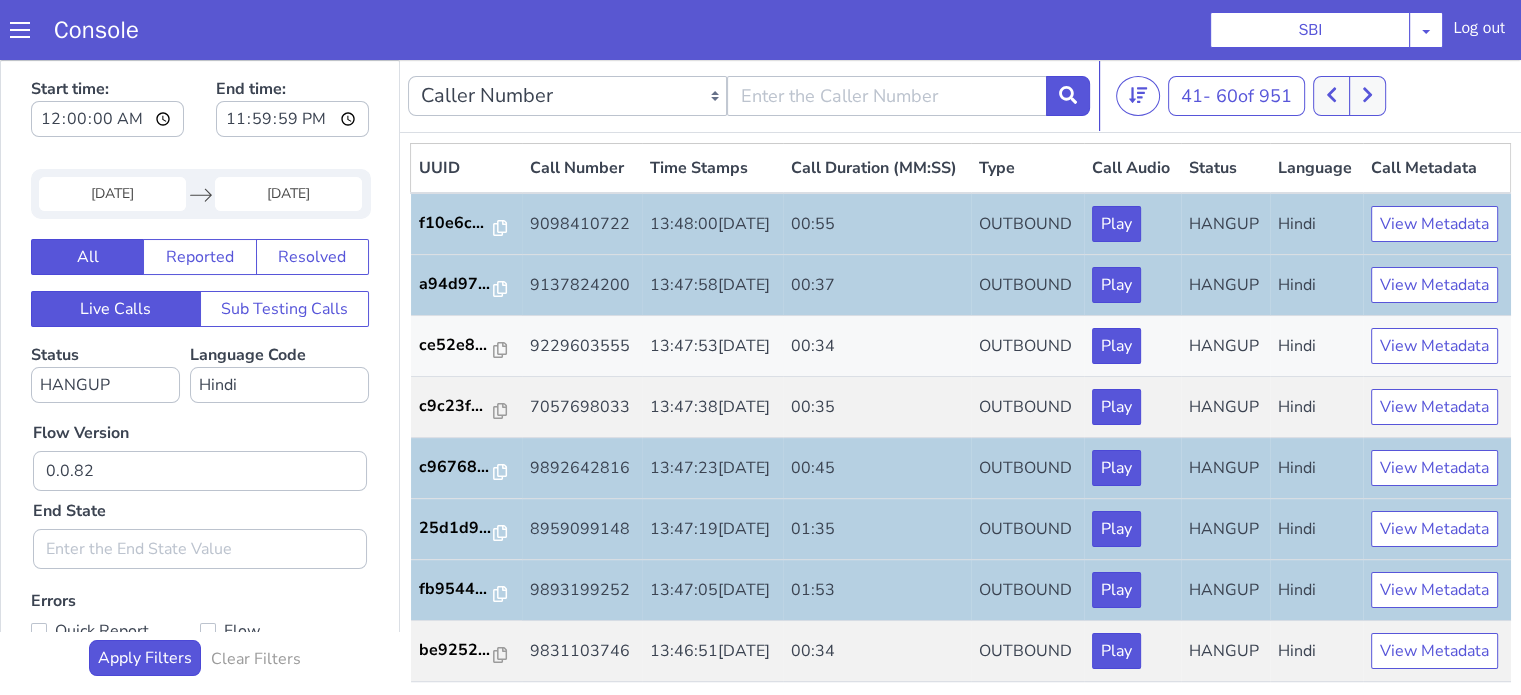 scroll, scrollTop: 0, scrollLeft: 0, axis: both 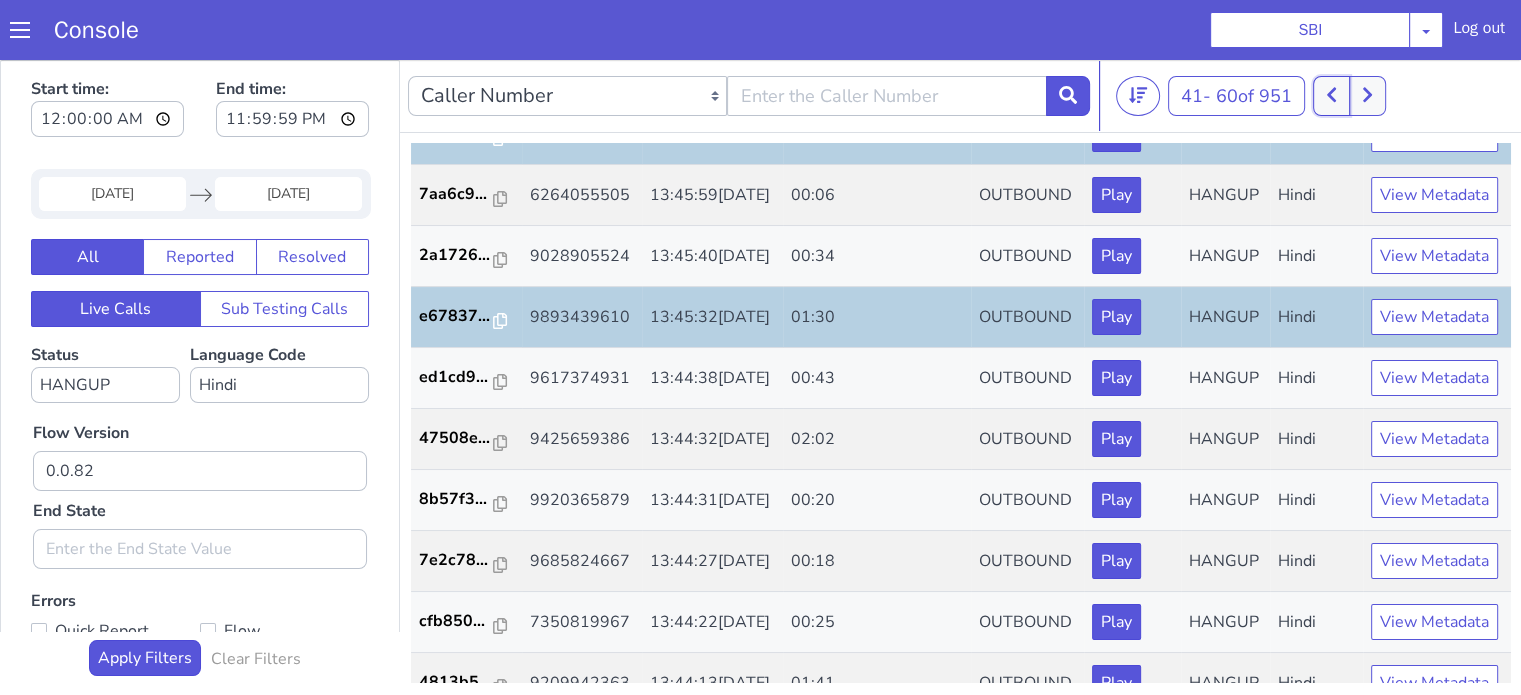 click at bounding box center (1331, 96) 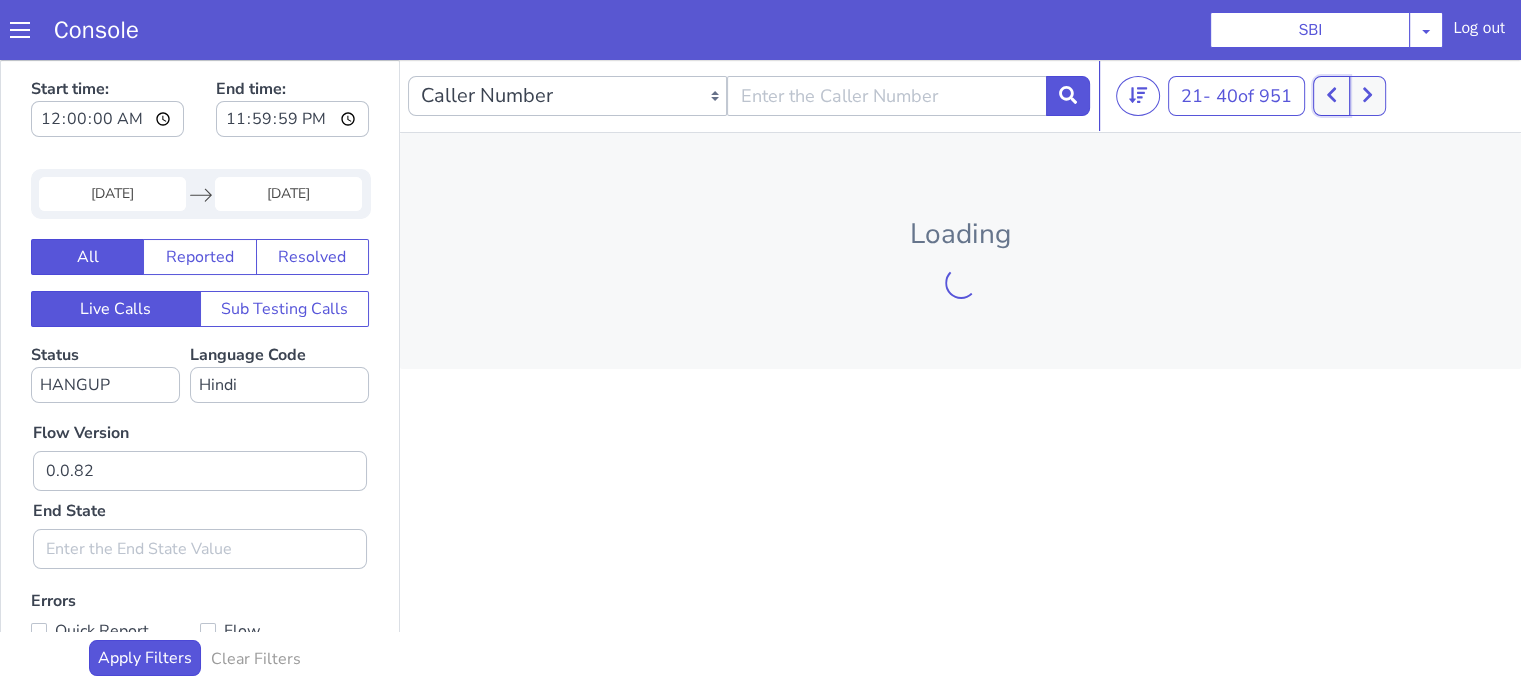 click 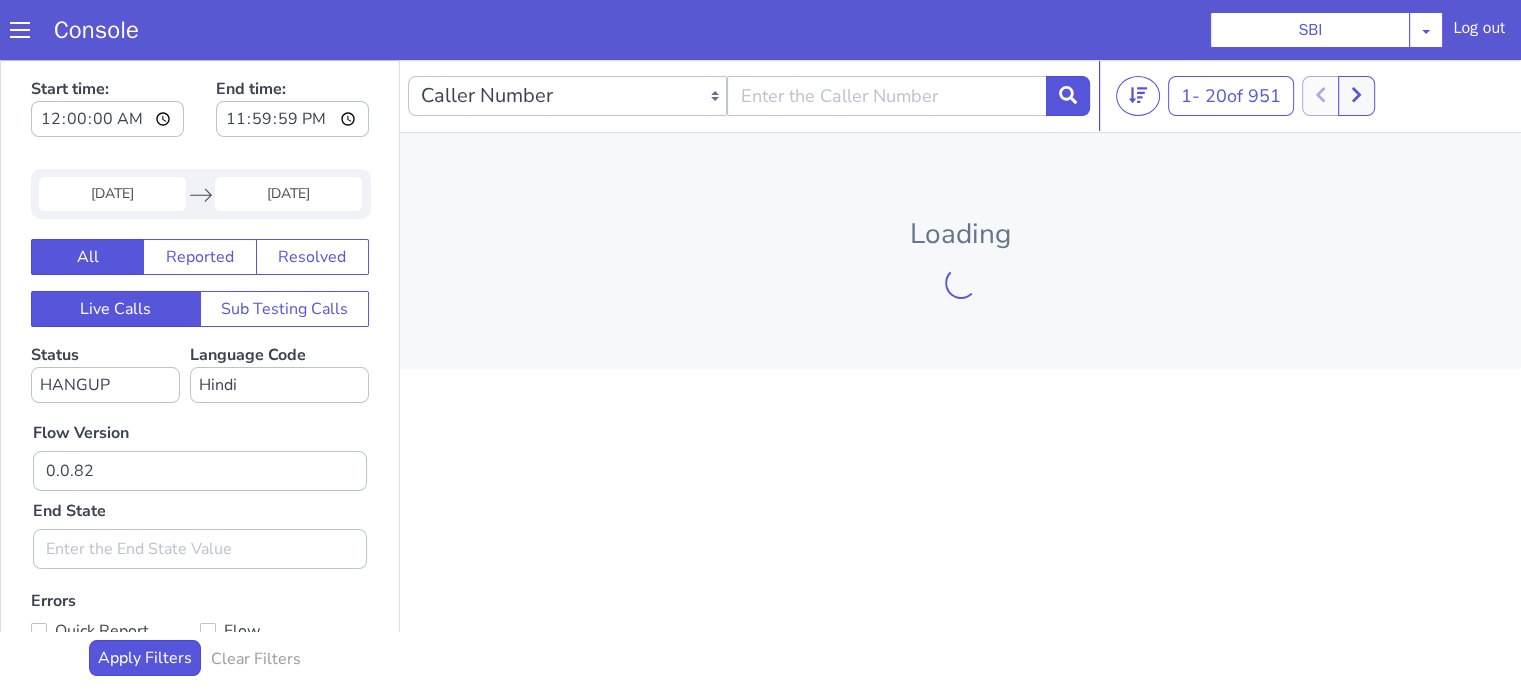 click at bounding box center [1339, 96] 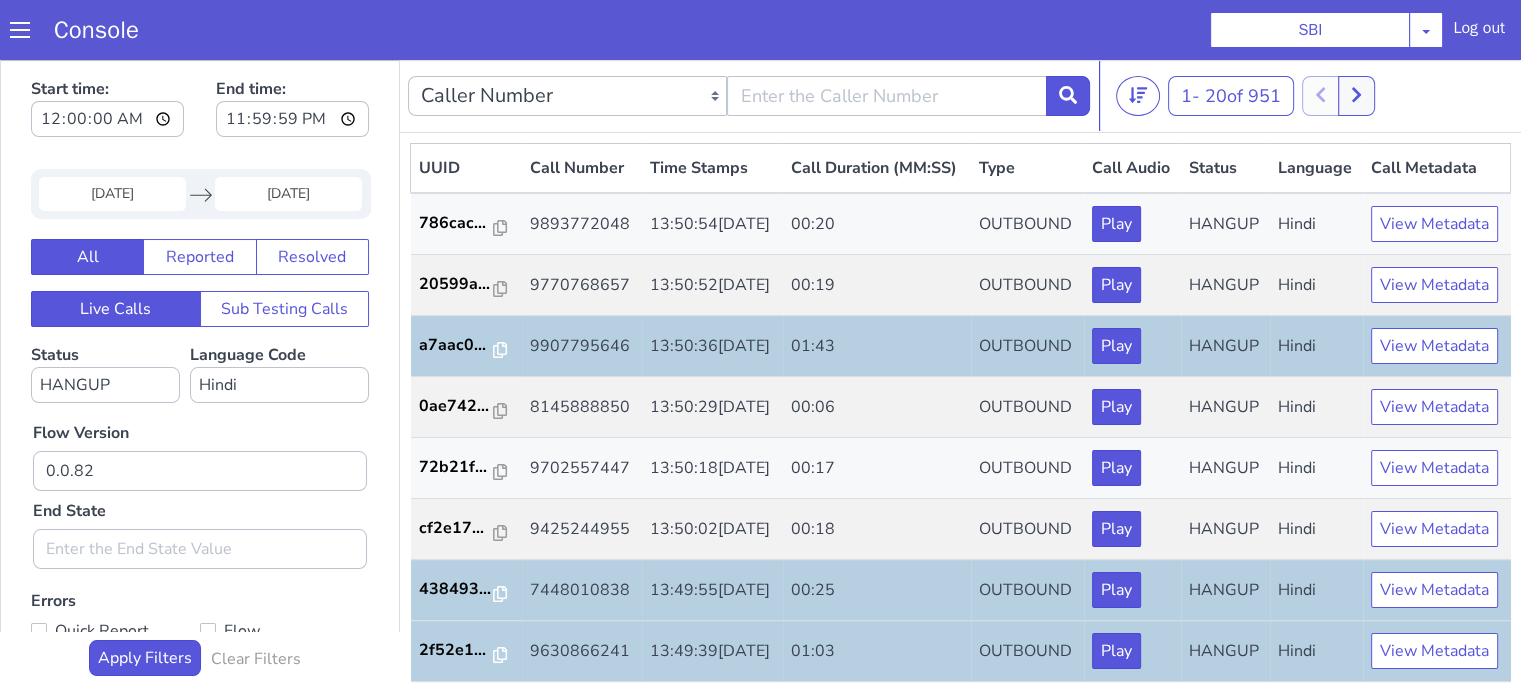 click on "[DATE]" at bounding box center (112, 194) 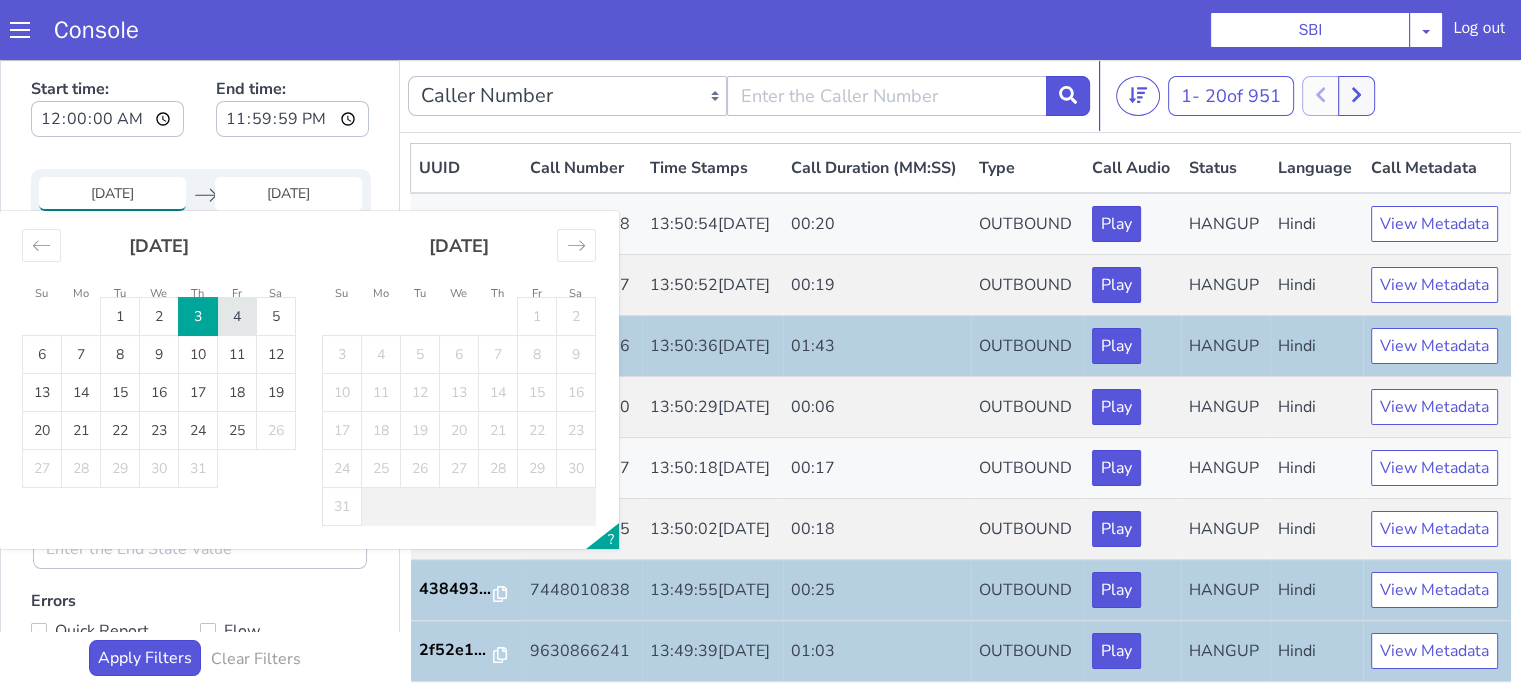 click on "4" at bounding box center (237, 317) 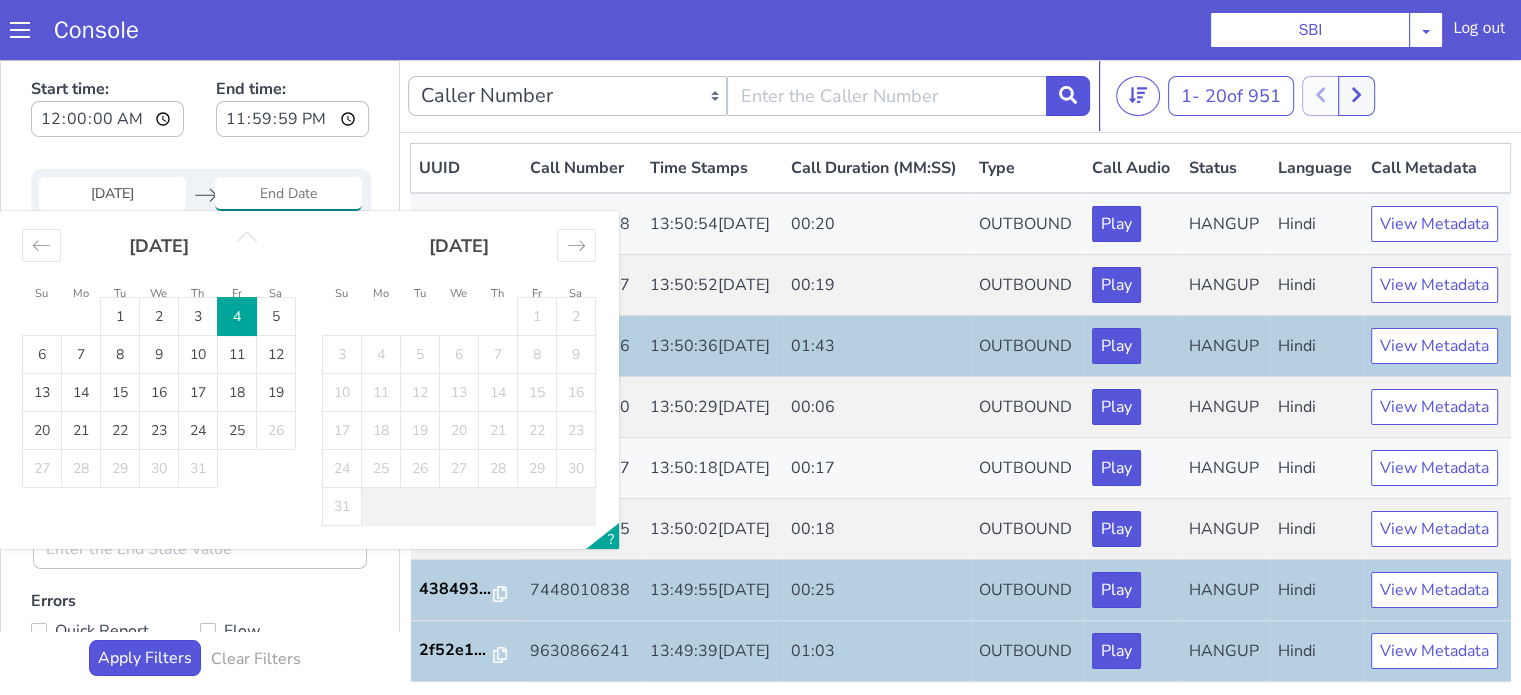 click on "4" at bounding box center [237, 317] 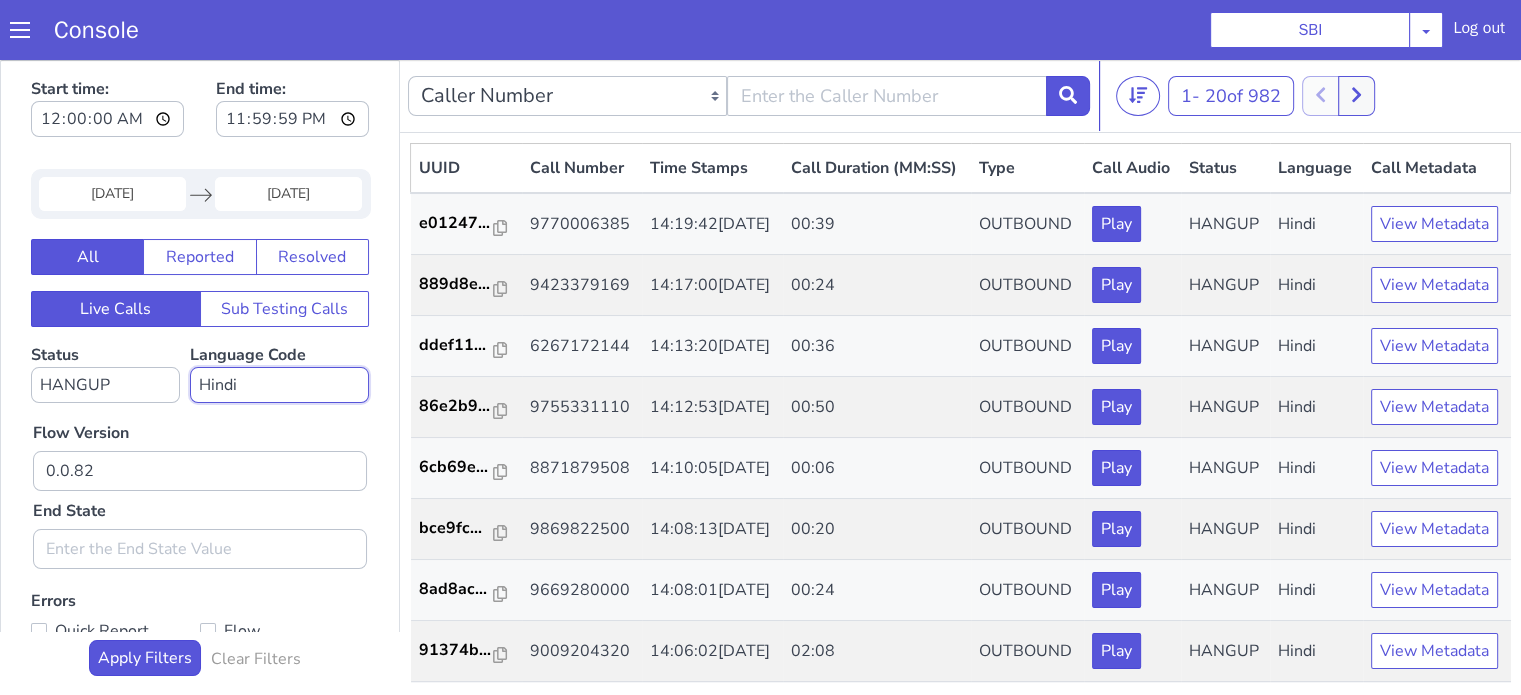 click on "No language selected Hindi English Tamil Telugu [GEOGRAPHIC_DATA] Marathi Malayalam Gujarati Bengali Indonesian Malay English US English GB" at bounding box center (279, 385) 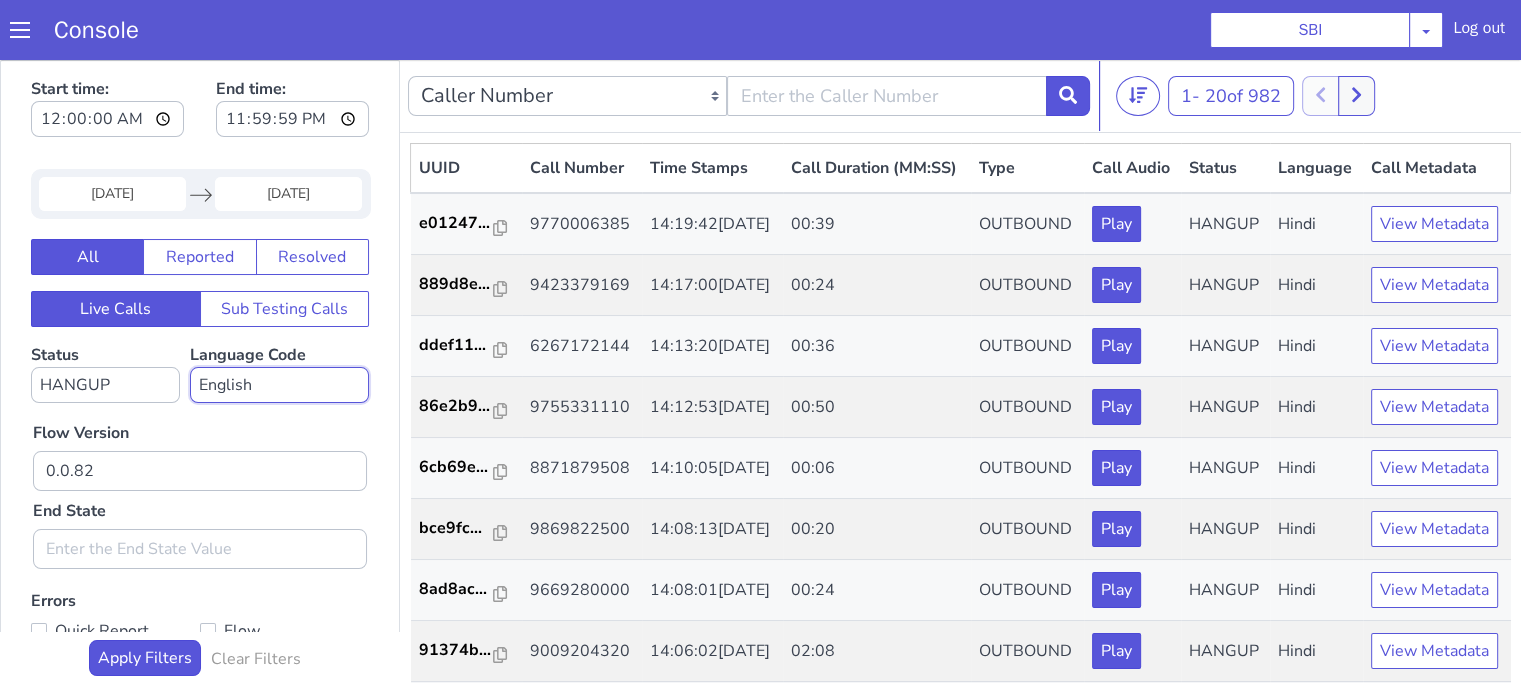 click on "No language selected Hindi English Tamil Telugu [GEOGRAPHIC_DATA] Marathi Malayalam Gujarati Bengali Indonesian Malay English US English GB" at bounding box center [279, 385] 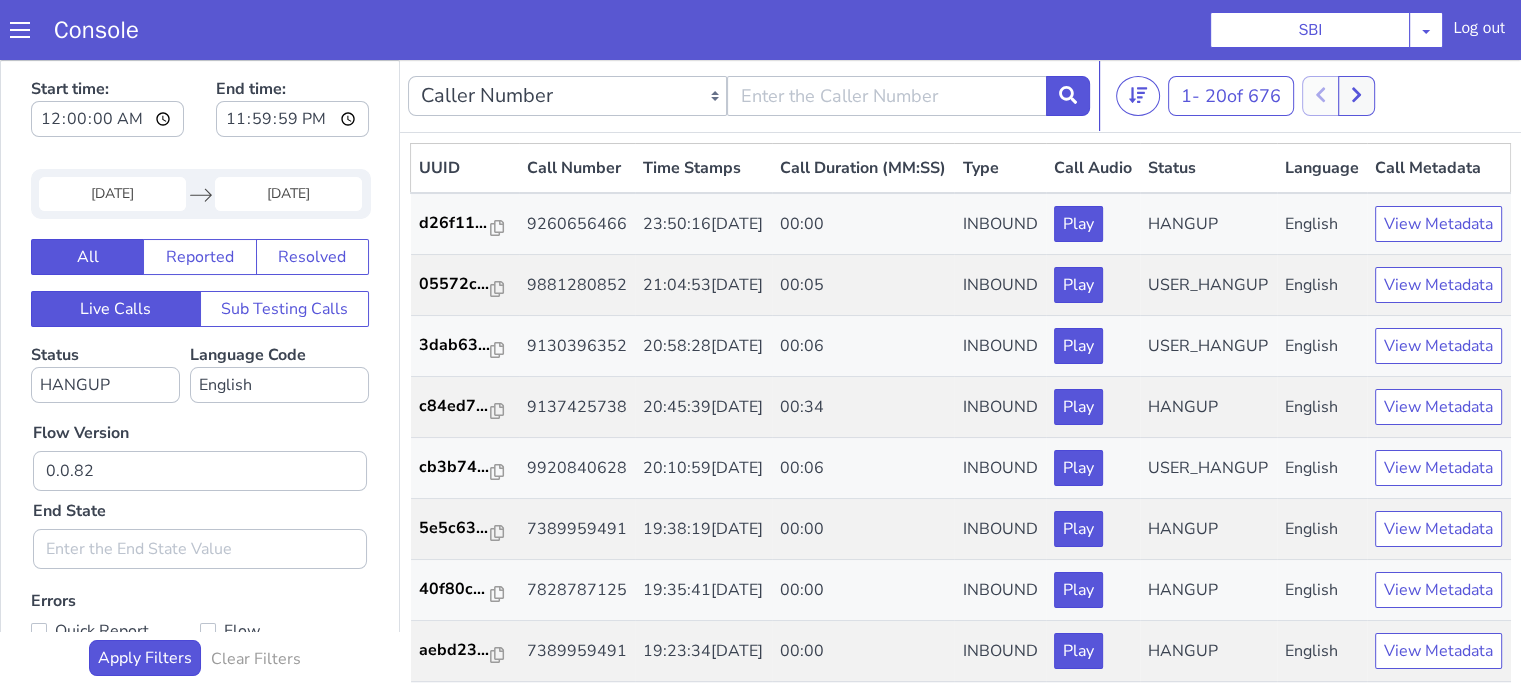 drag, startPoint x: 383, startPoint y: 344, endPoint x: 359, endPoint y: 351, distance: 25 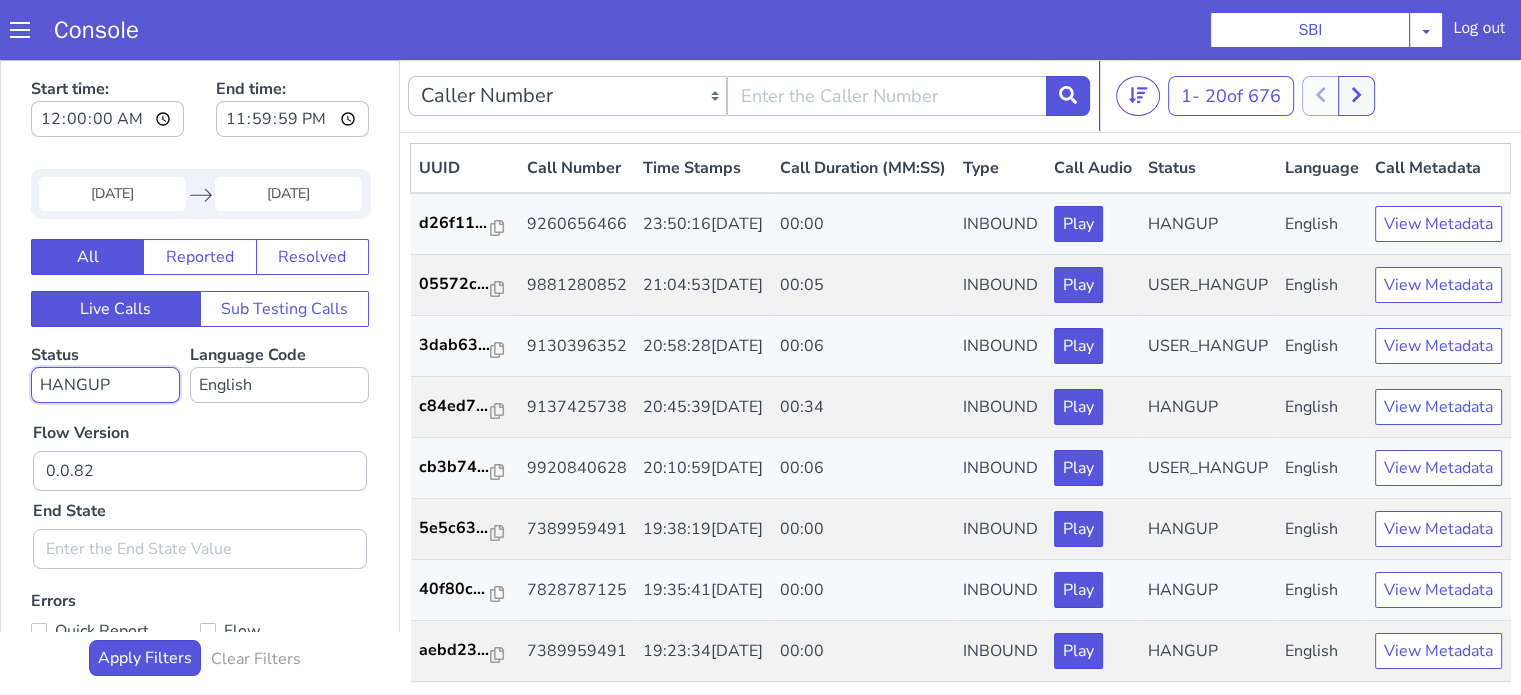 click on "No status selected HANGUP USER_HANGUP TRANSFER UNKNOWN" at bounding box center [105, 385] 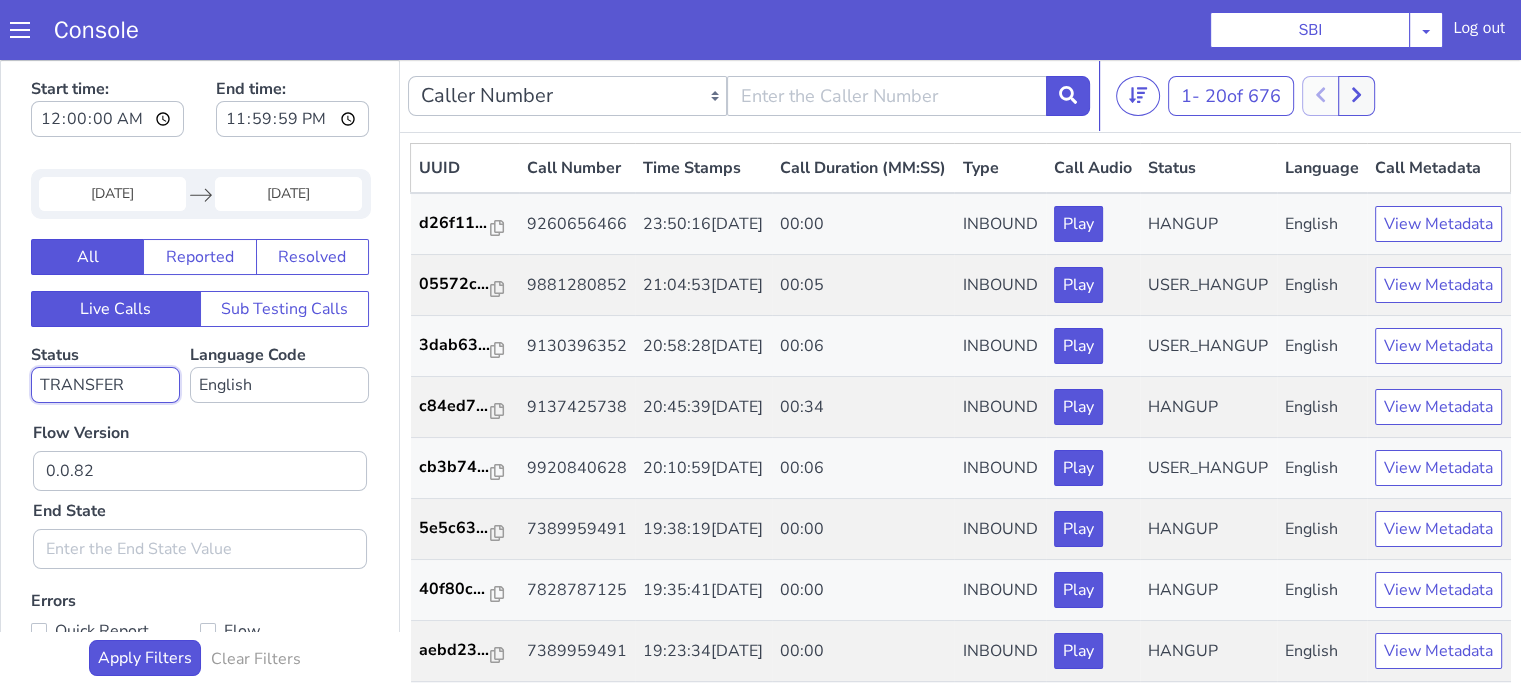 click on "No status selected HANGUP USER_HANGUP TRANSFER UNKNOWN" at bounding box center (105, 385) 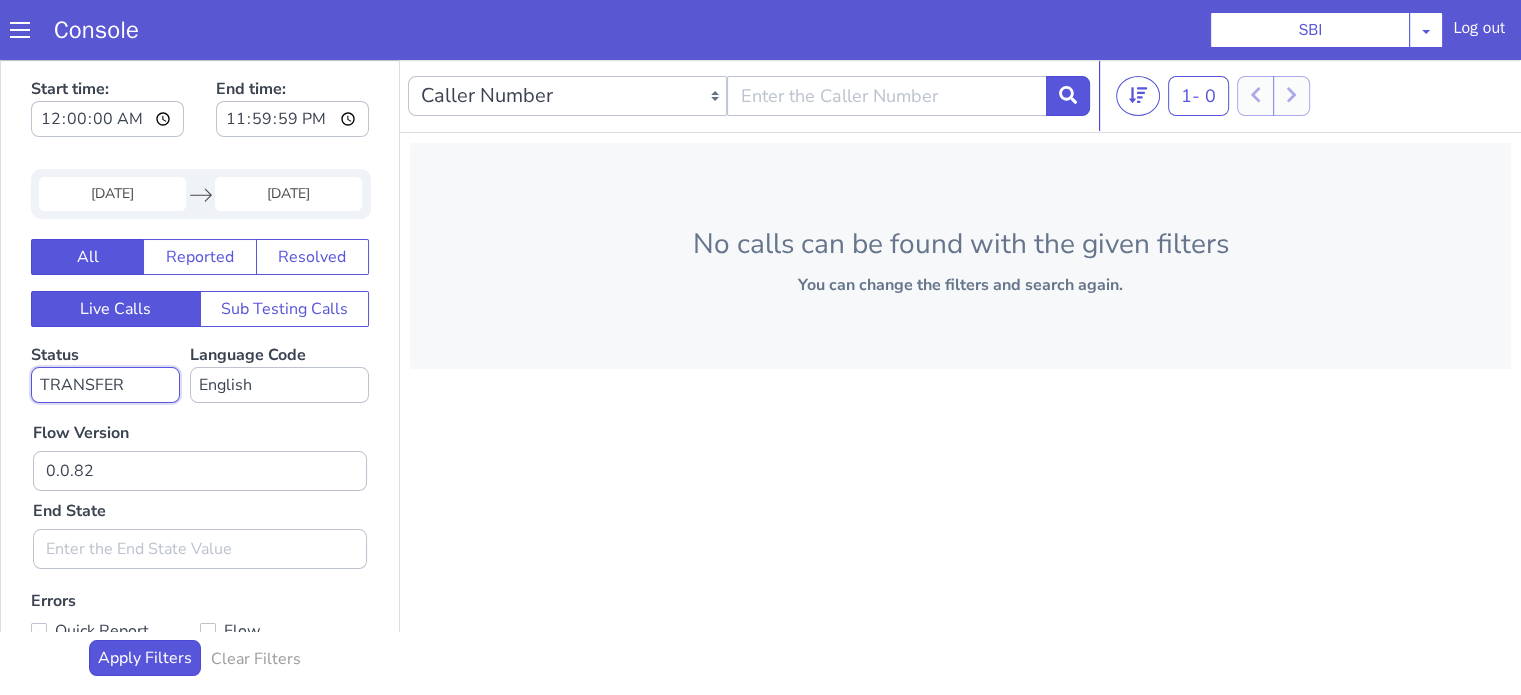 click on "No status selected HANGUP USER_HANGUP TRANSFER UNKNOWN" at bounding box center (105, 385) 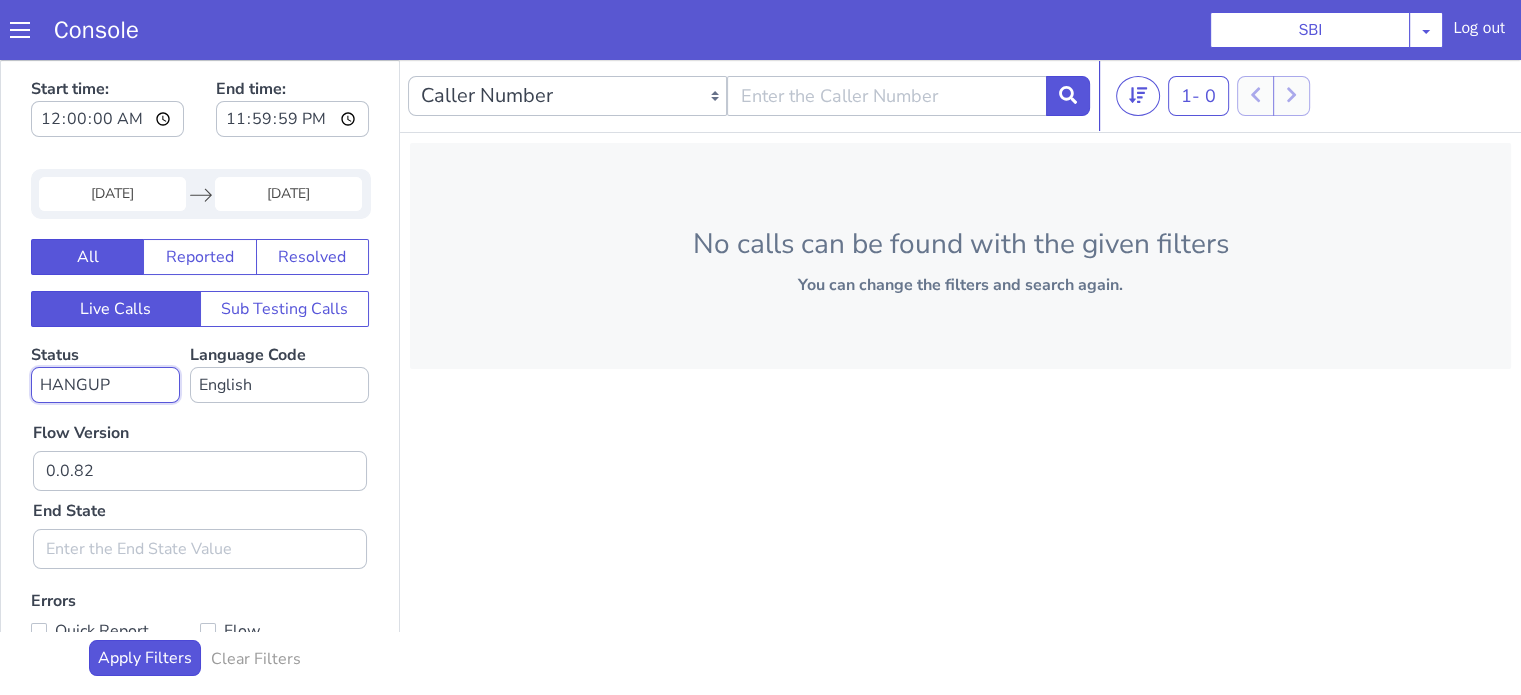 click on "No status selected HANGUP USER_HANGUP TRANSFER UNKNOWN" at bounding box center (105, 385) 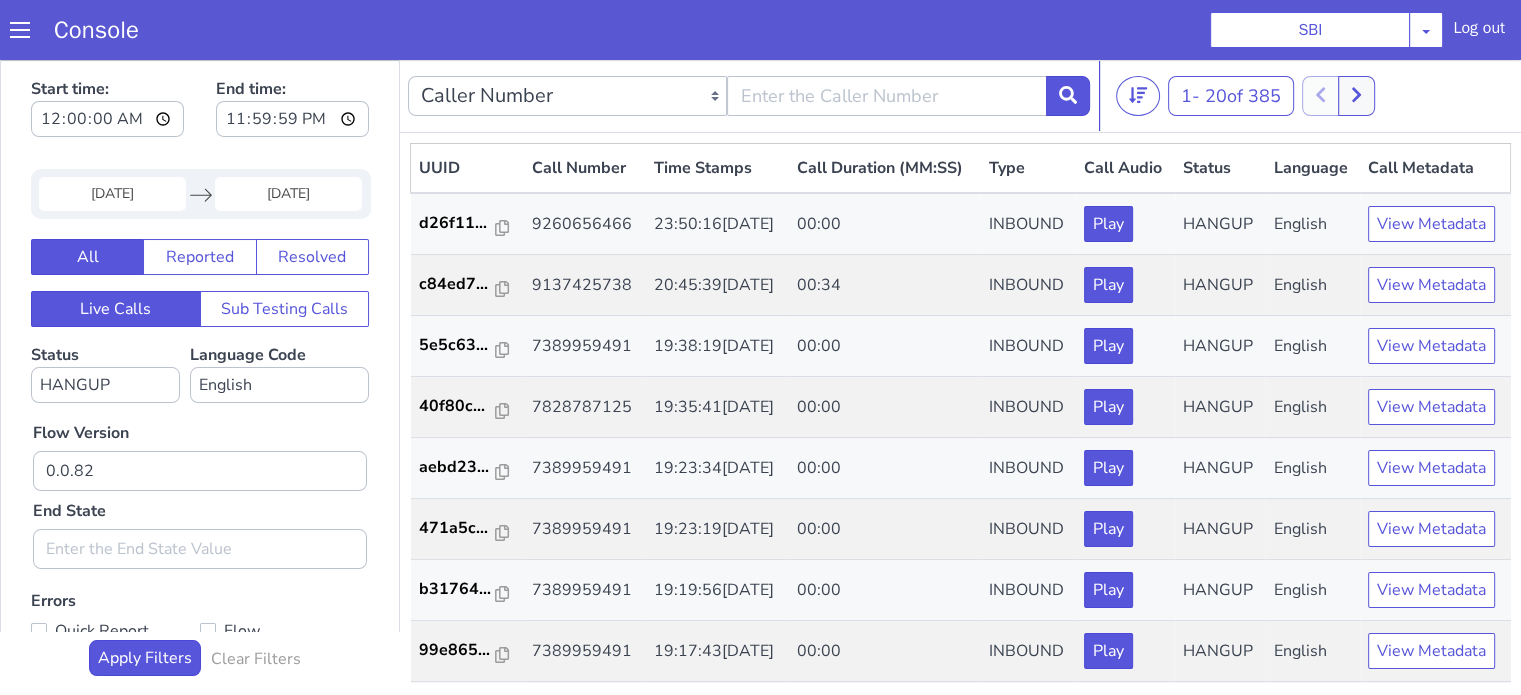 click on "Flow Version 0.0.82 End State" at bounding box center [200, 486] 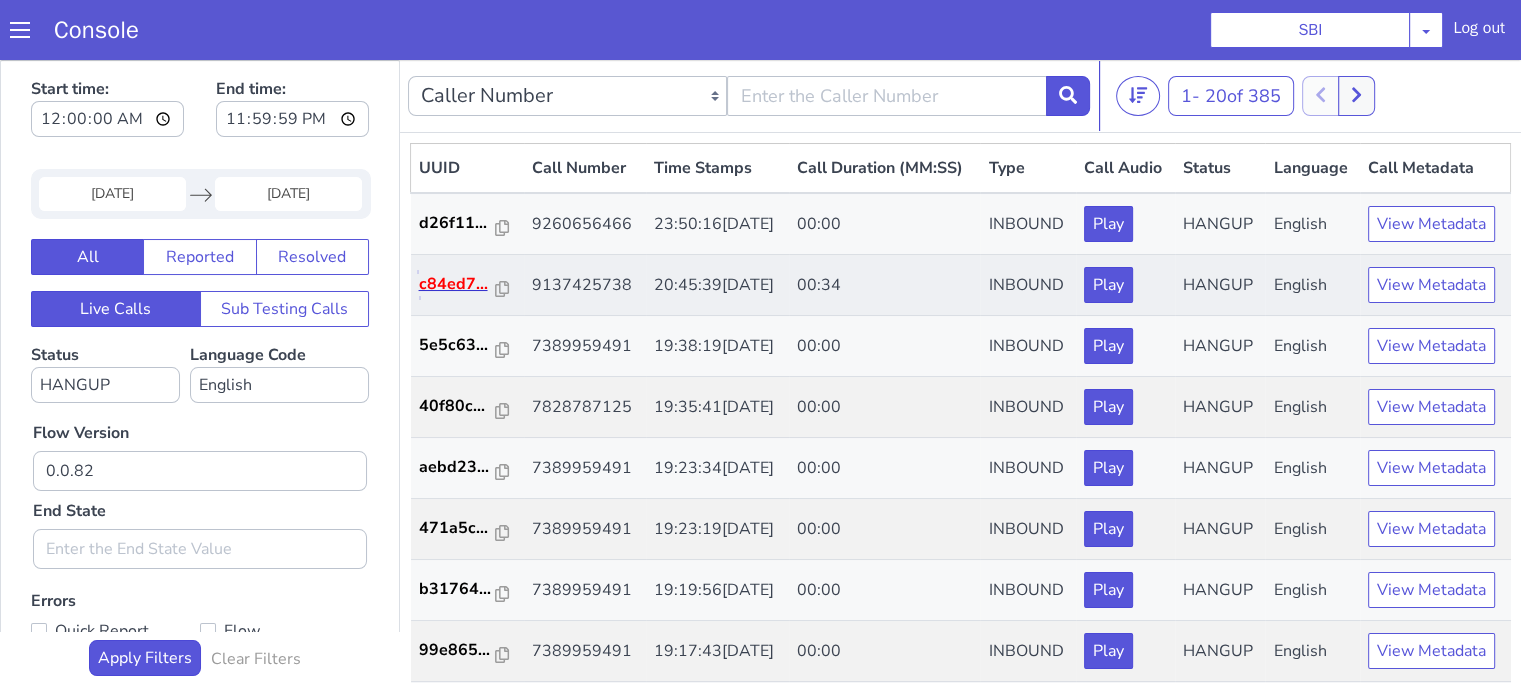 click on "c84ed7..." at bounding box center (458, 284) 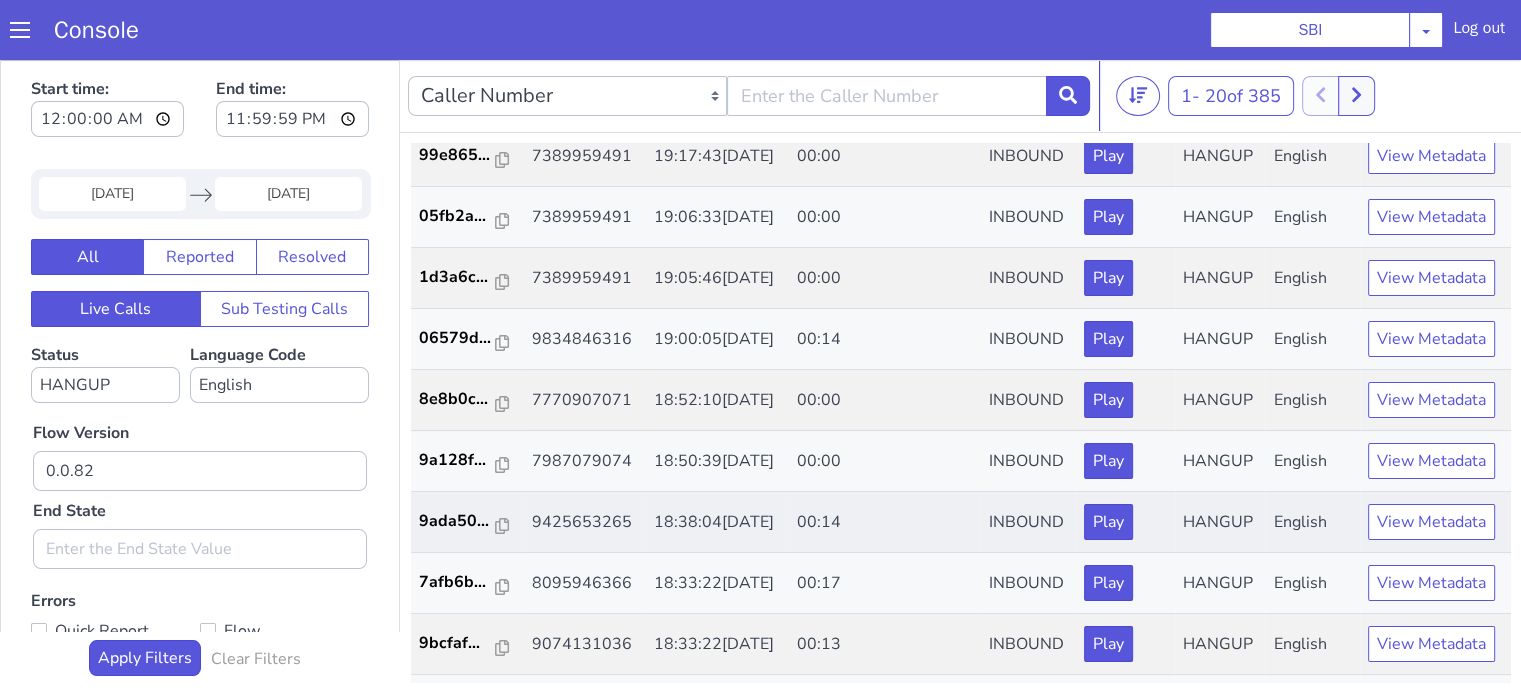 scroll, scrollTop: 600, scrollLeft: 0, axis: vertical 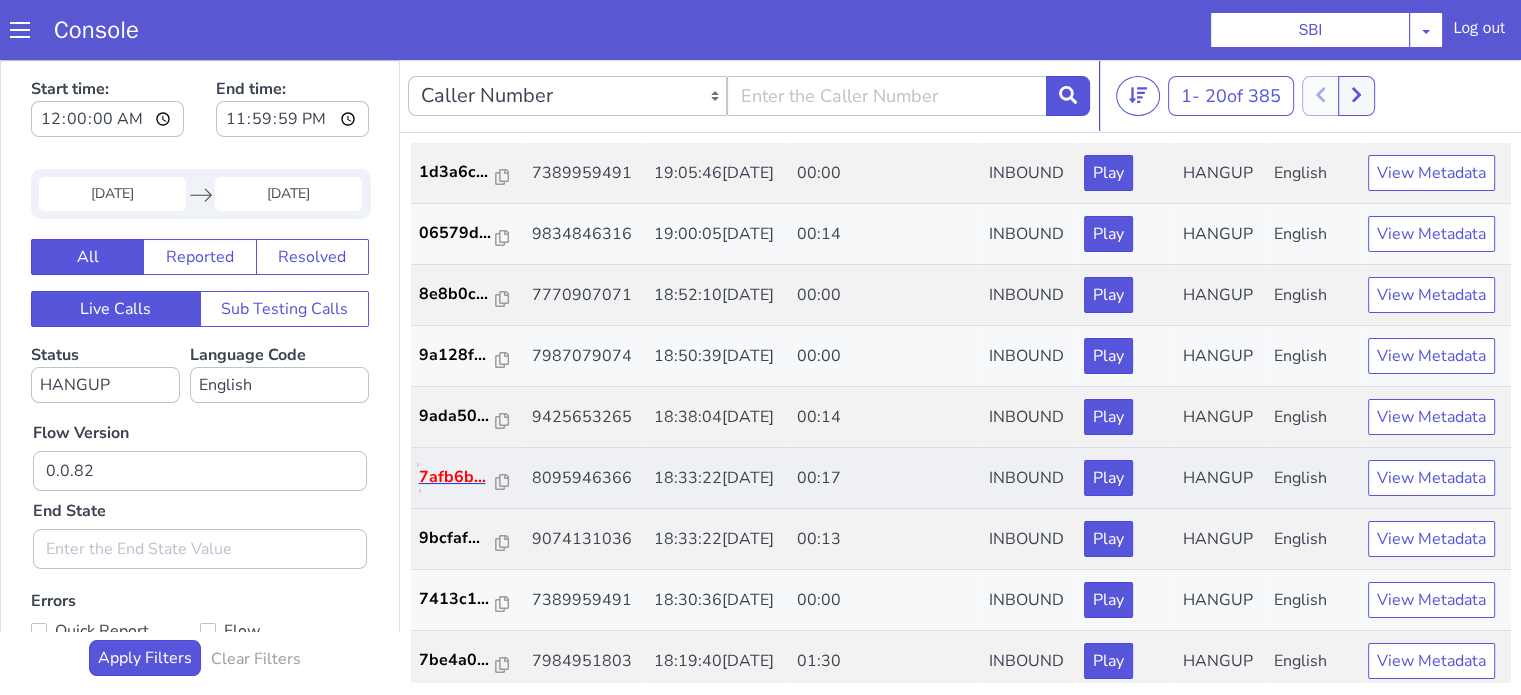 click on "7afb6b..." at bounding box center [458, 477] 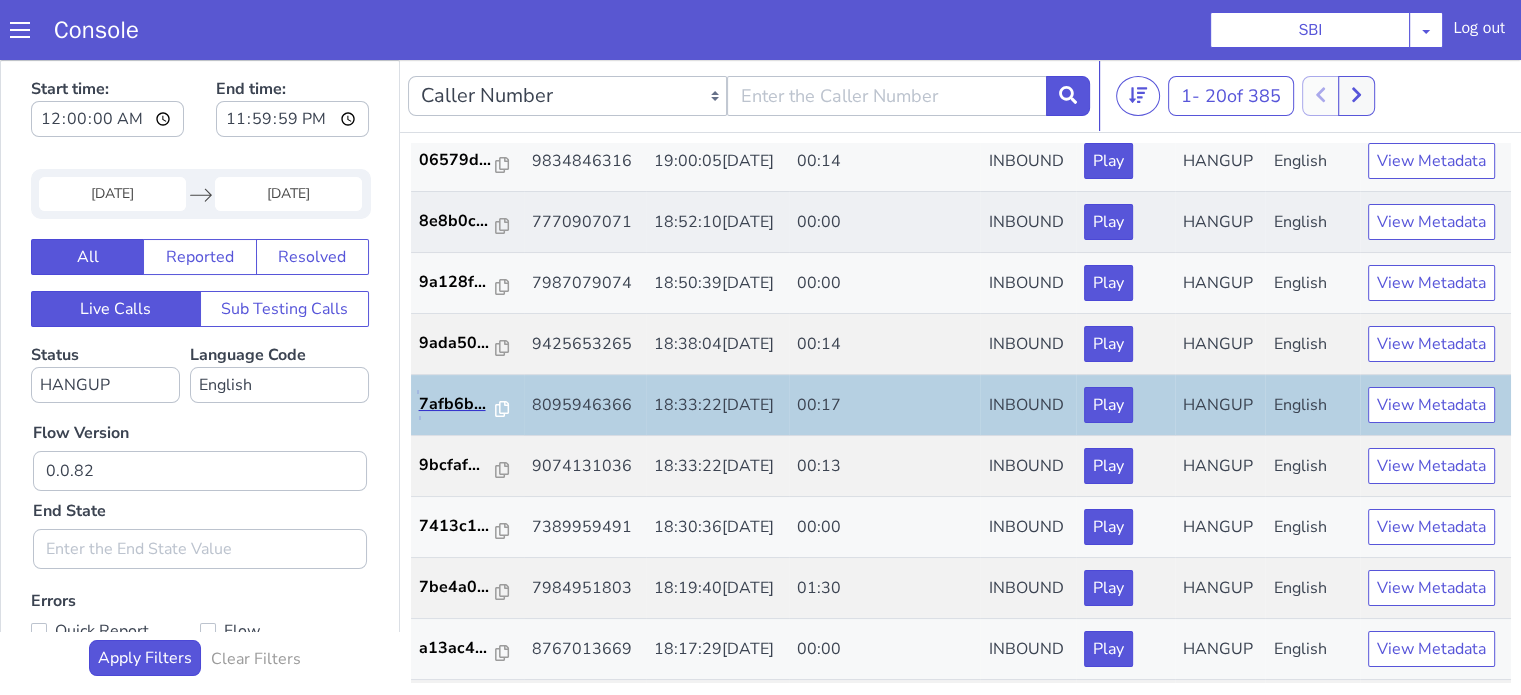 scroll, scrollTop: 726, scrollLeft: 0, axis: vertical 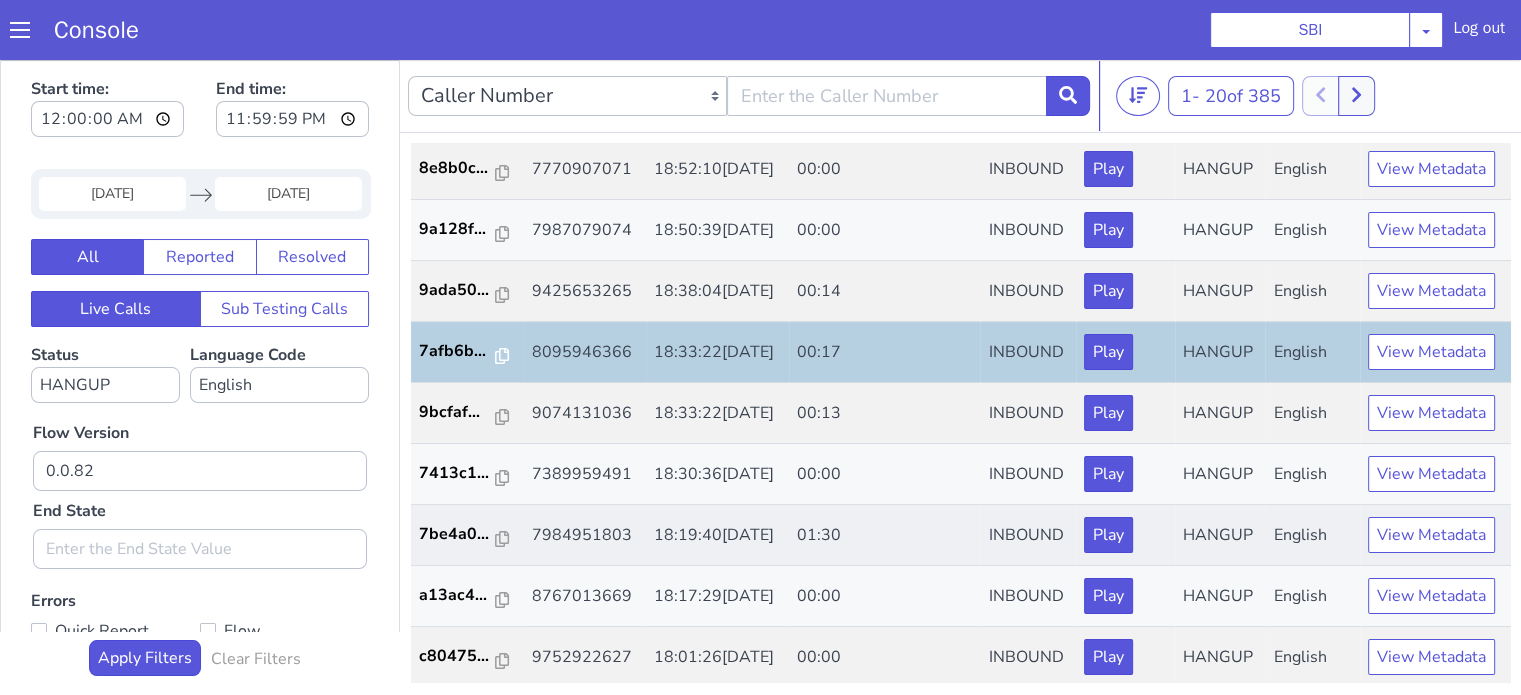click on "7be4a0..." at bounding box center [468, 535] 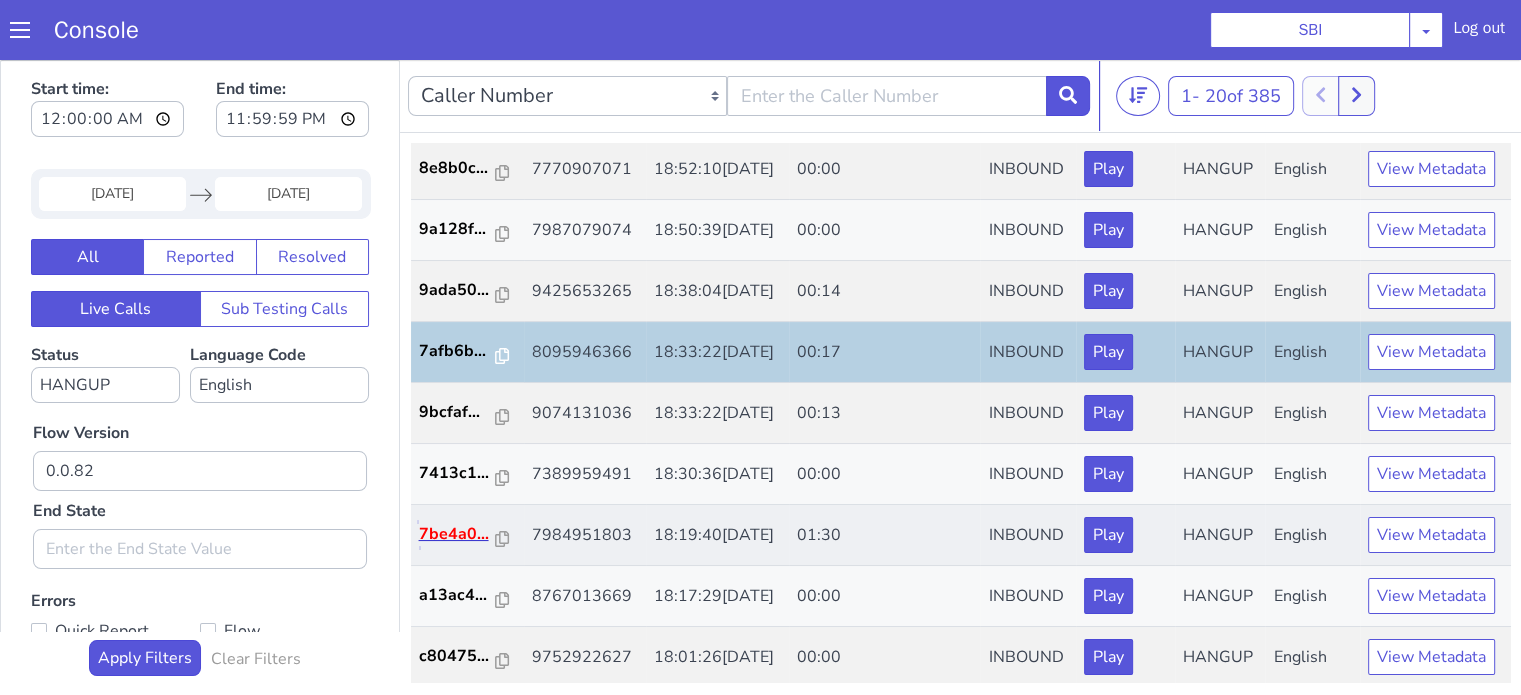 click on "7be4a0..." at bounding box center [458, 534] 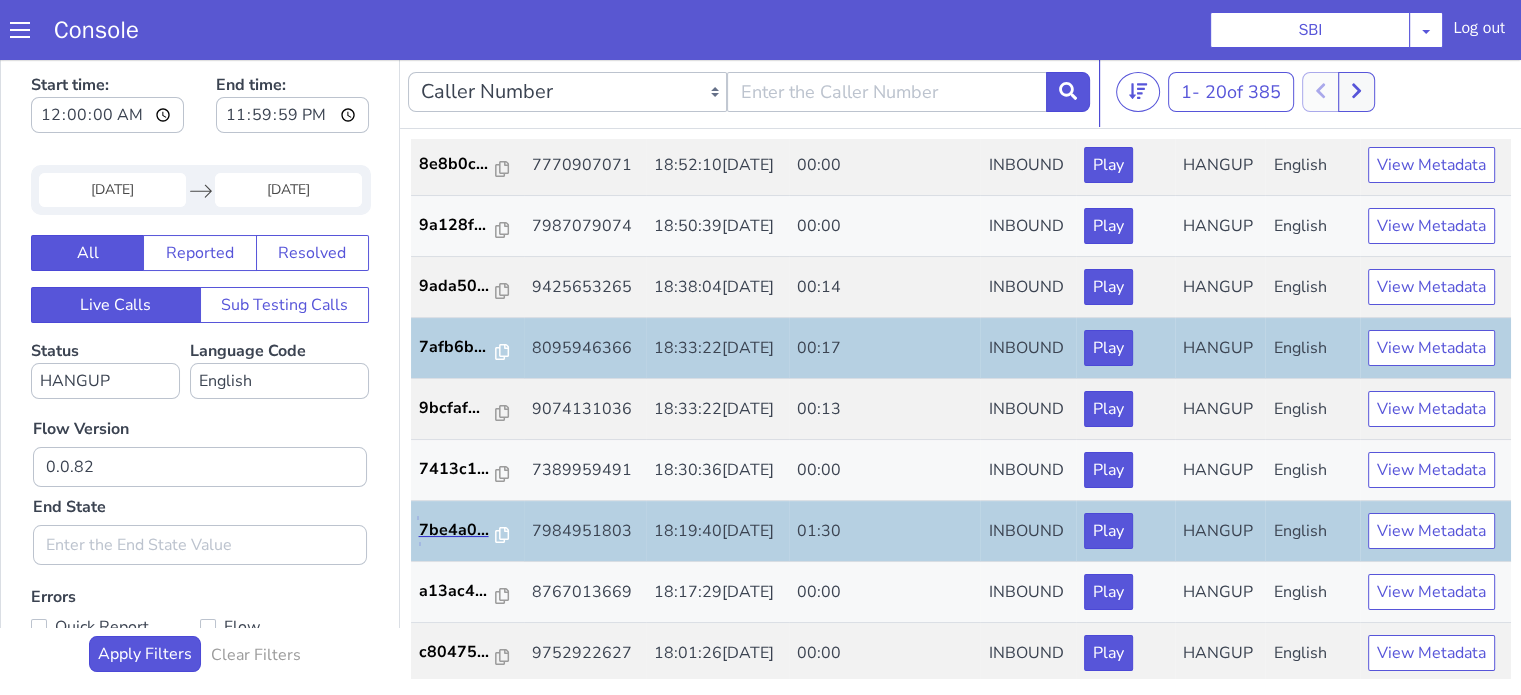 scroll, scrollTop: 5, scrollLeft: 0, axis: vertical 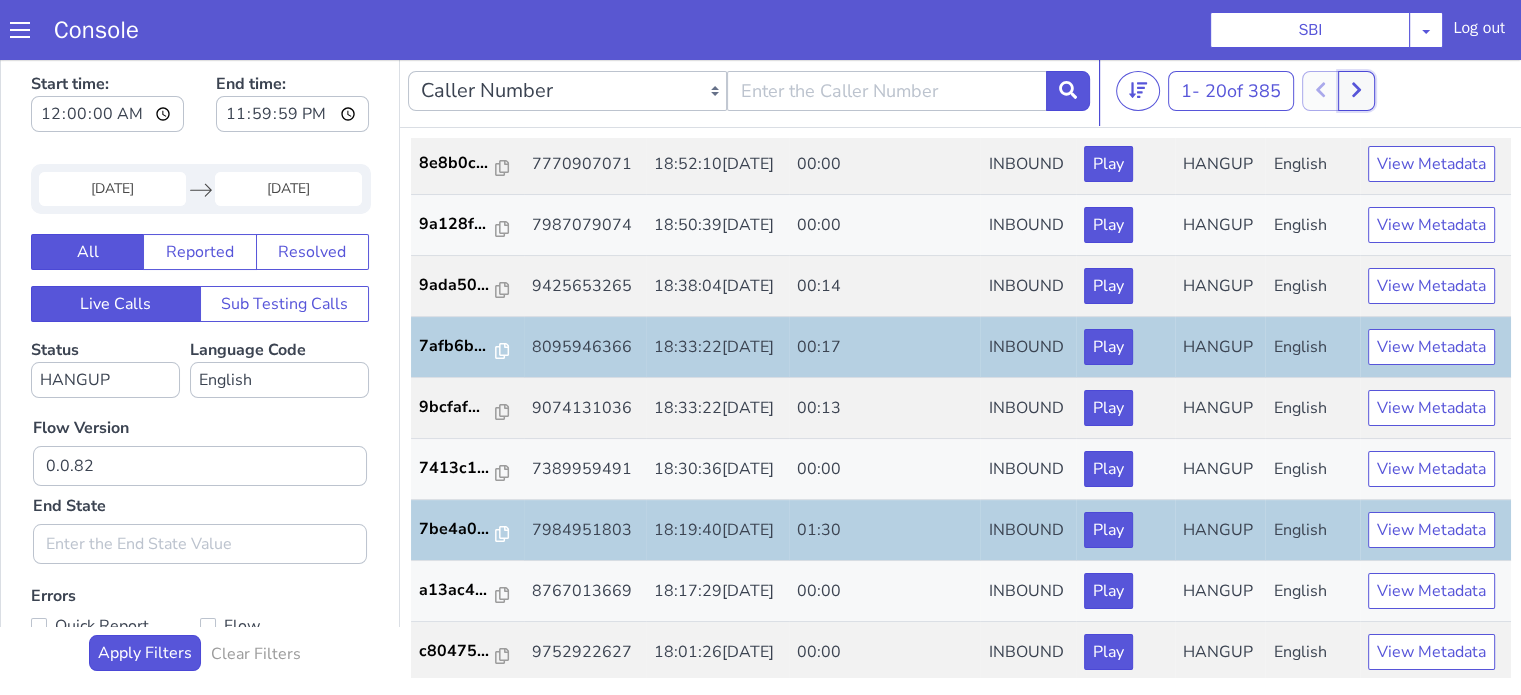 click at bounding box center (1356, 91) 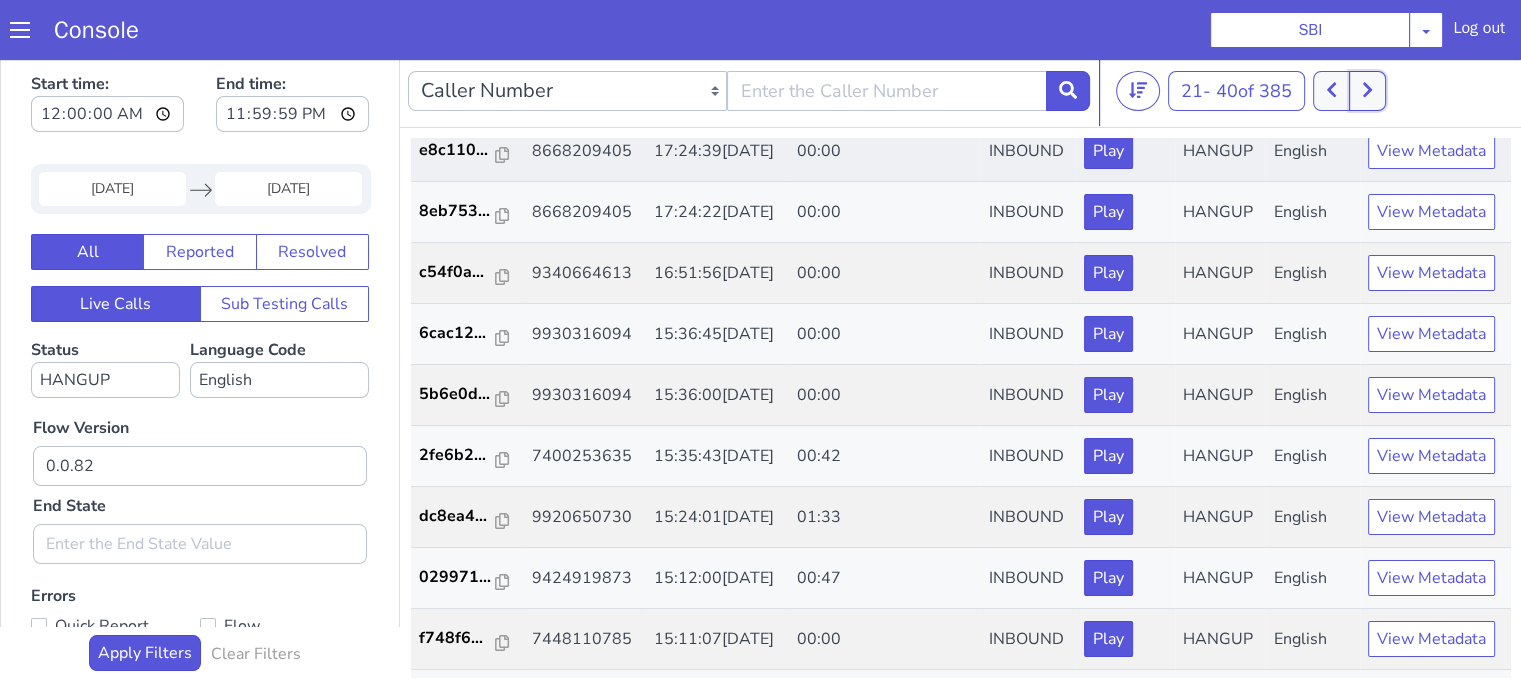 scroll, scrollTop: 500, scrollLeft: 0, axis: vertical 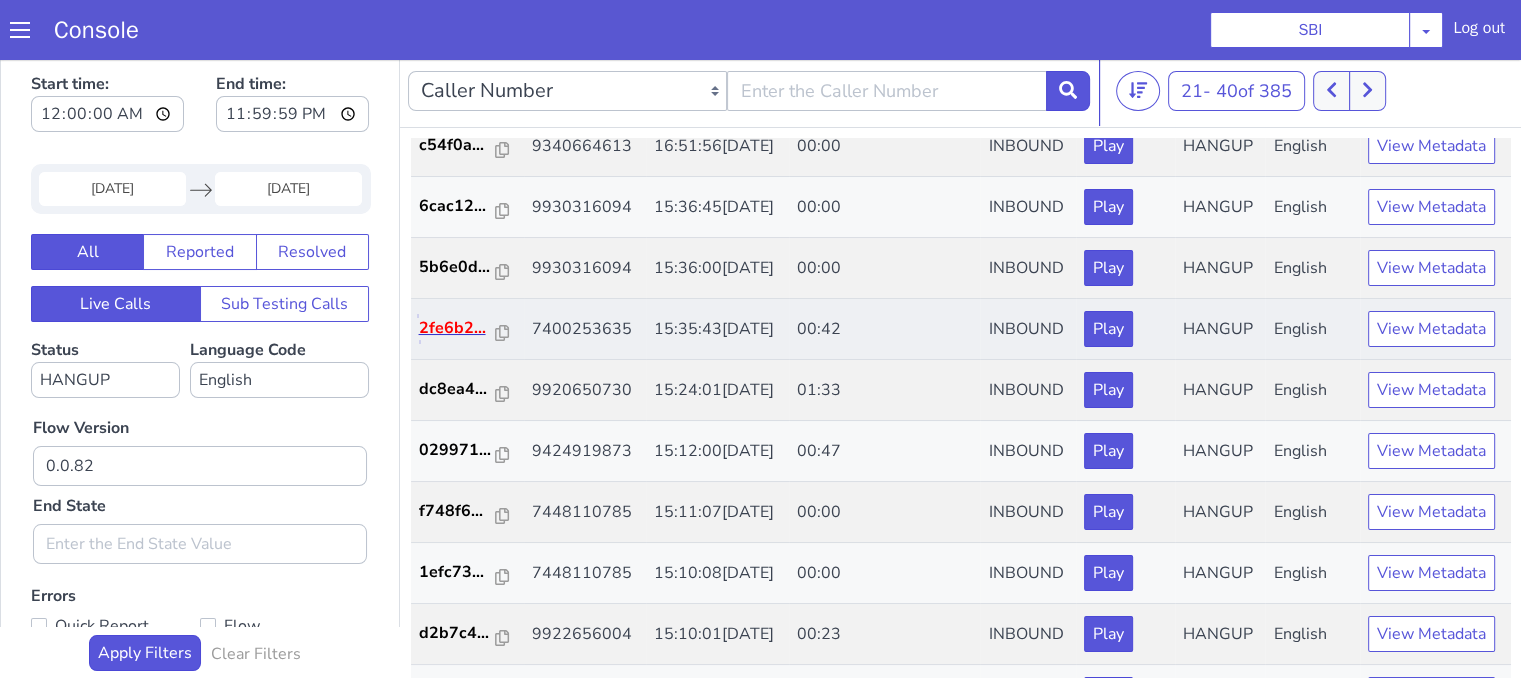 click on "2fe6b2..." at bounding box center (458, 328) 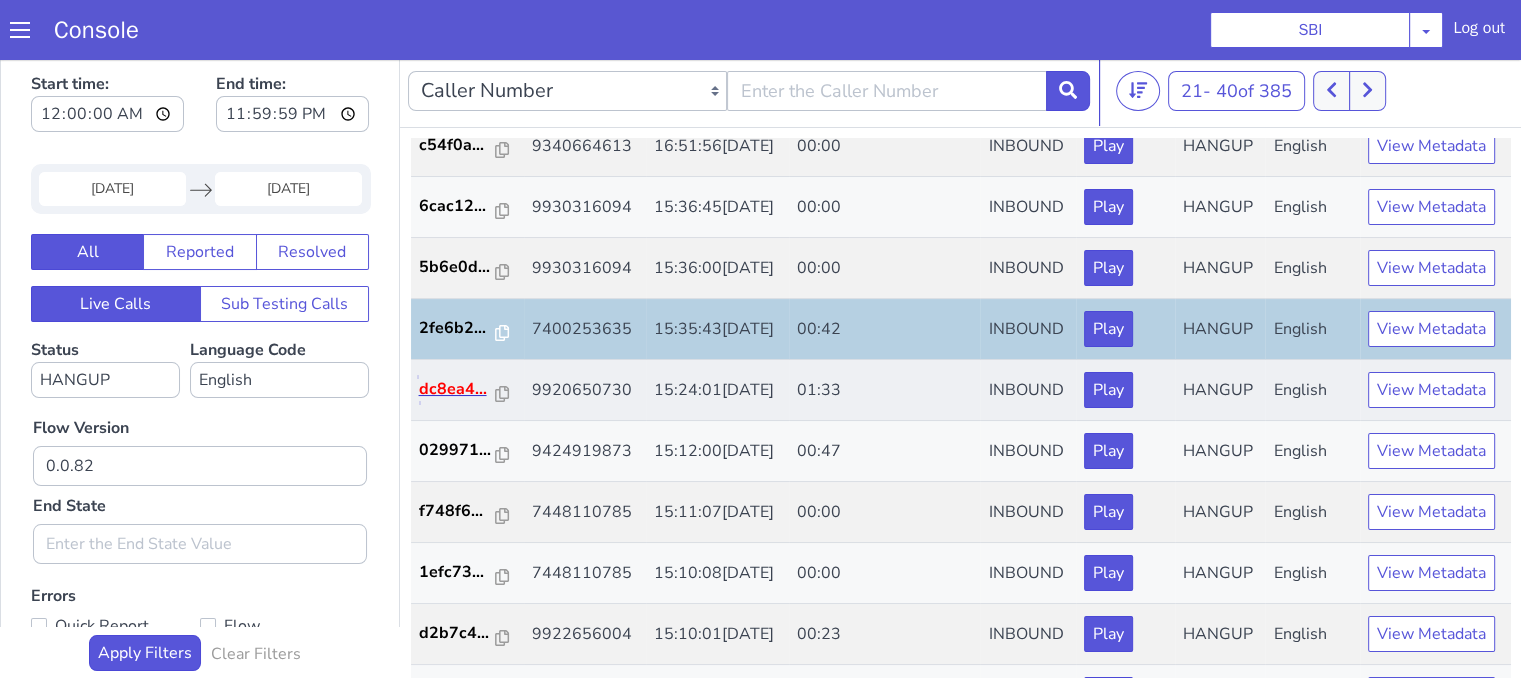 click on "dc8ea4..." at bounding box center [458, 389] 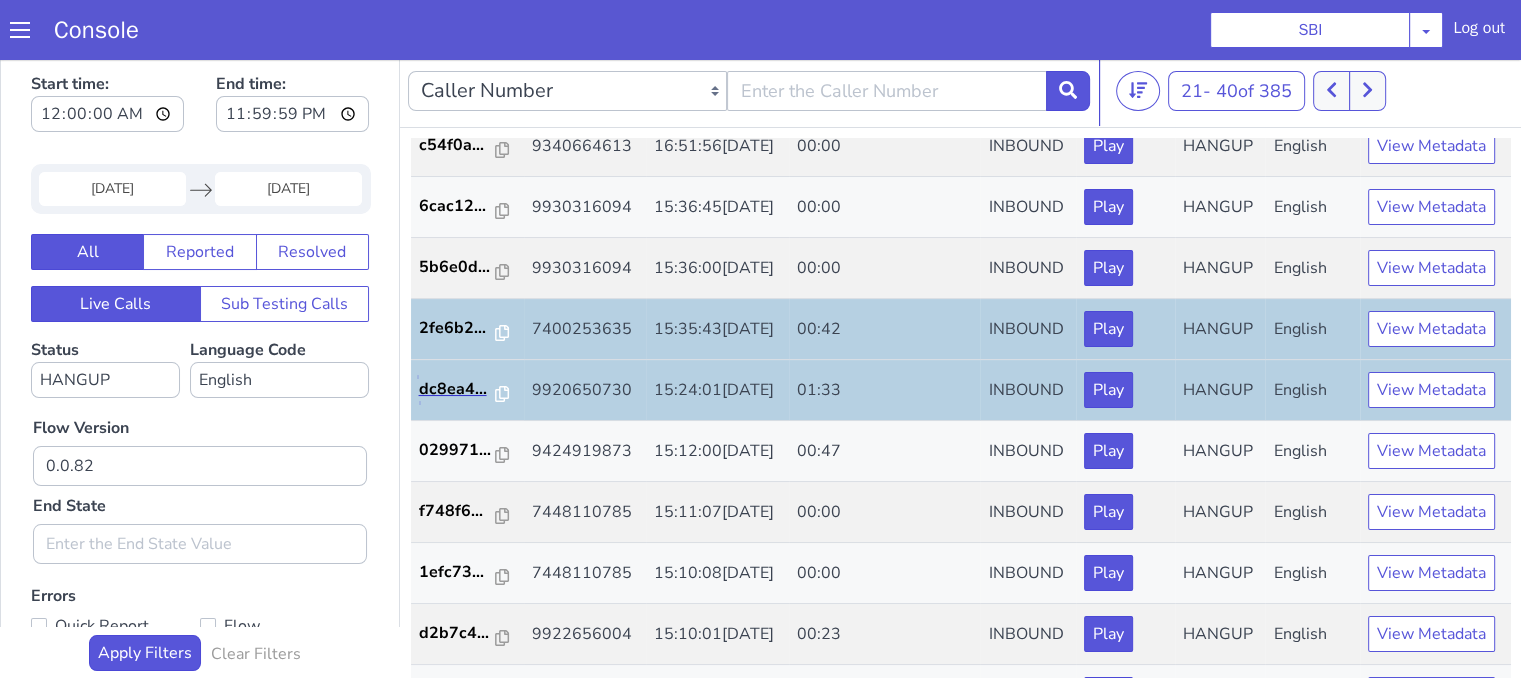 scroll, scrollTop: 600, scrollLeft: 0, axis: vertical 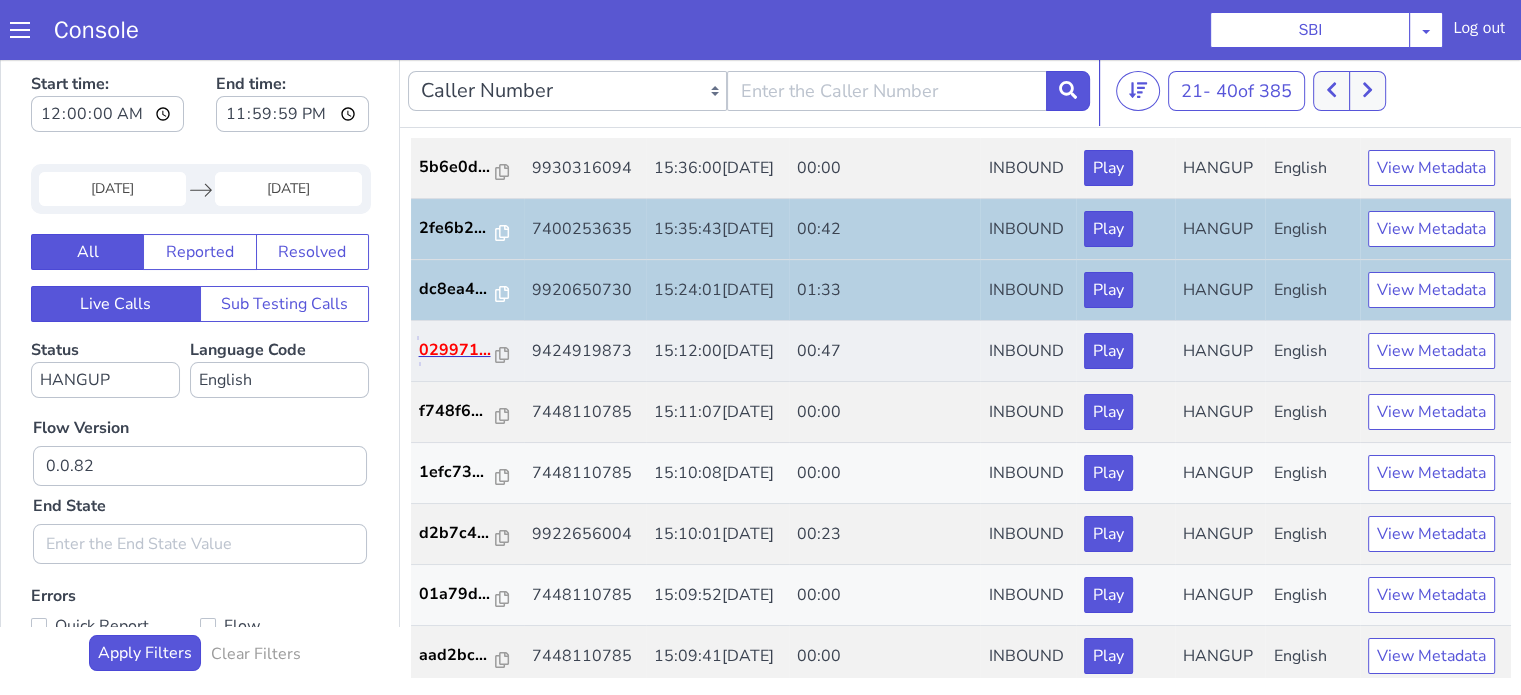 click on "029971..." at bounding box center [458, 350] 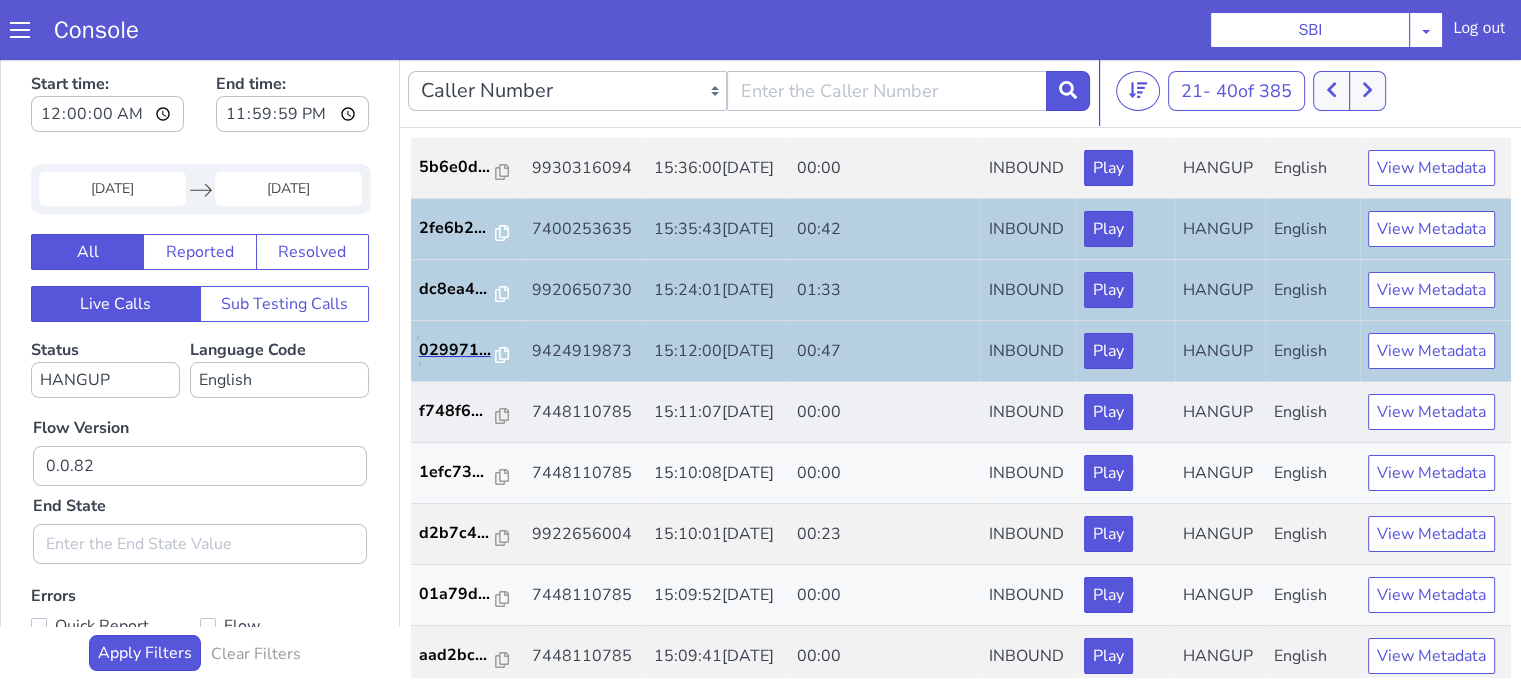 scroll, scrollTop: 726, scrollLeft: 0, axis: vertical 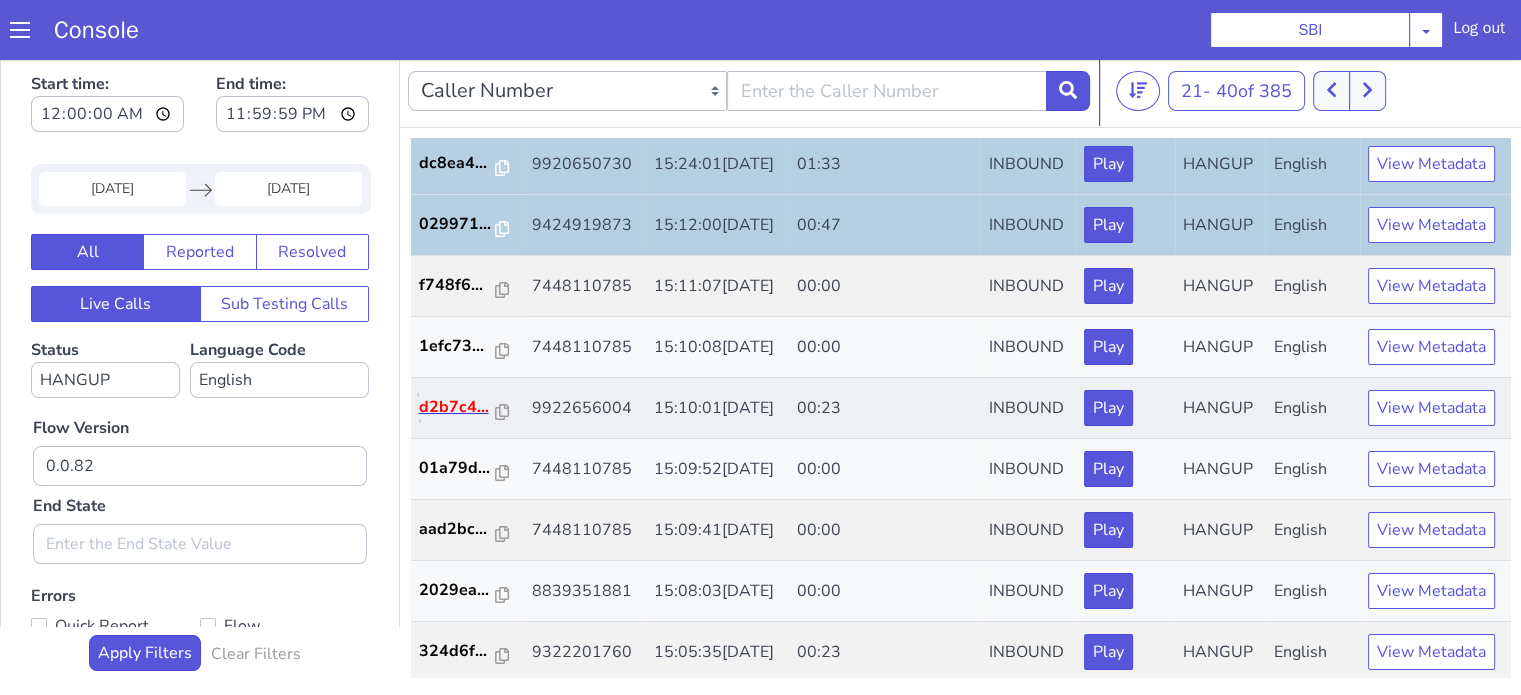 click on "d2b7c4..." at bounding box center [458, 407] 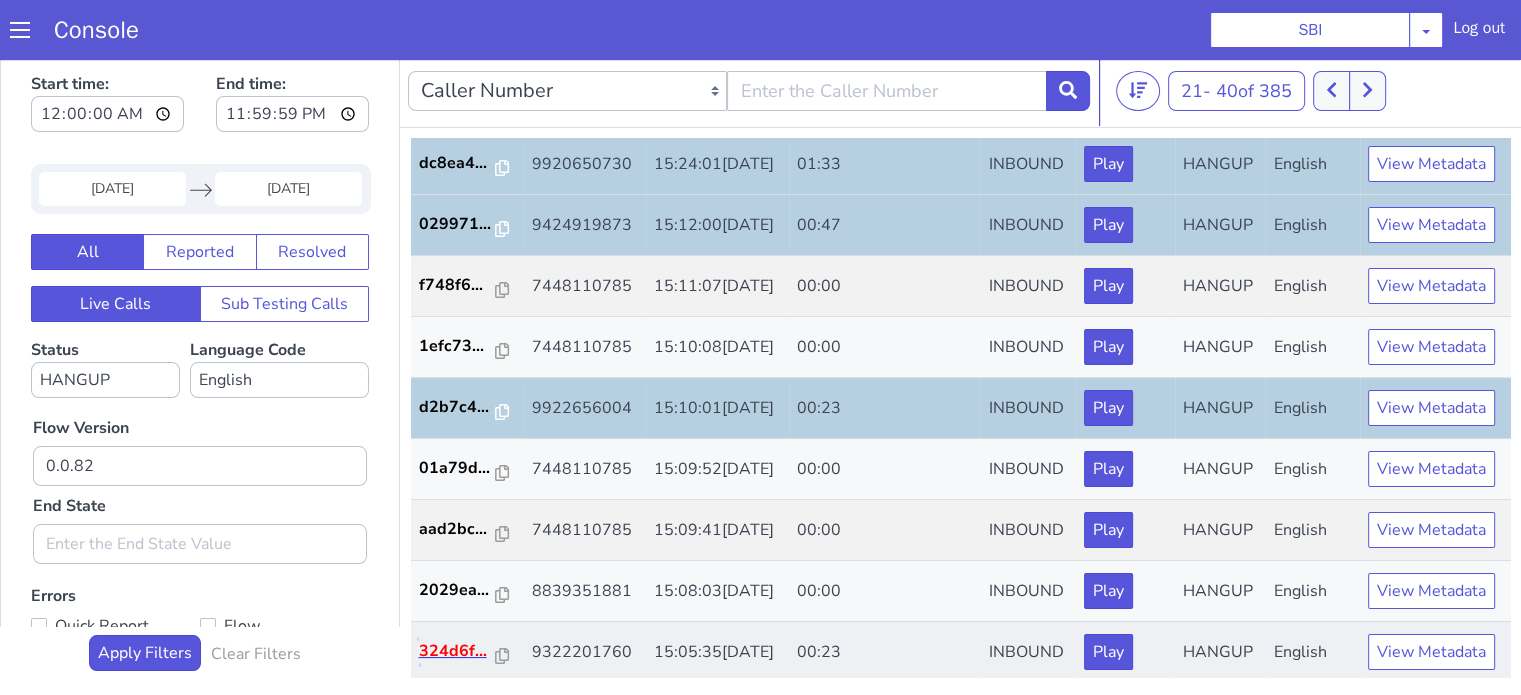 click on "324d6f..." at bounding box center (458, 651) 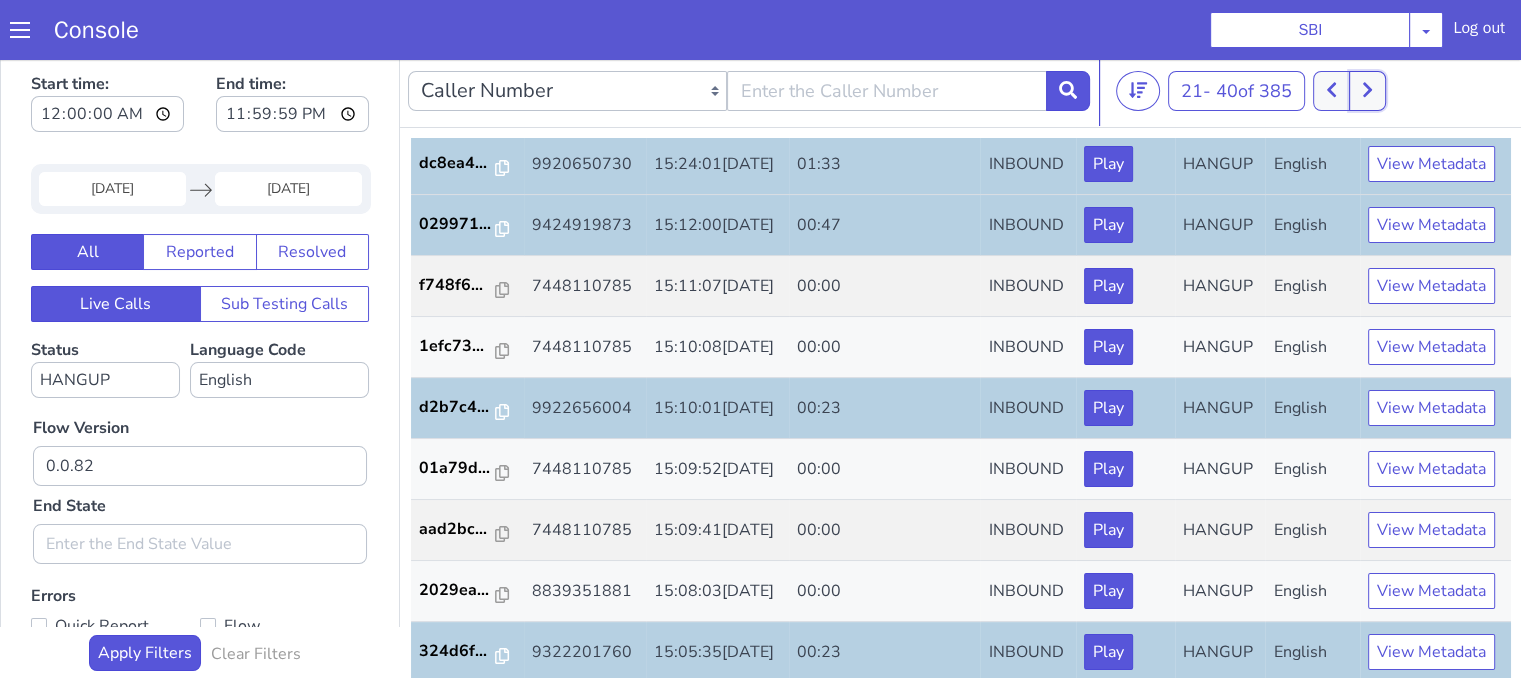 click at bounding box center [1367, 91] 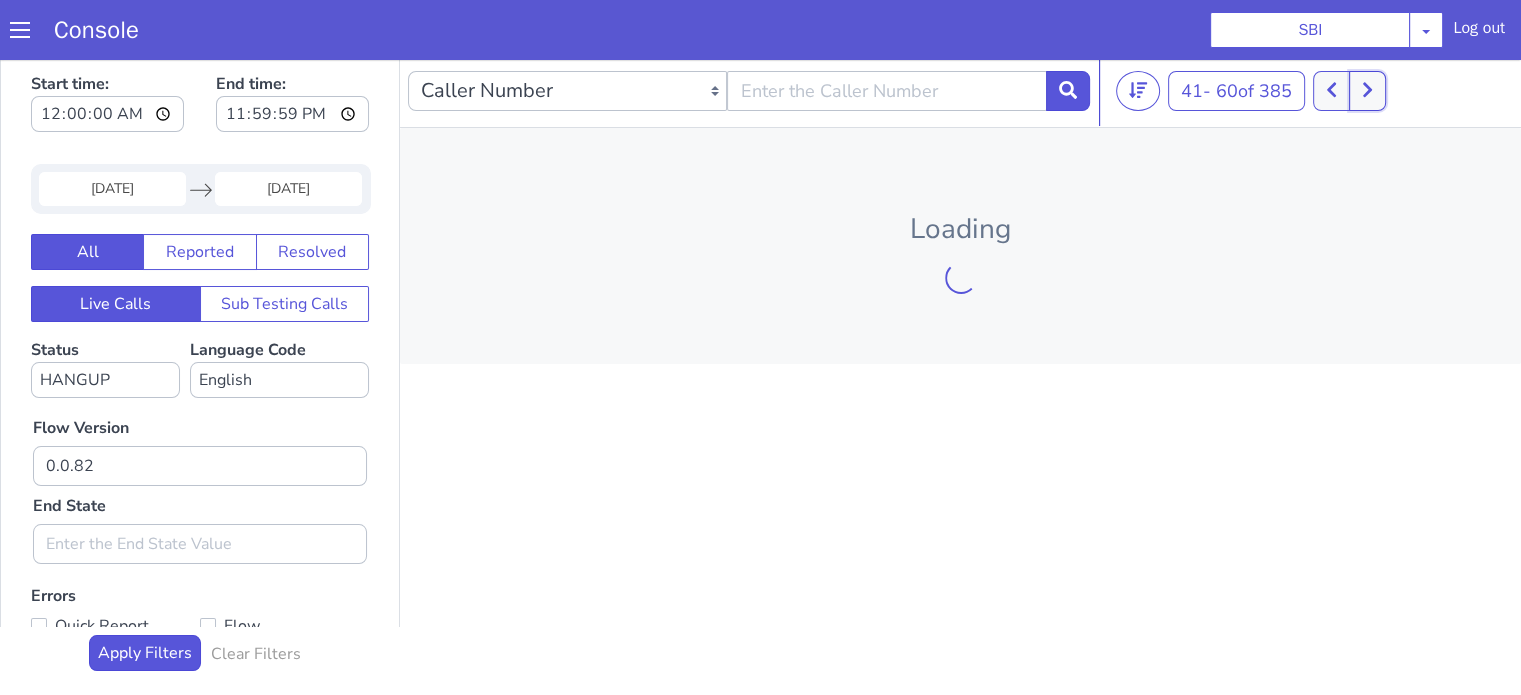 type 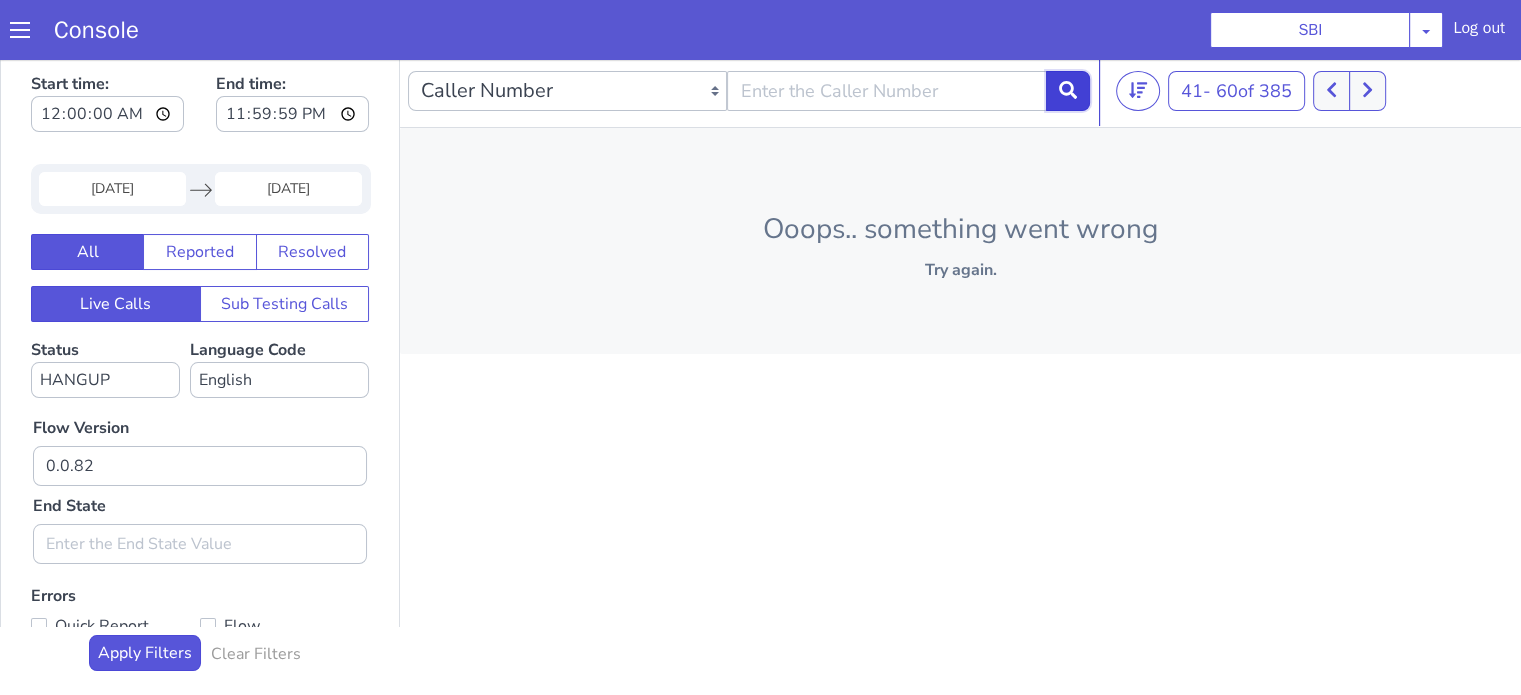 drag, startPoint x: 1078, startPoint y: 84, endPoint x: 1050, endPoint y: 110, distance: 38.209946 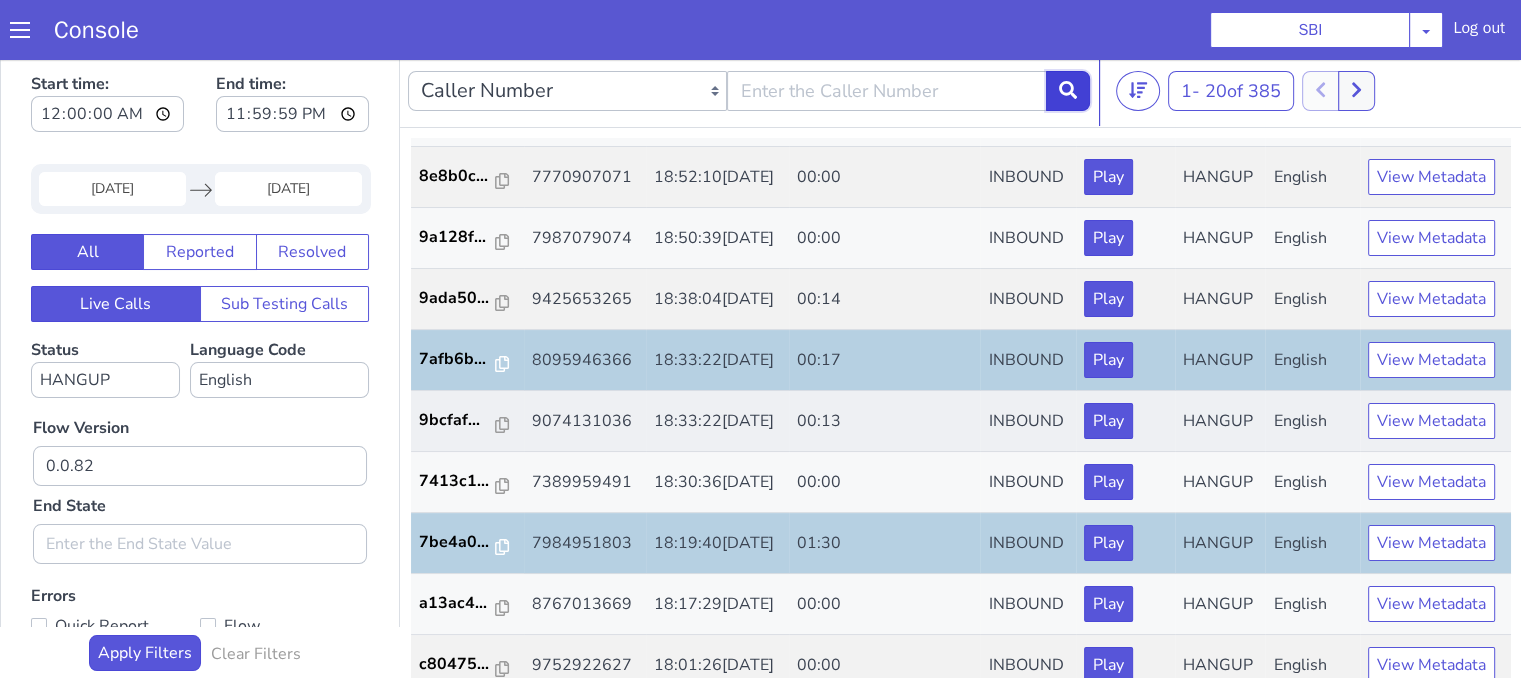 scroll, scrollTop: 726, scrollLeft: 0, axis: vertical 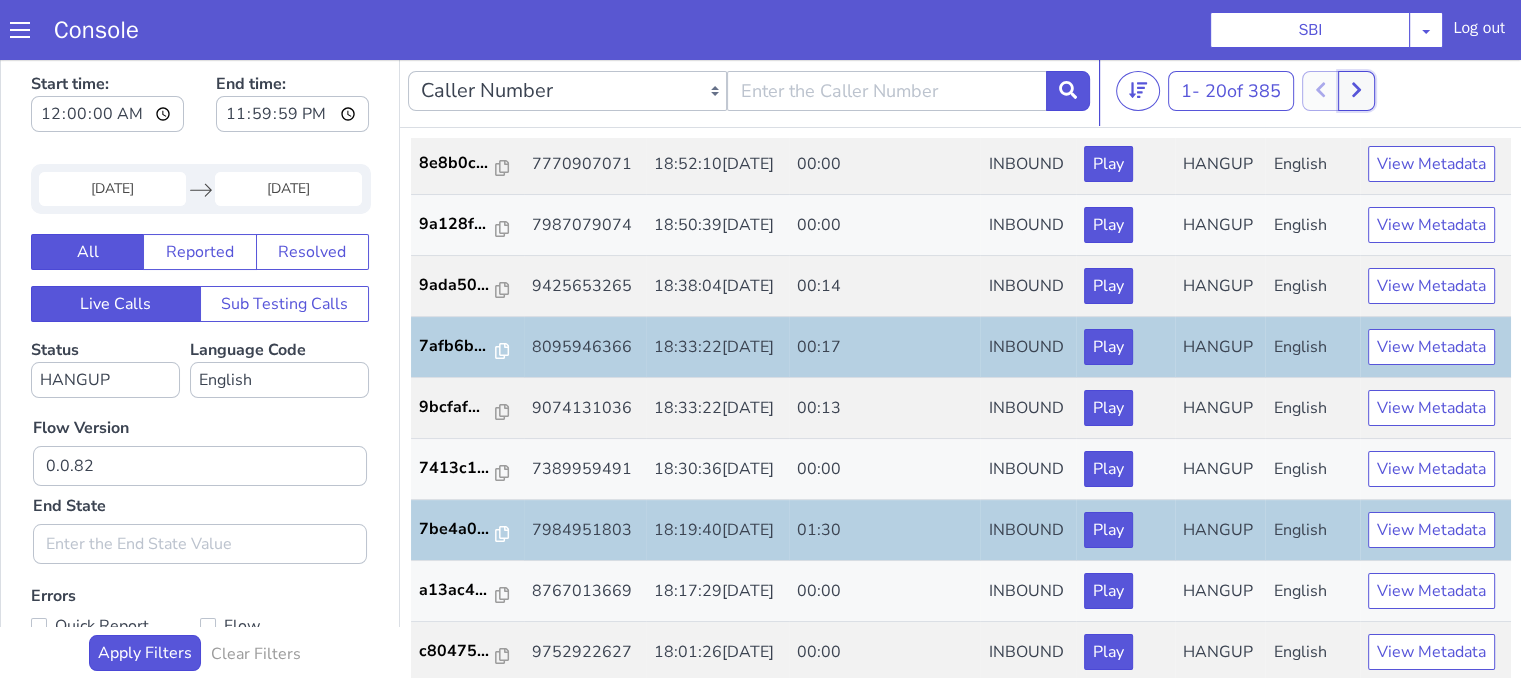 click at bounding box center [1356, 91] 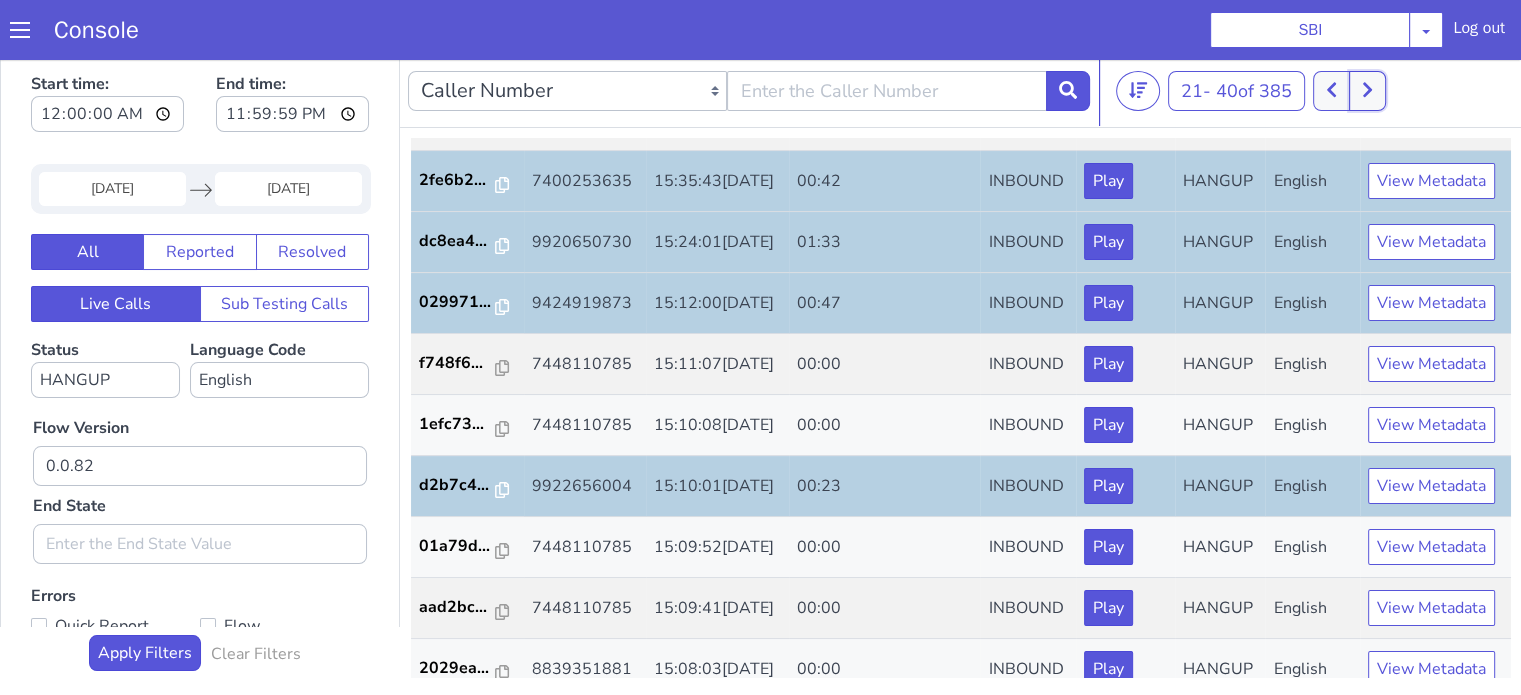 scroll, scrollTop: 726, scrollLeft: 0, axis: vertical 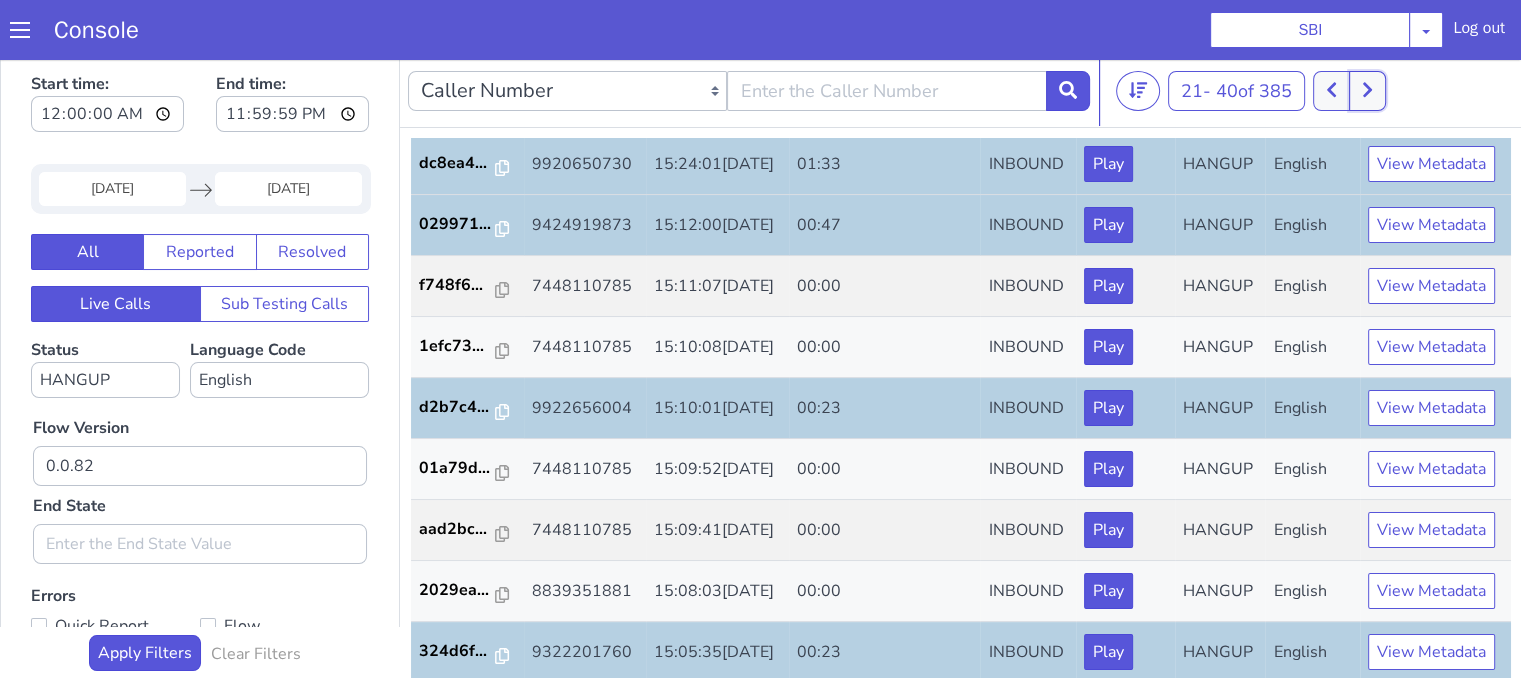 click 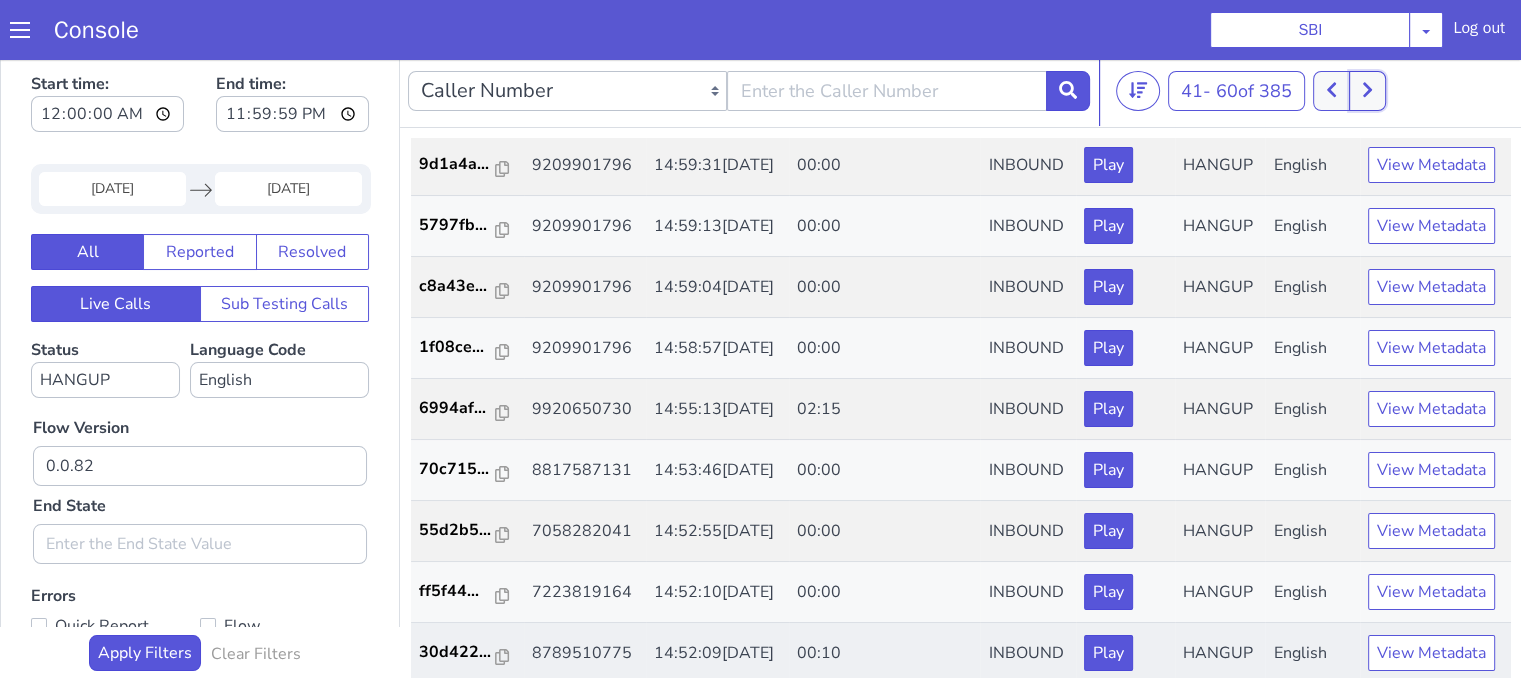 scroll, scrollTop: 200, scrollLeft: 0, axis: vertical 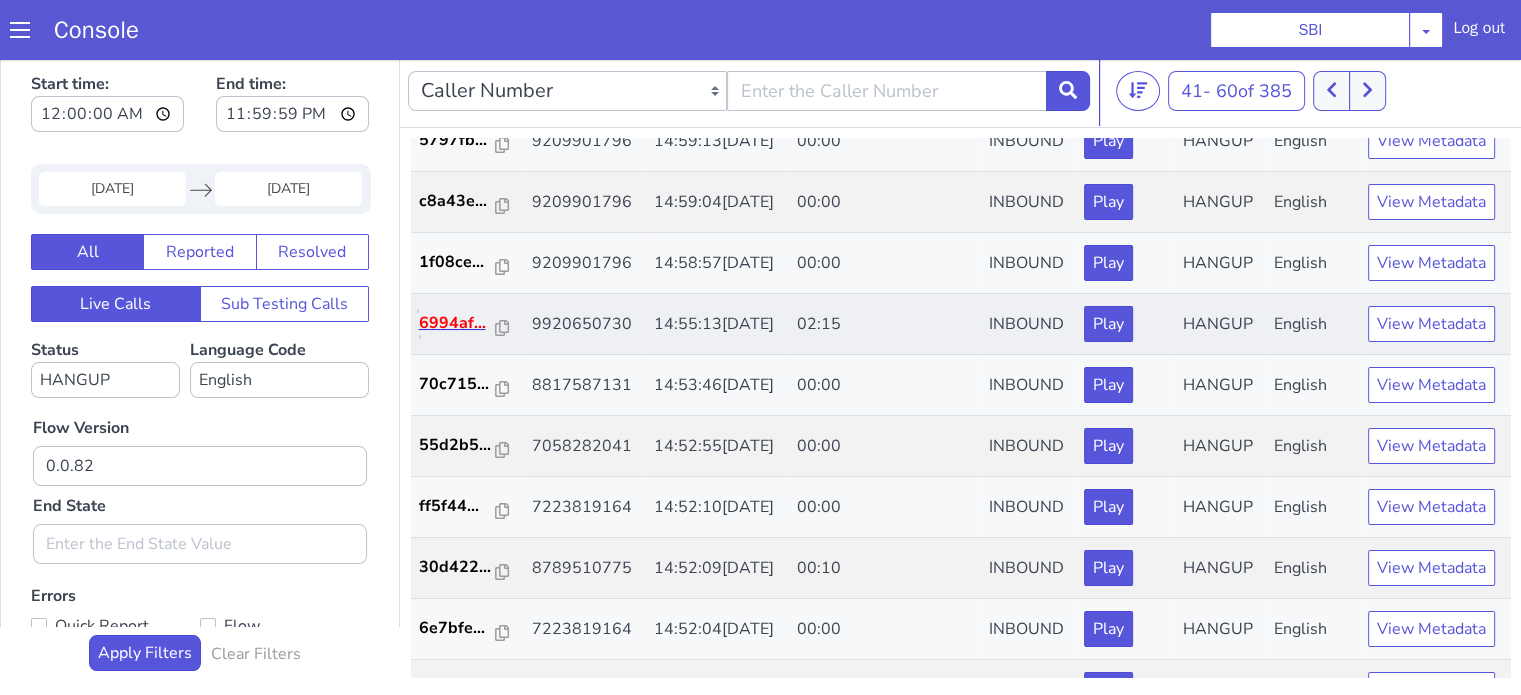 click on "6994af..." at bounding box center (458, 323) 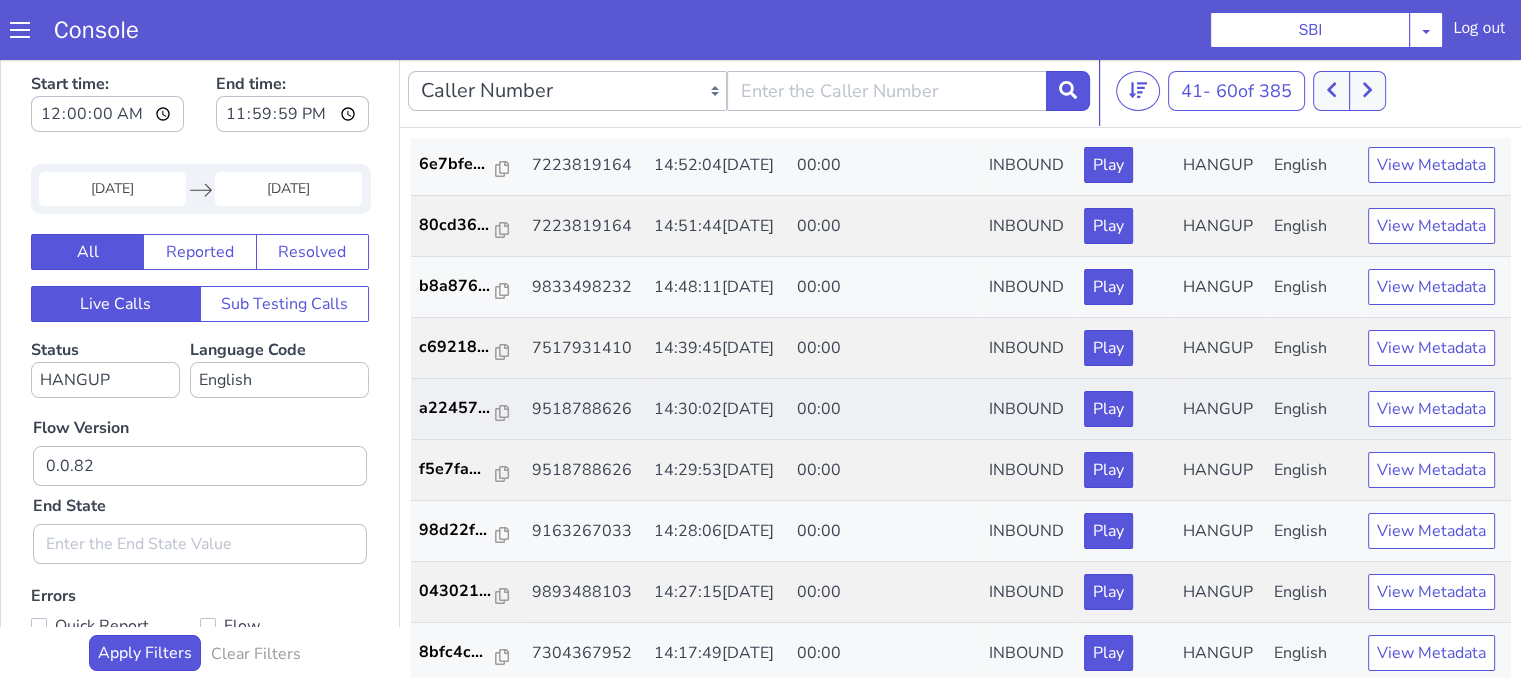 scroll, scrollTop: 726, scrollLeft: 0, axis: vertical 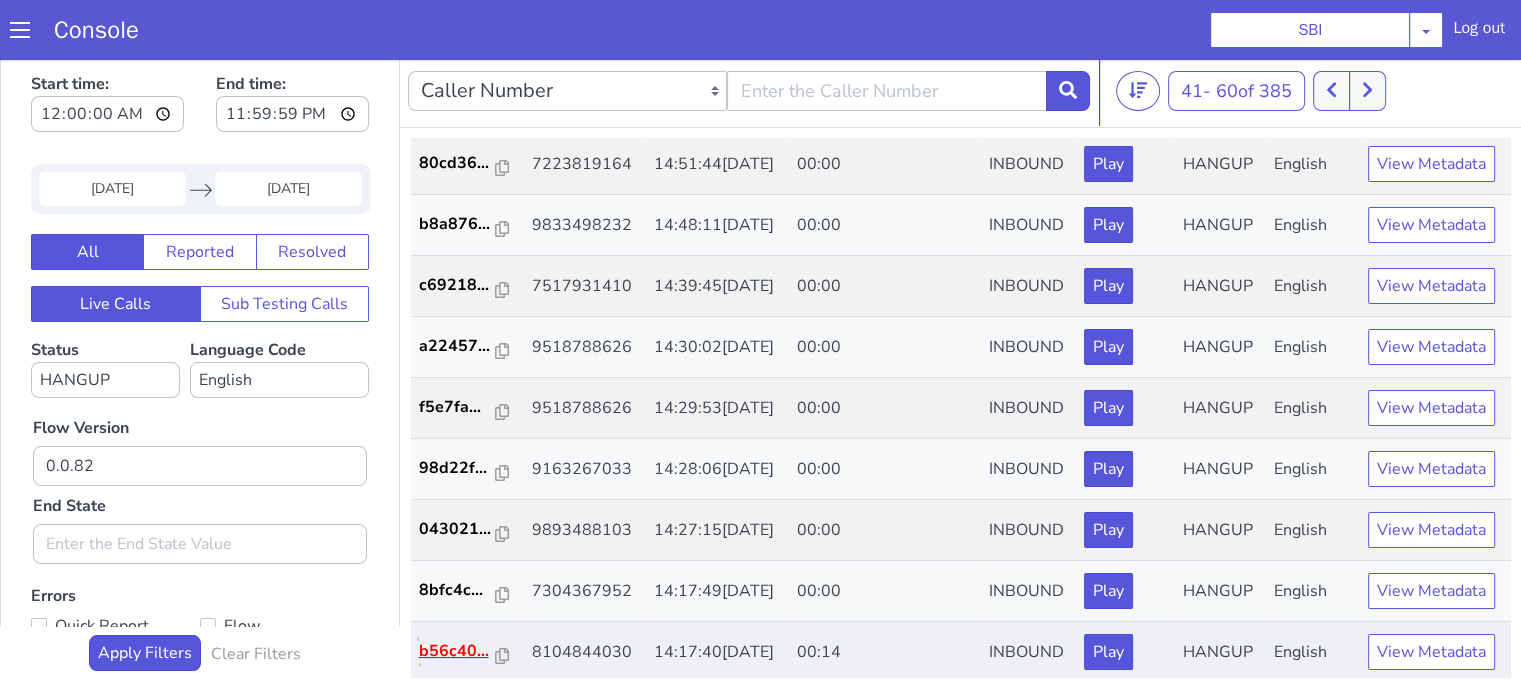 click on "b56c40..." at bounding box center (458, 651) 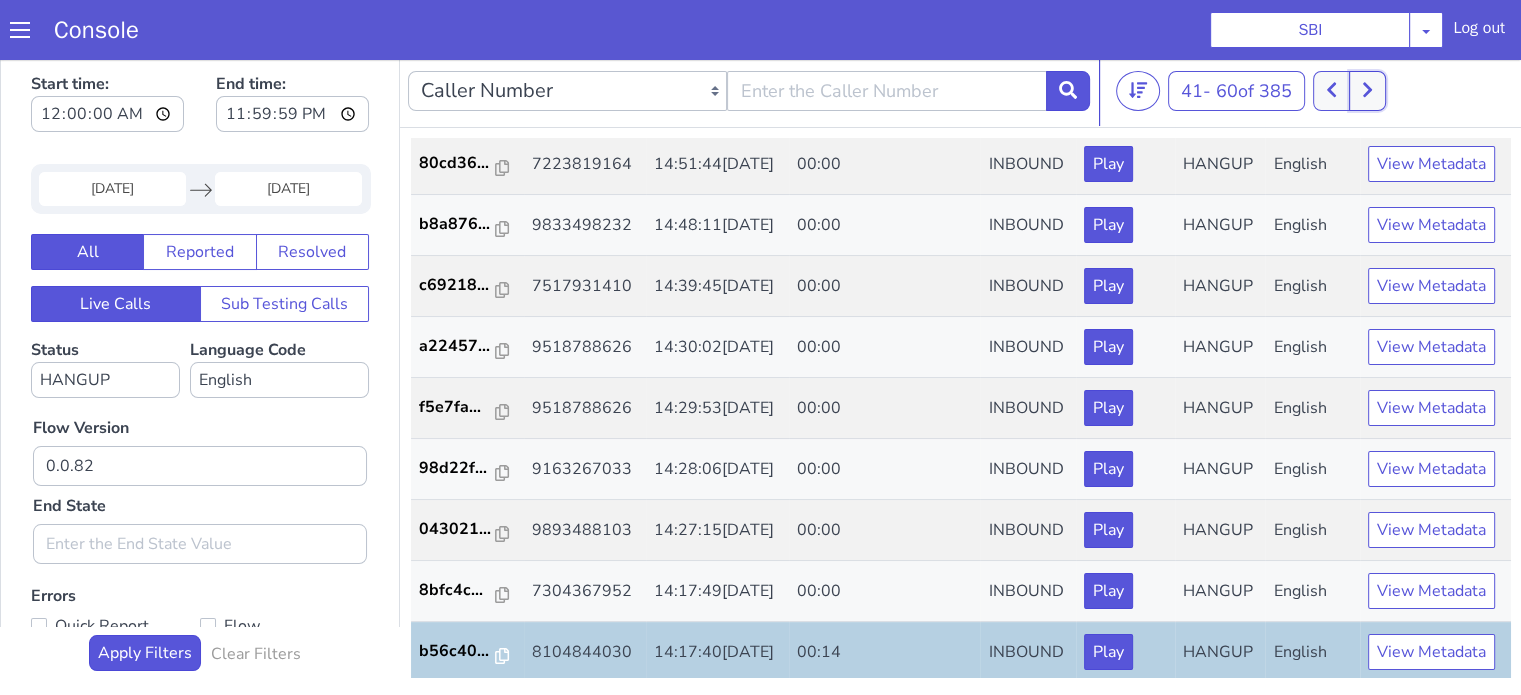 click at bounding box center (1367, 91) 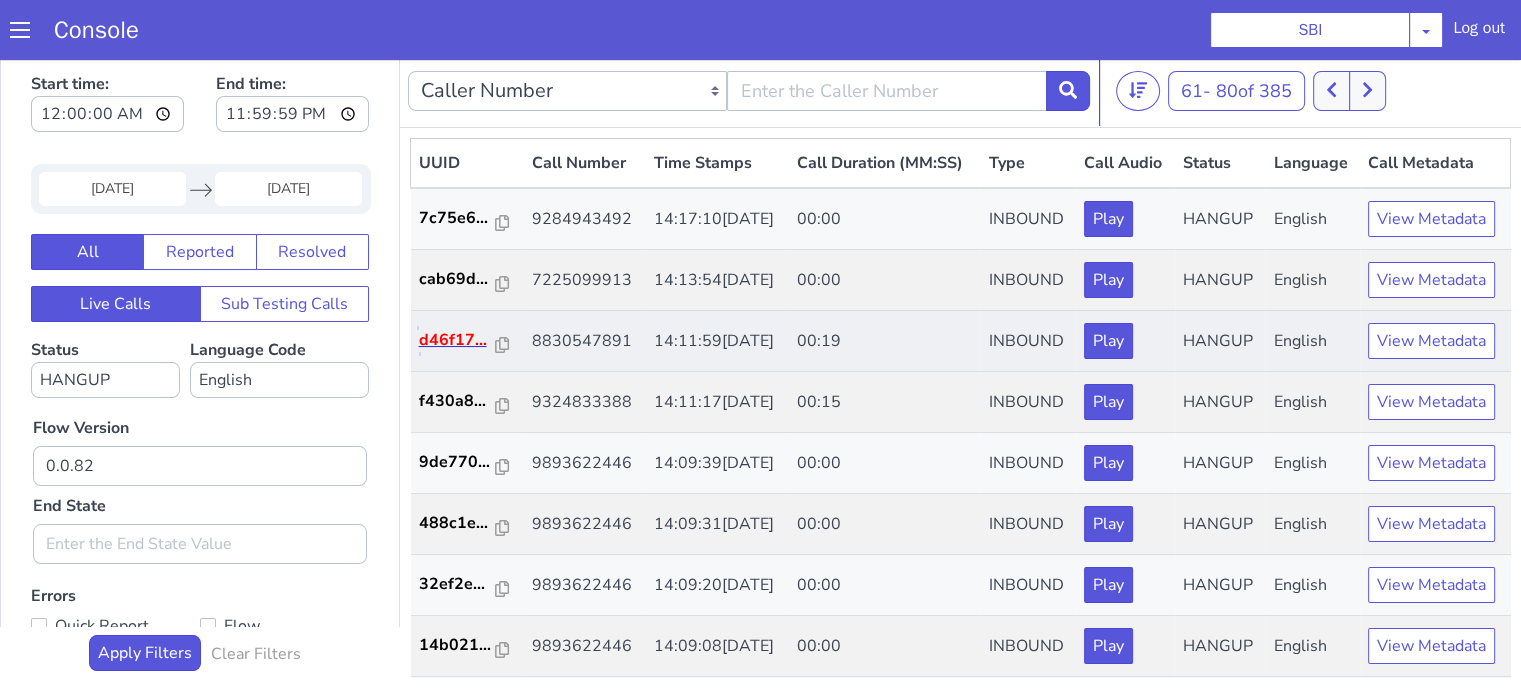 click on "d46f17..." at bounding box center [458, 340] 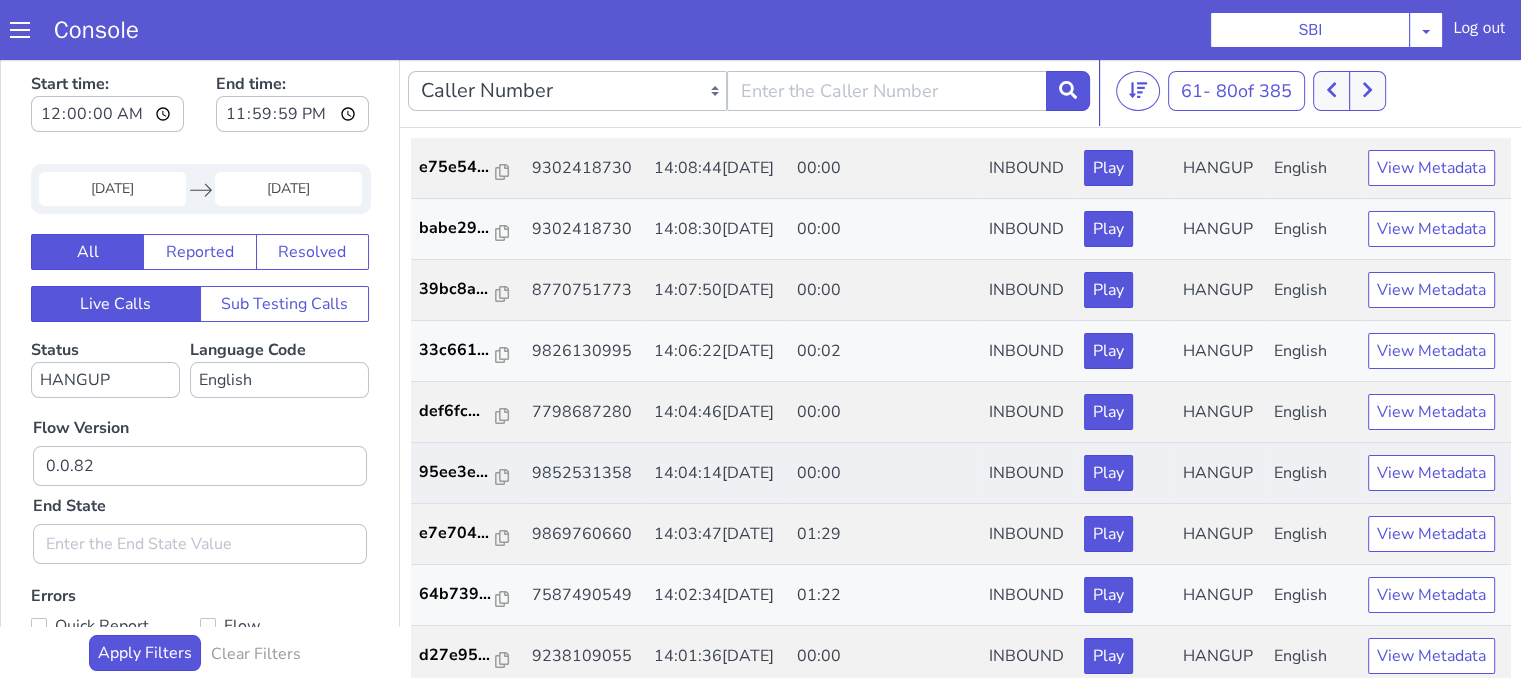 scroll, scrollTop: 726, scrollLeft: 0, axis: vertical 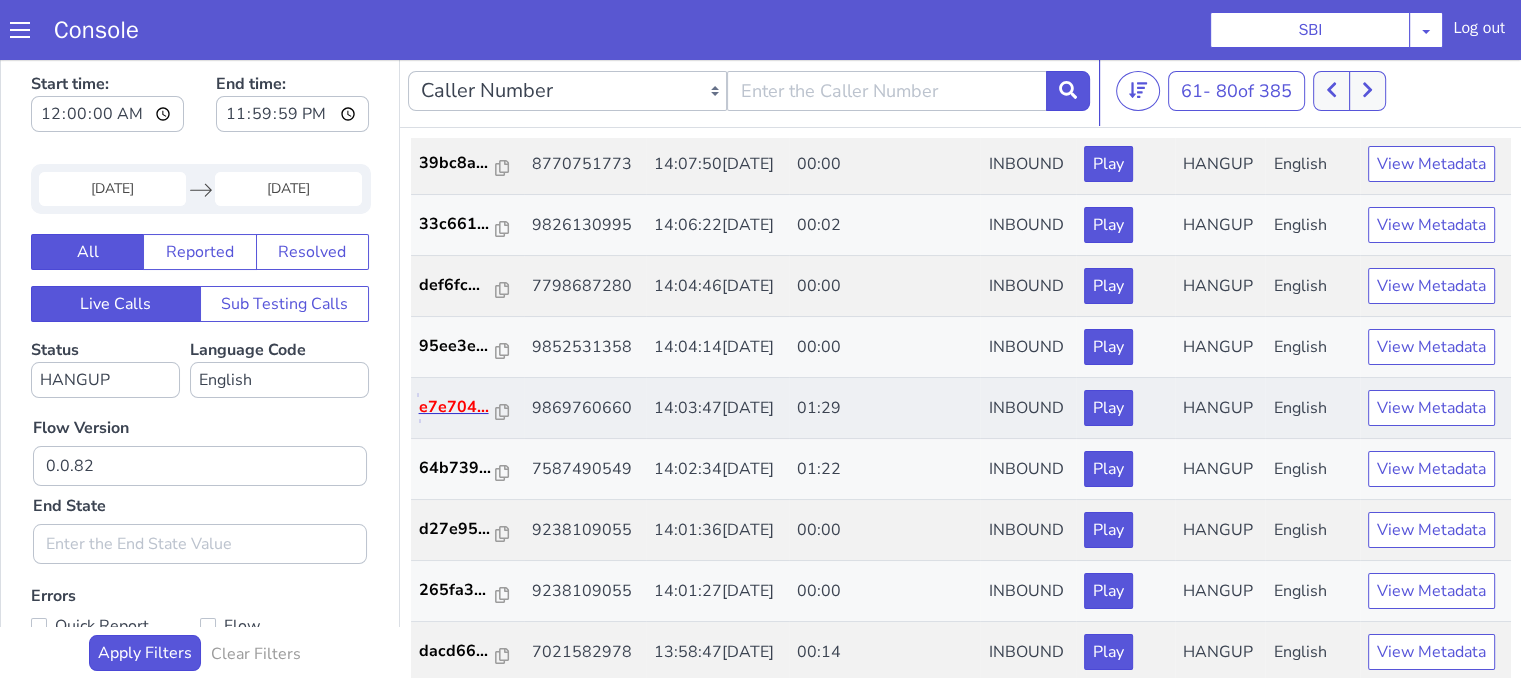 click on "e7e704..." at bounding box center (458, 407) 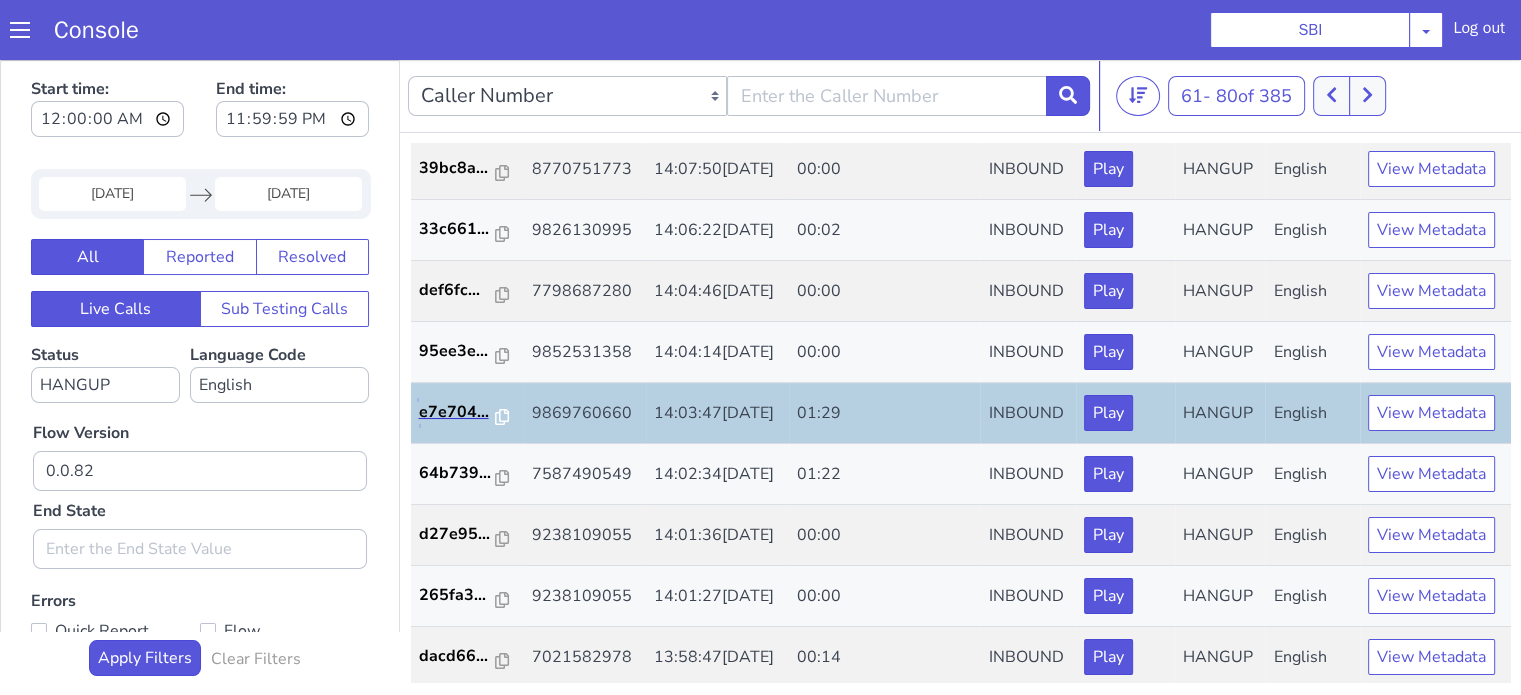 scroll, scrollTop: 0, scrollLeft: 0, axis: both 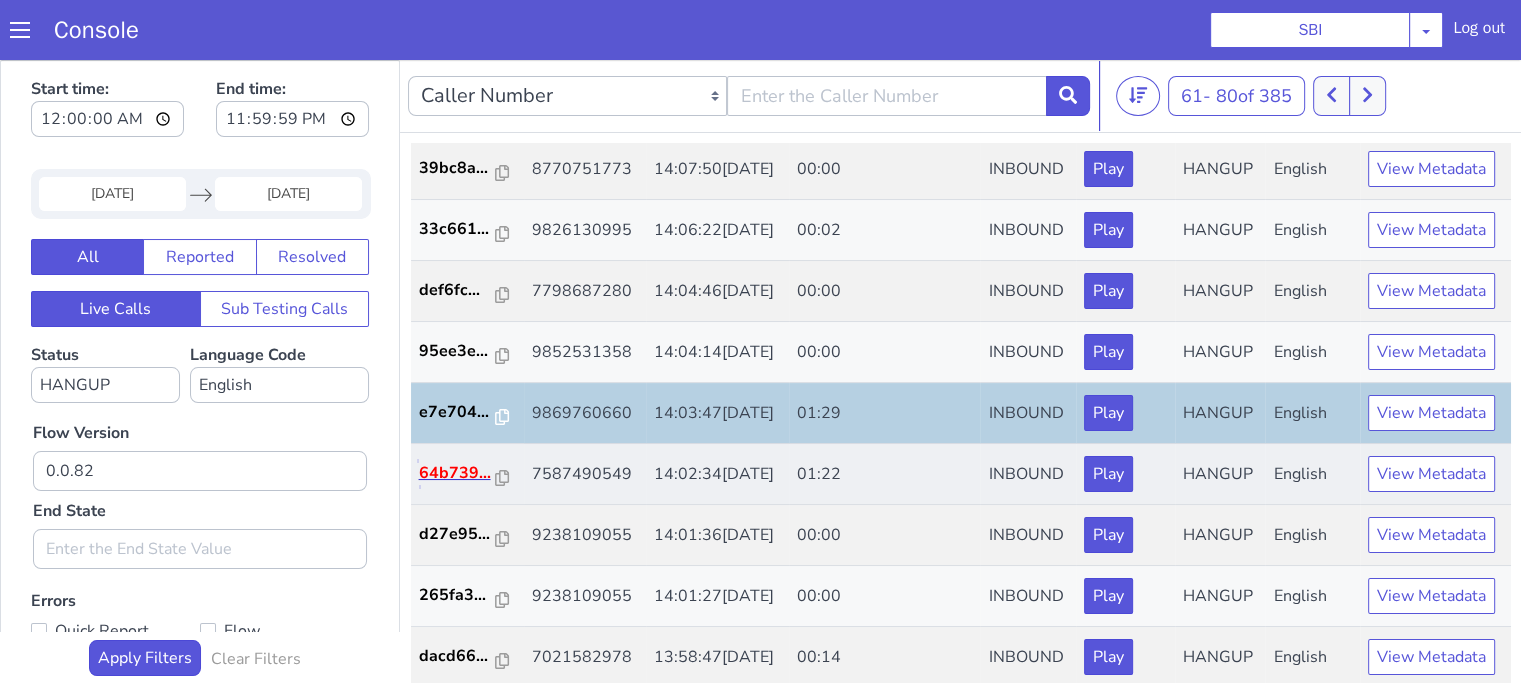 click on "64b739..." at bounding box center (458, 473) 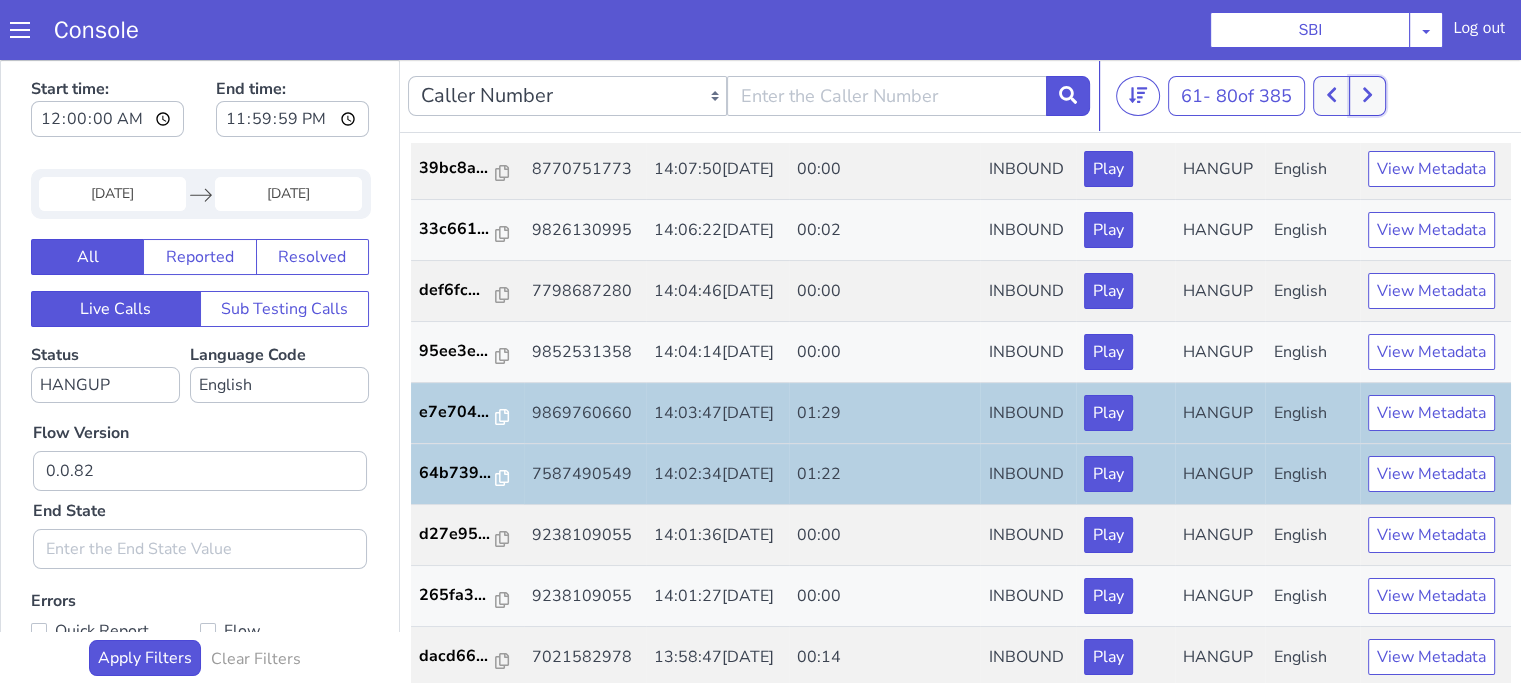 click 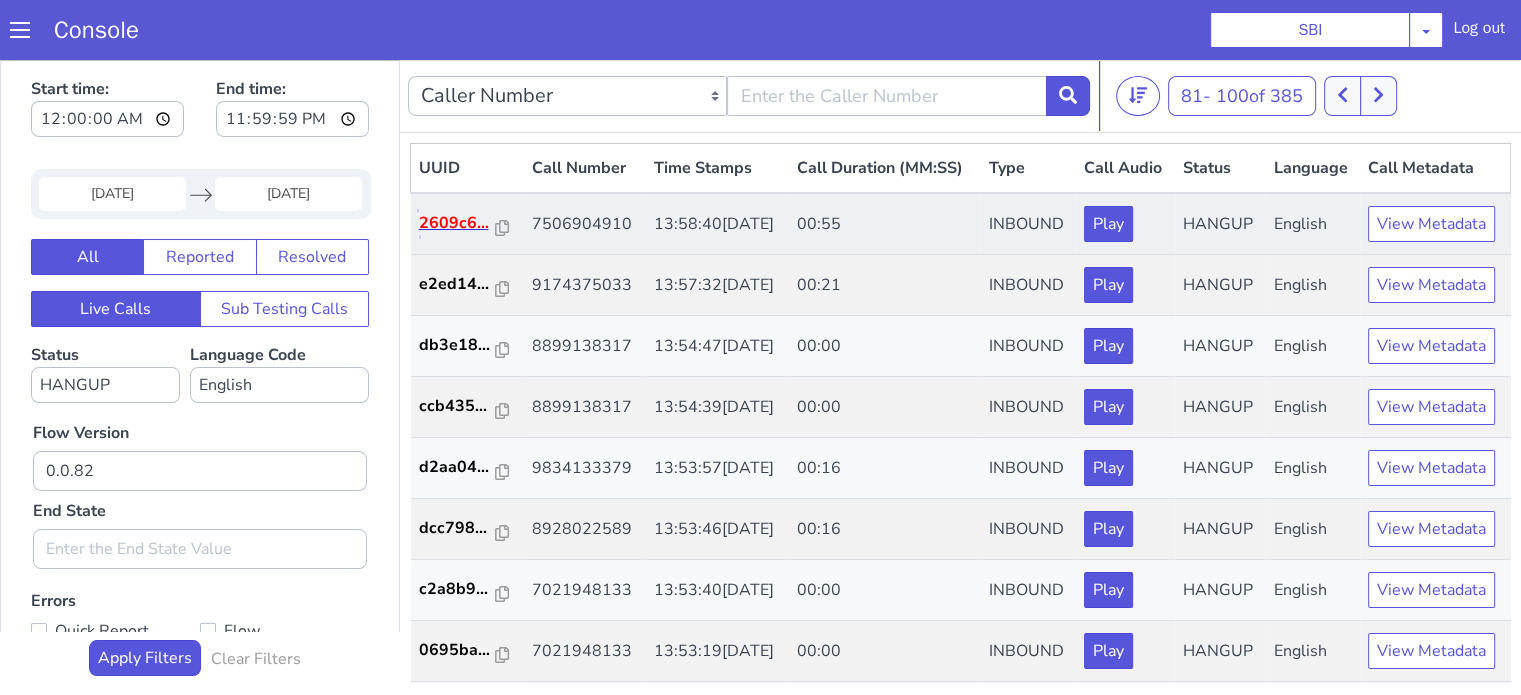click on "2609c6..." at bounding box center (458, 223) 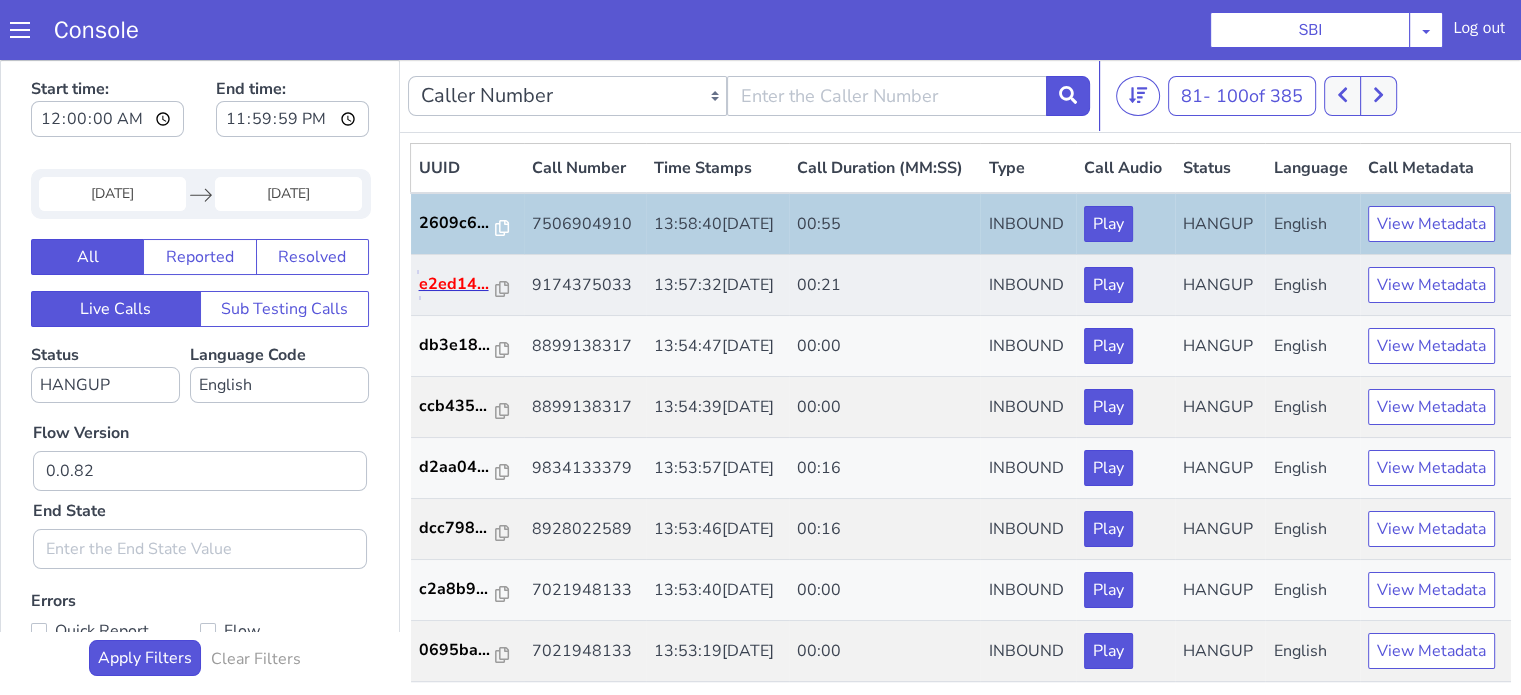 click on "e2ed14..." at bounding box center (458, 284) 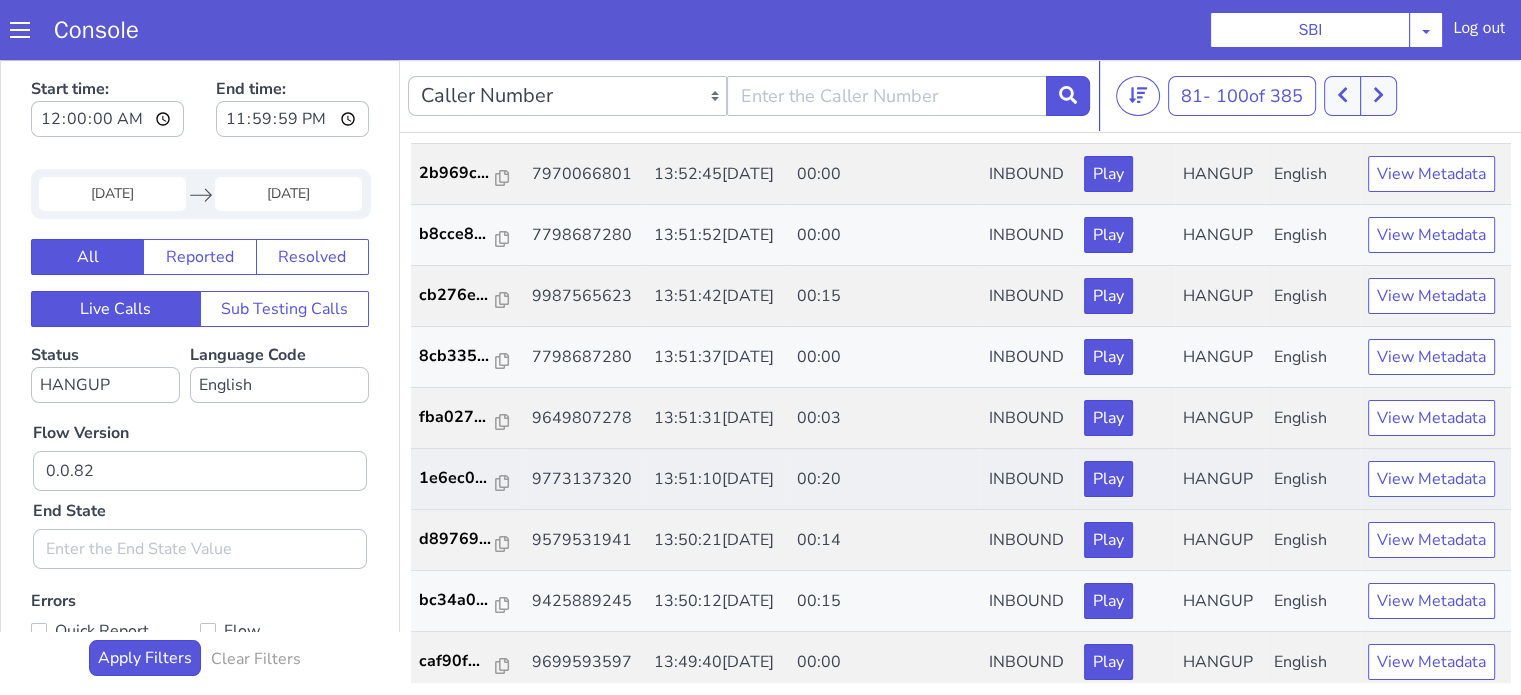 scroll, scrollTop: 726, scrollLeft: 0, axis: vertical 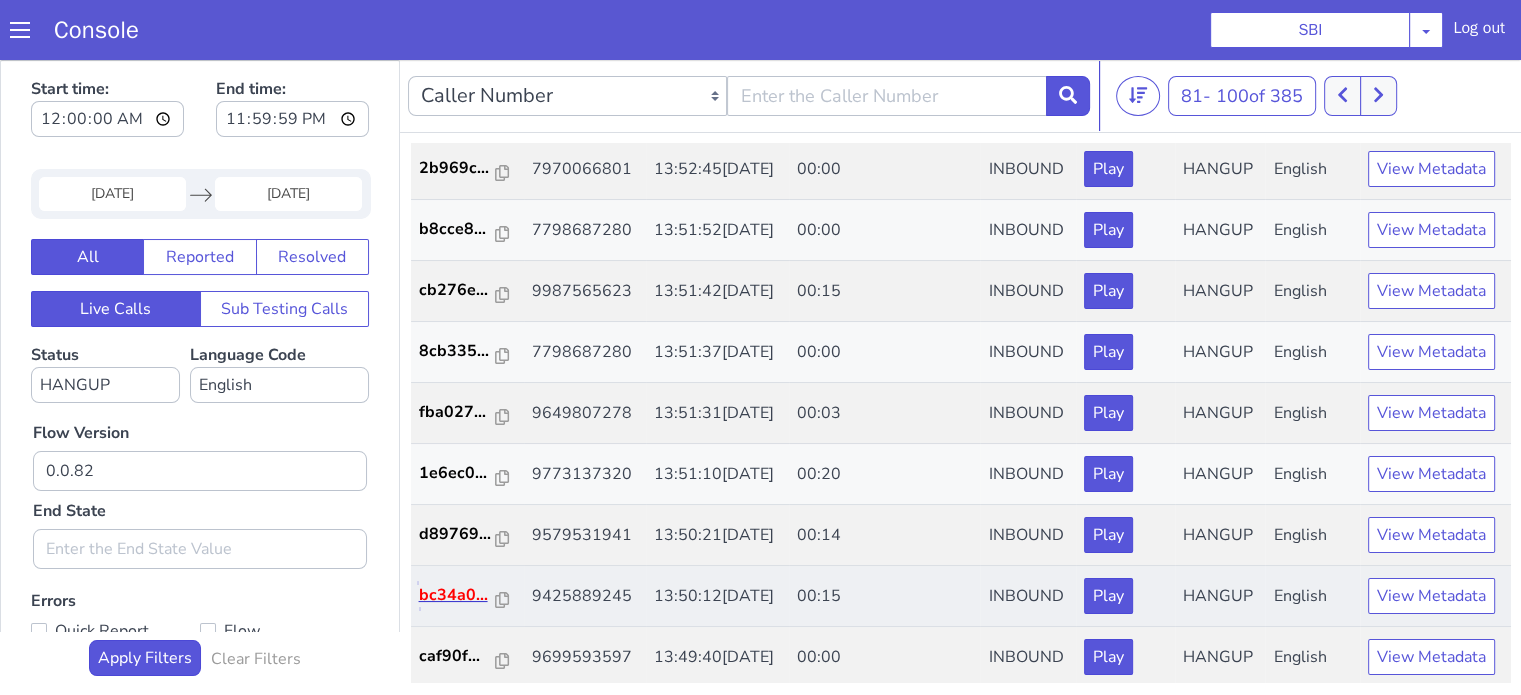 click on "bc34a0..." at bounding box center (458, 595) 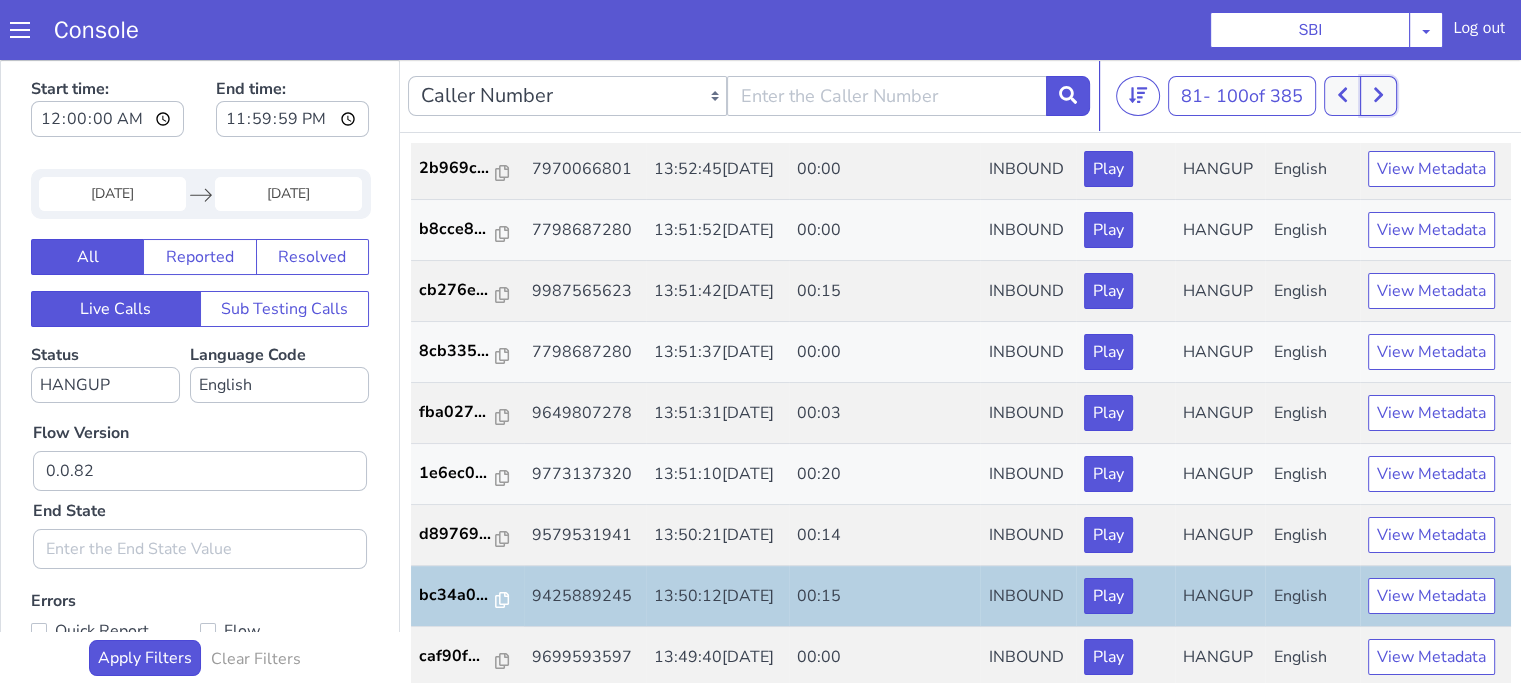 click at bounding box center (1378, 96) 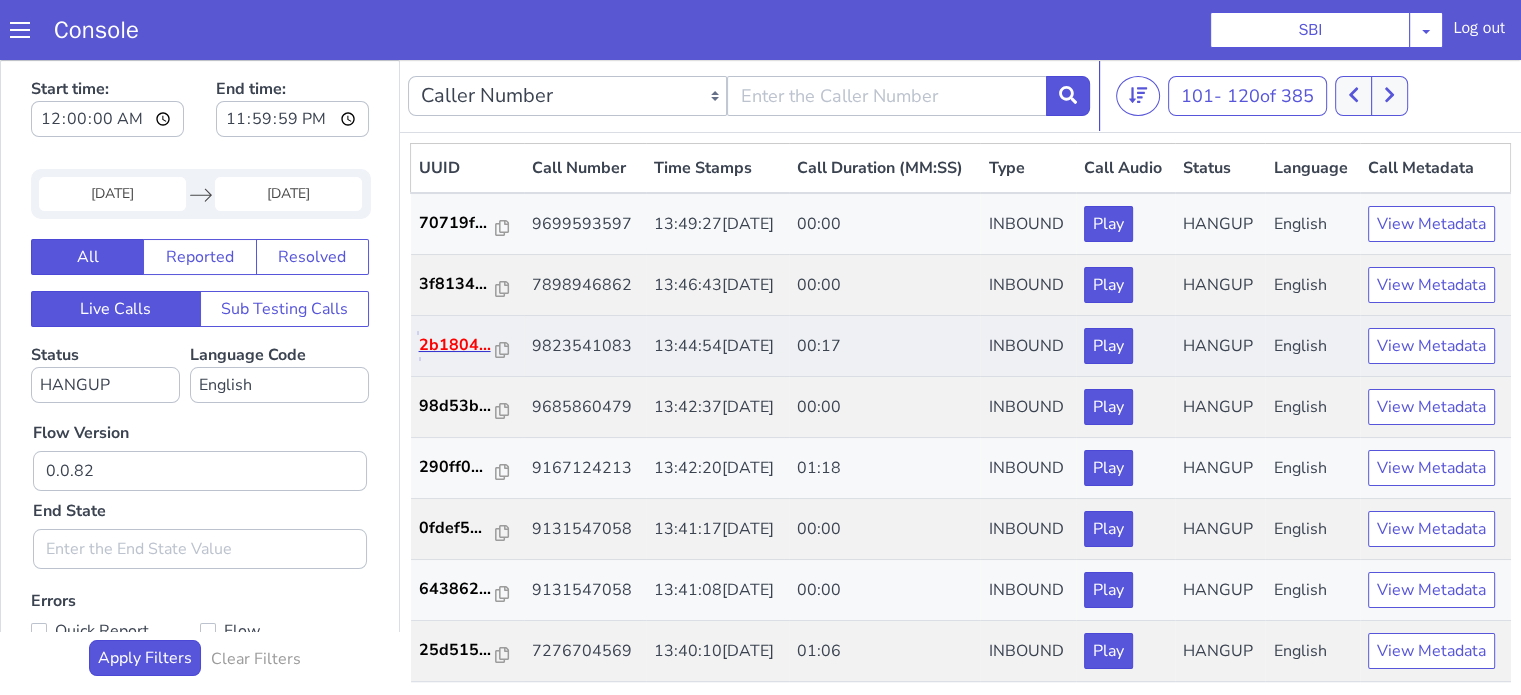 click on "2b1804..." at bounding box center (458, 345) 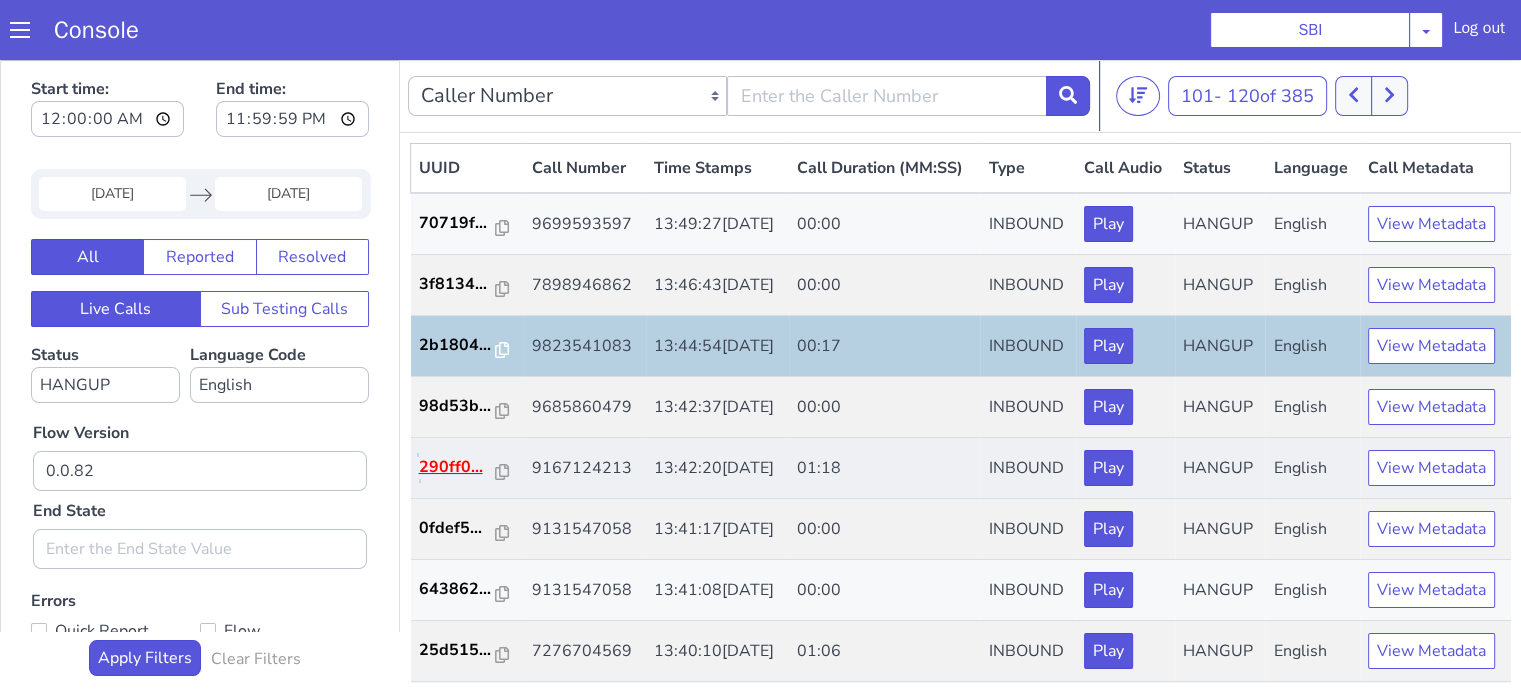 click on "290ff0..." at bounding box center (458, 467) 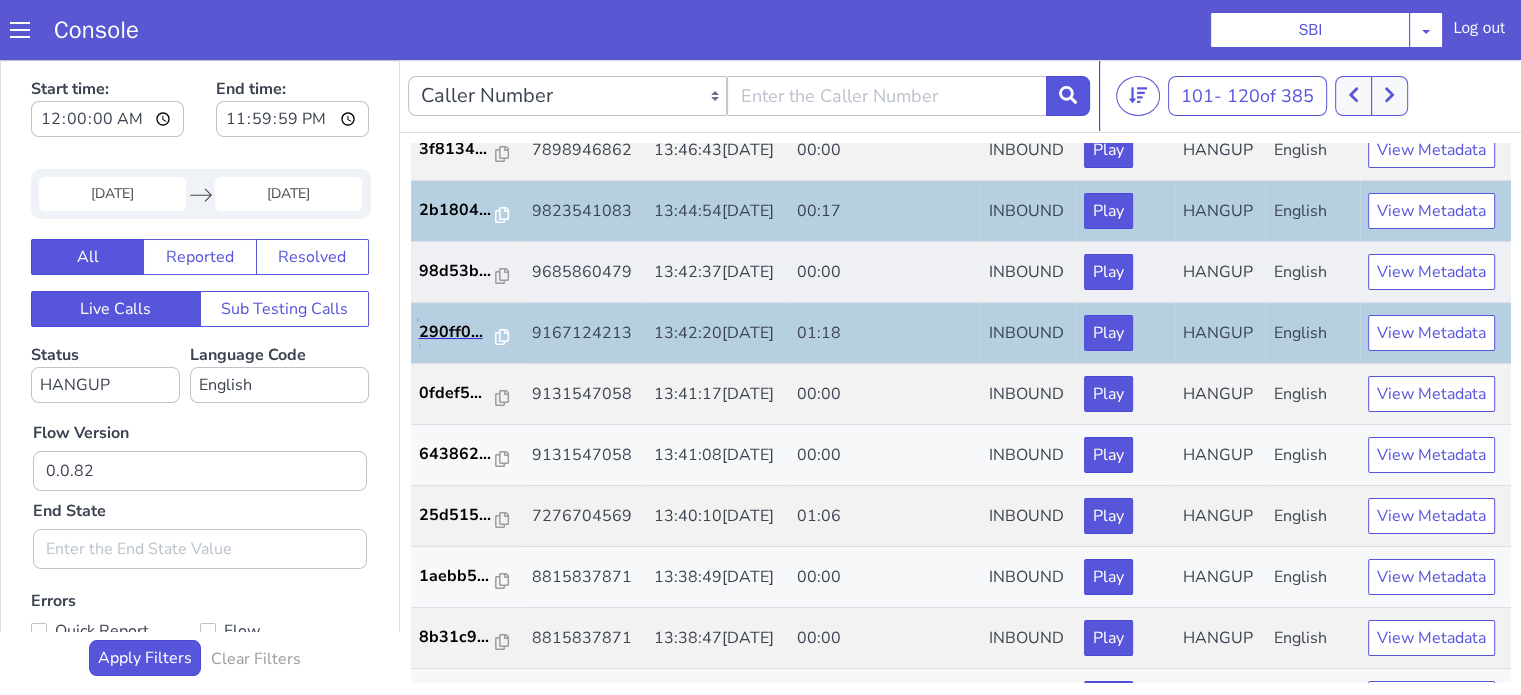 scroll, scrollTop: 300, scrollLeft: 0, axis: vertical 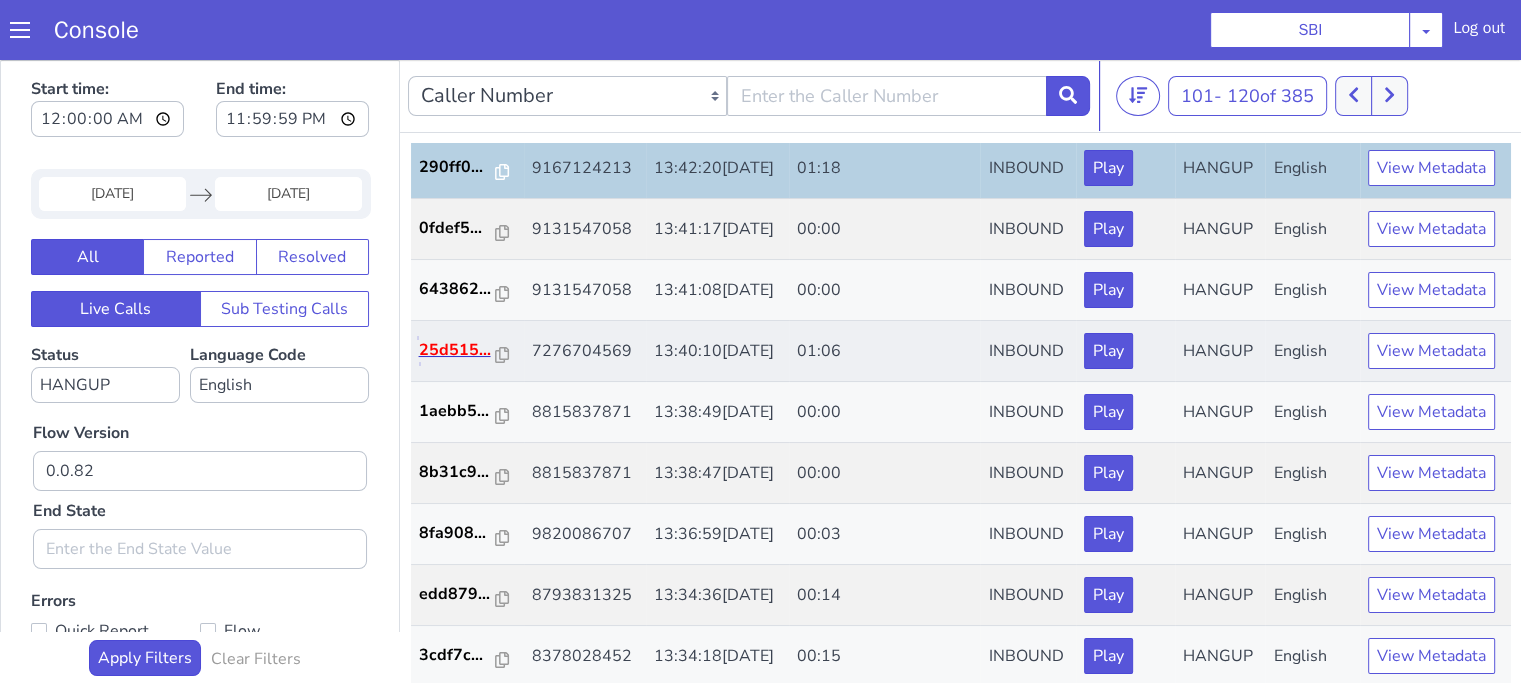 click on "25d515..." at bounding box center [458, 350] 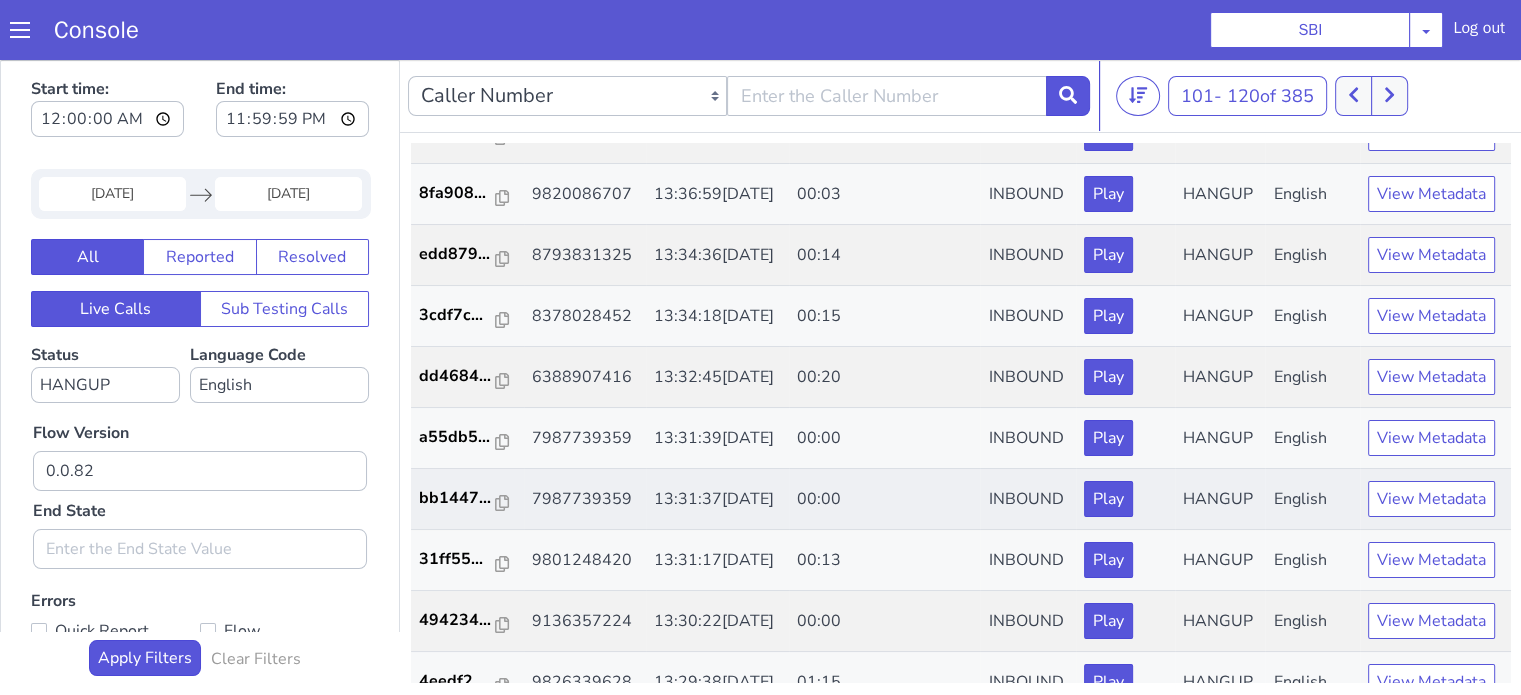 scroll, scrollTop: 726, scrollLeft: 0, axis: vertical 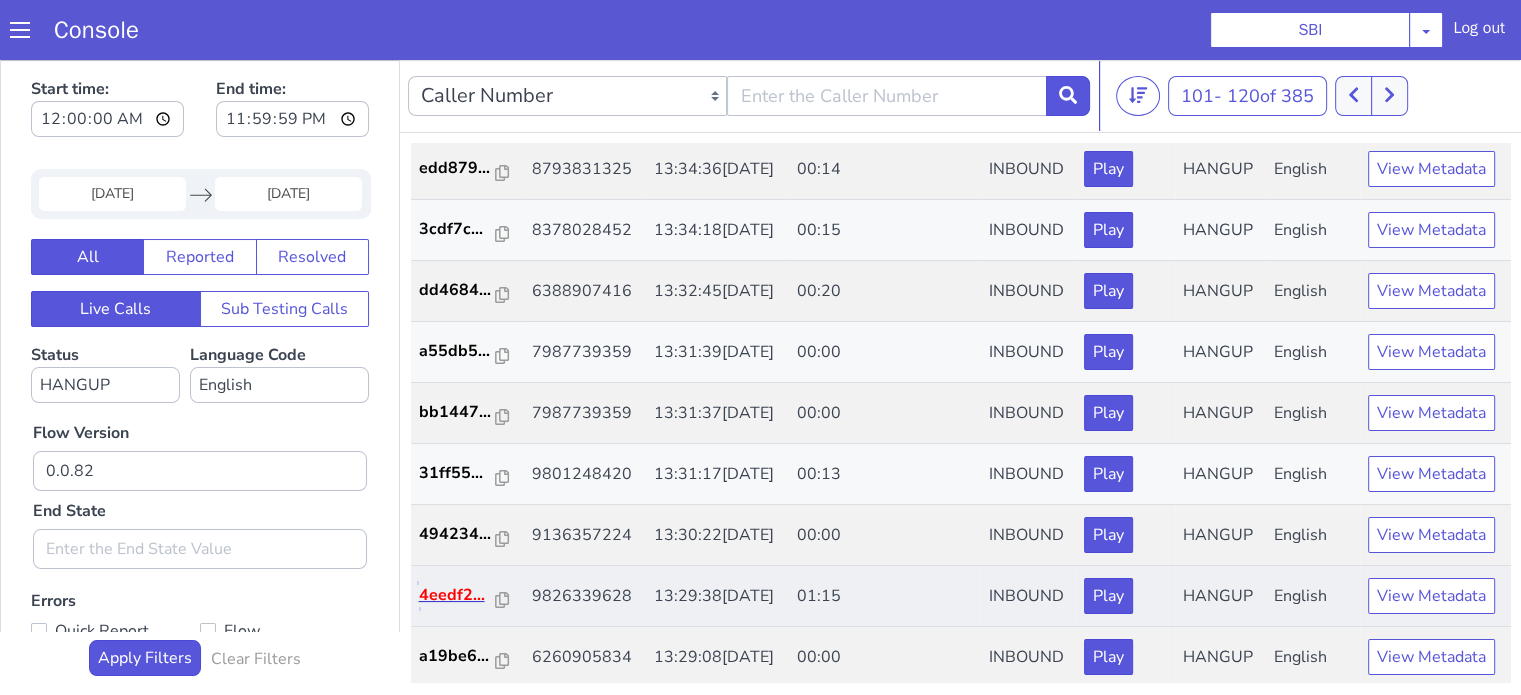 click on "4eedf2..." at bounding box center (458, 595) 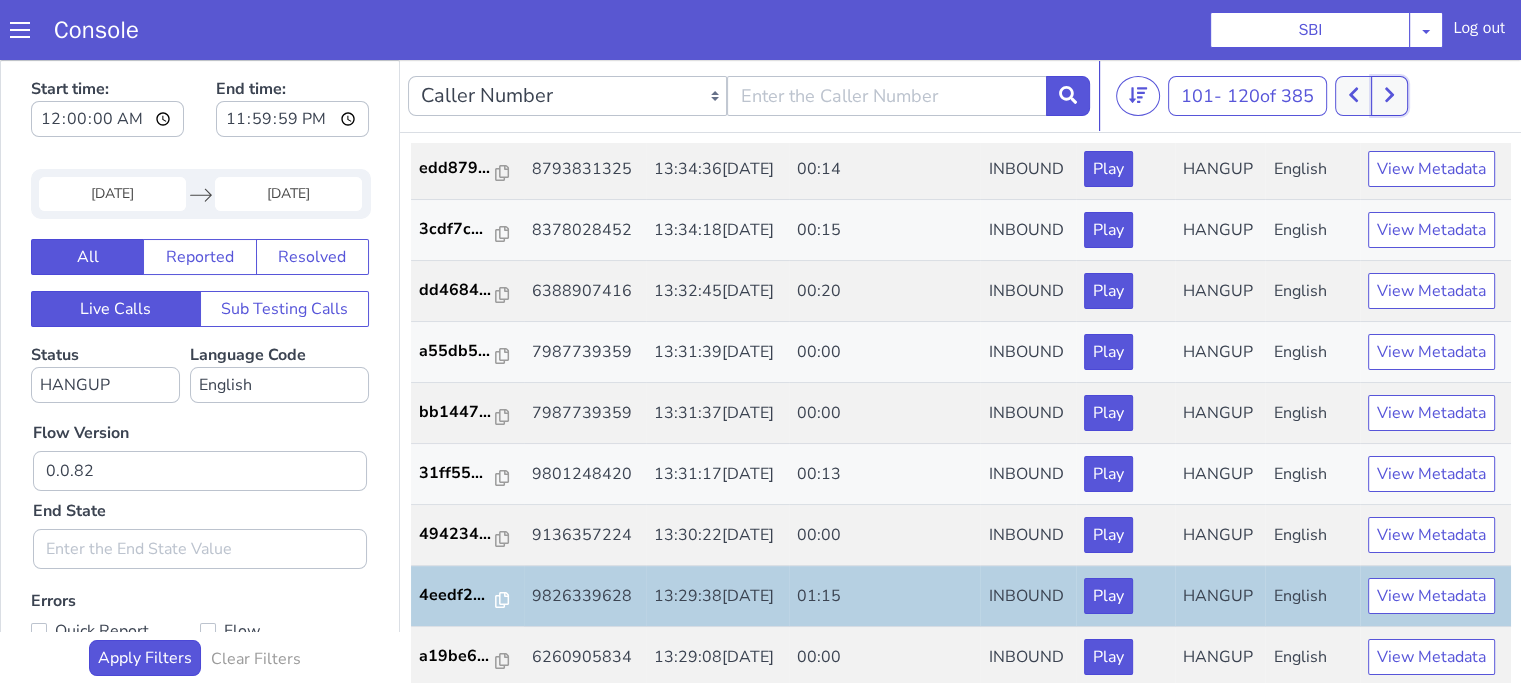 drag, startPoint x: 1392, startPoint y: 102, endPoint x: 1368, endPoint y: 123, distance: 31.890438 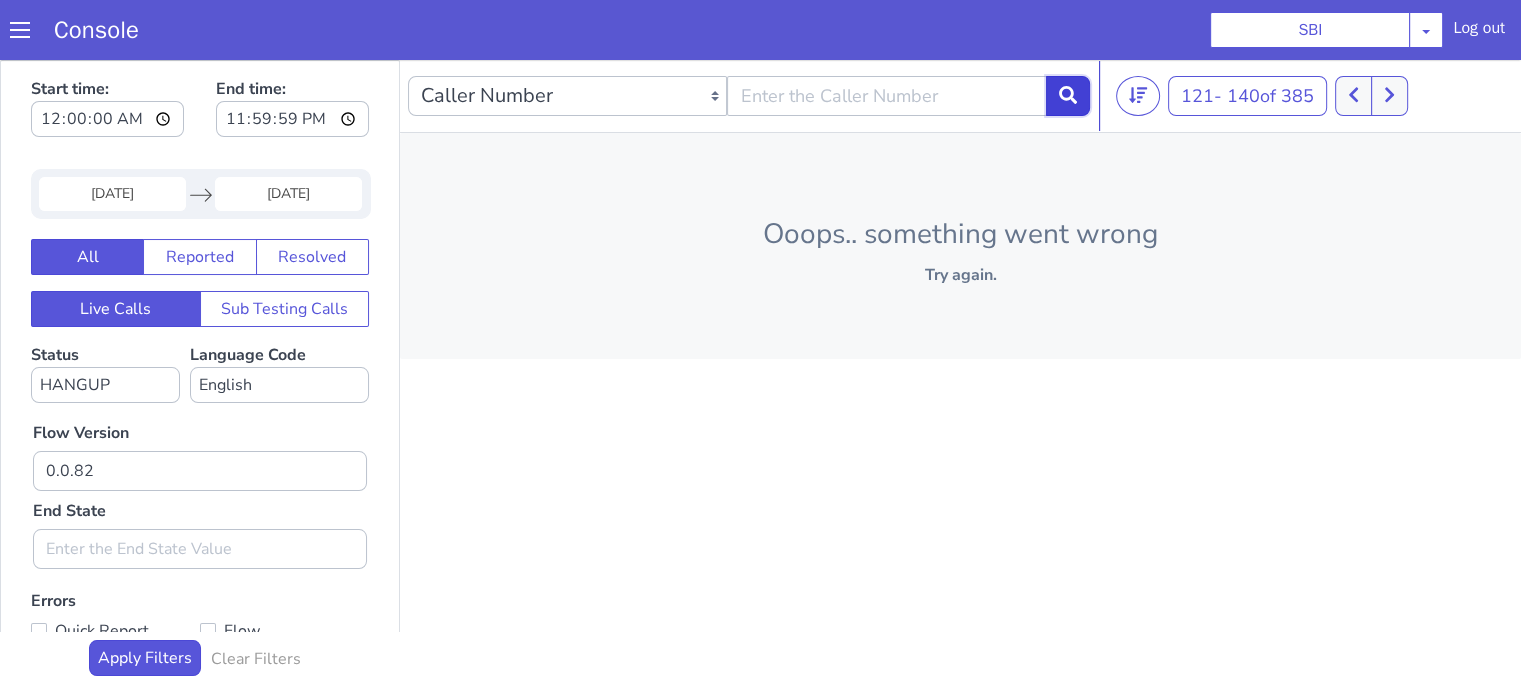 click 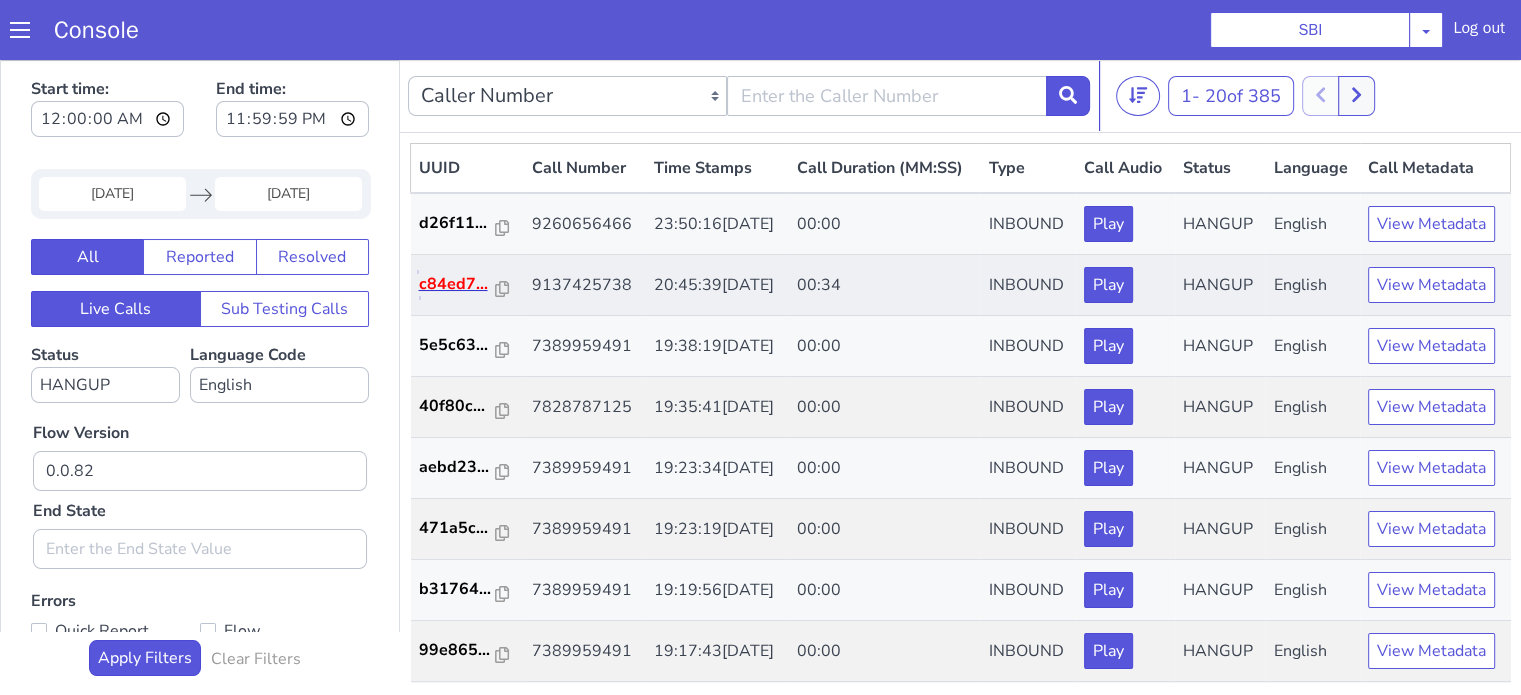 click on "c84ed7..." at bounding box center (458, 284) 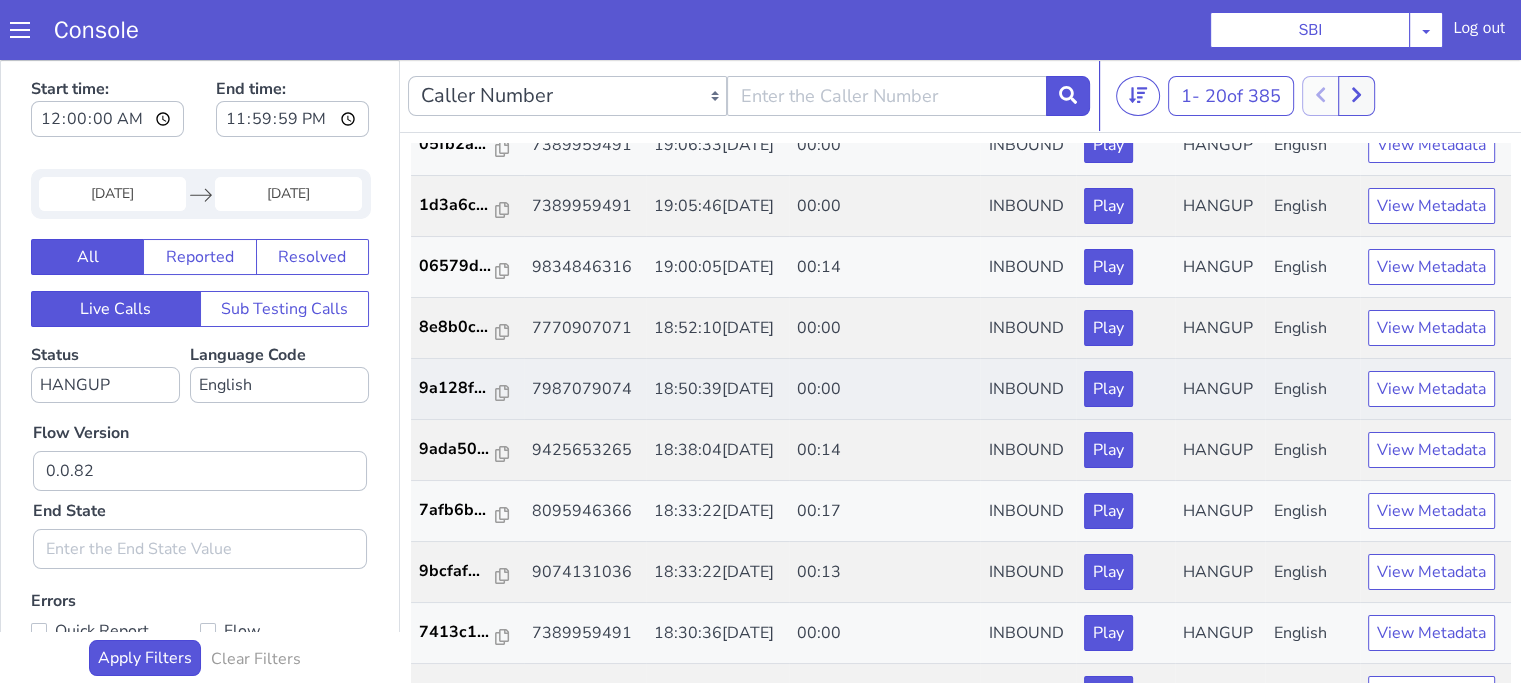 scroll, scrollTop: 600, scrollLeft: 0, axis: vertical 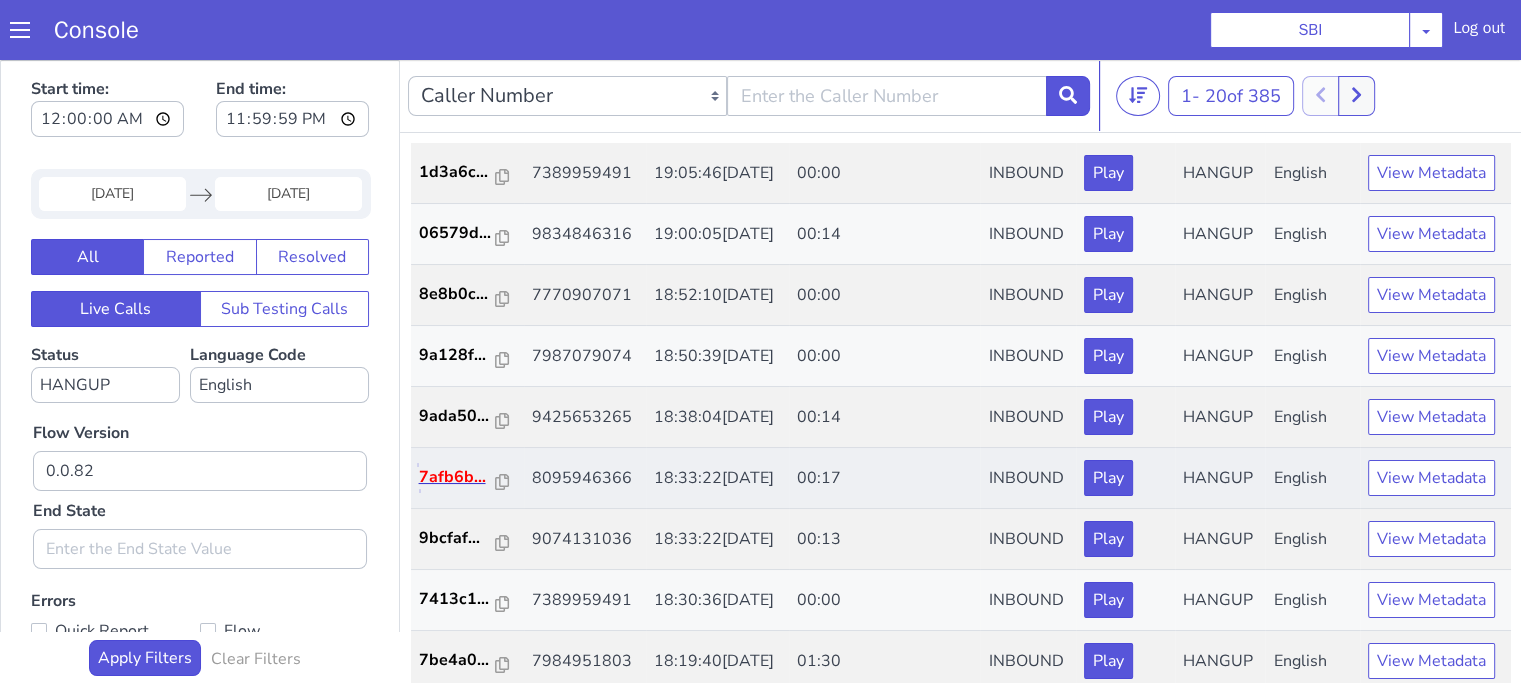 click on "7afb6b..." at bounding box center [458, 477] 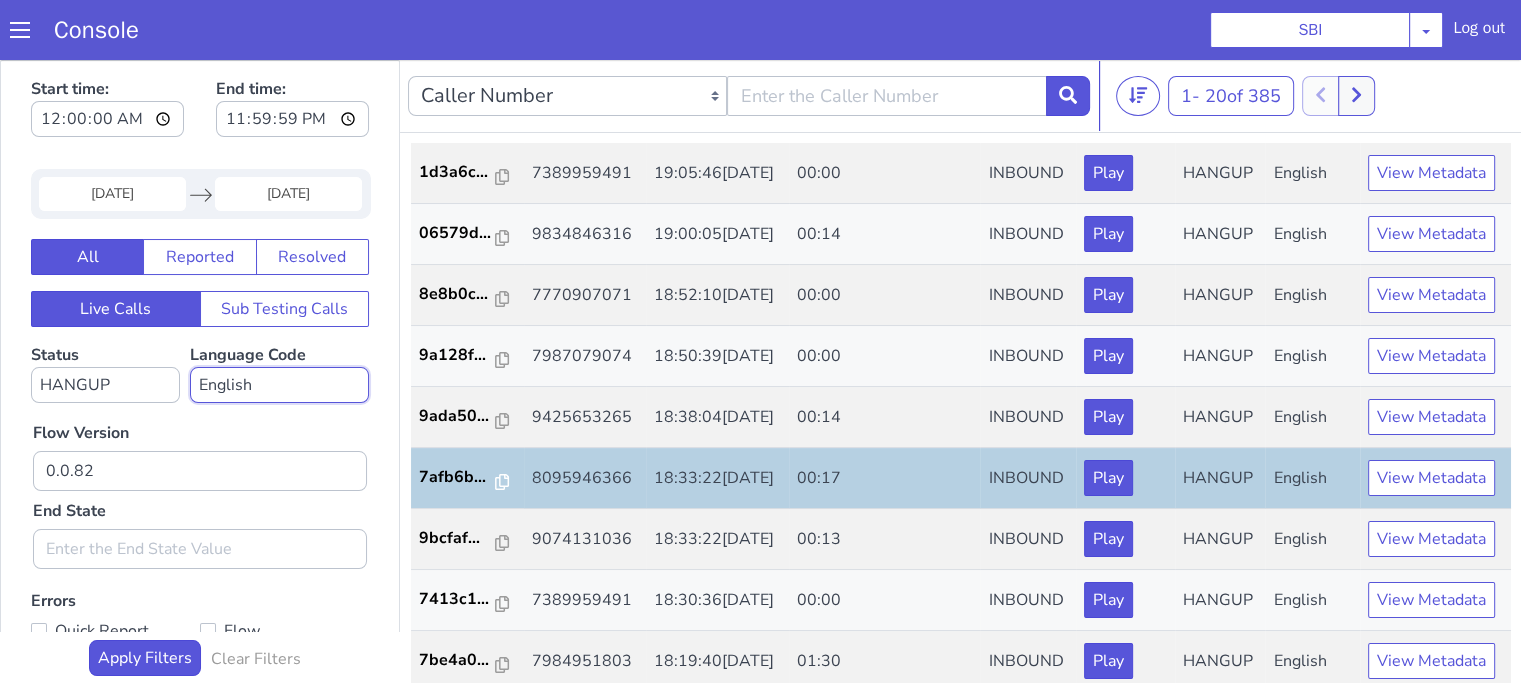 click on "No language selected Hindi English Tamil Telugu [GEOGRAPHIC_DATA] Marathi Malayalam Gujarati Bengali Indonesian Malay English US English GB" at bounding box center [279, 385] 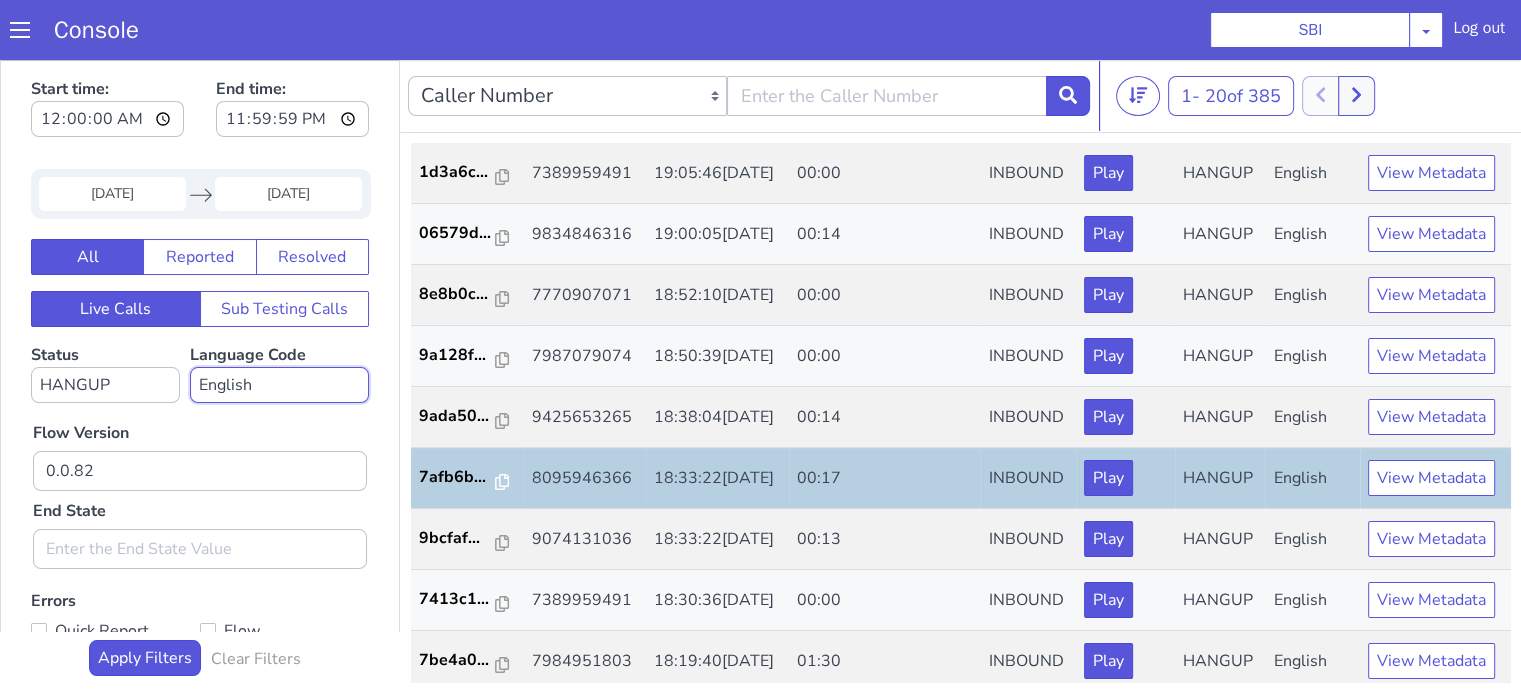 select on "hi" 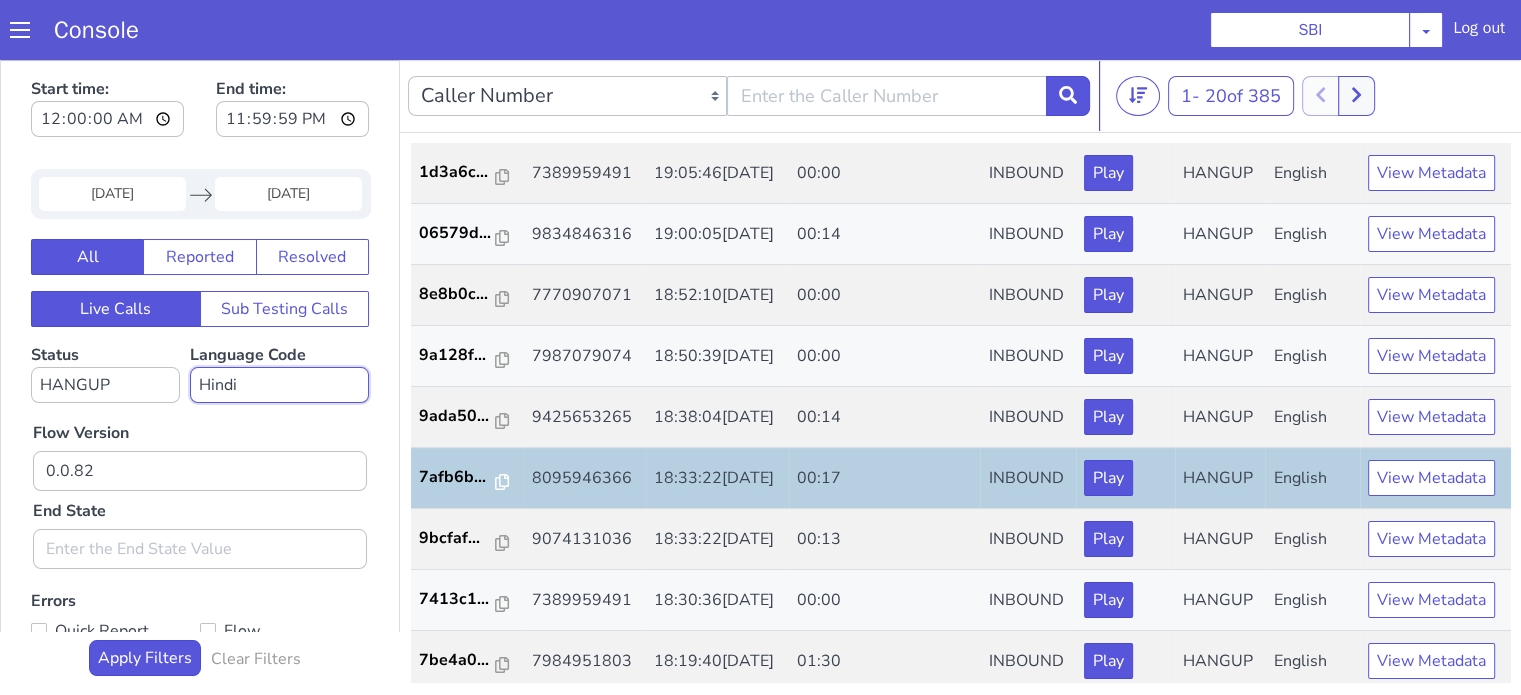 click on "No language selected Hindi English Tamil Telugu [GEOGRAPHIC_DATA] Marathi Malayalam Gujarati Bengali Indonesian Malay English US English GB" at bounding box center (279, 385) 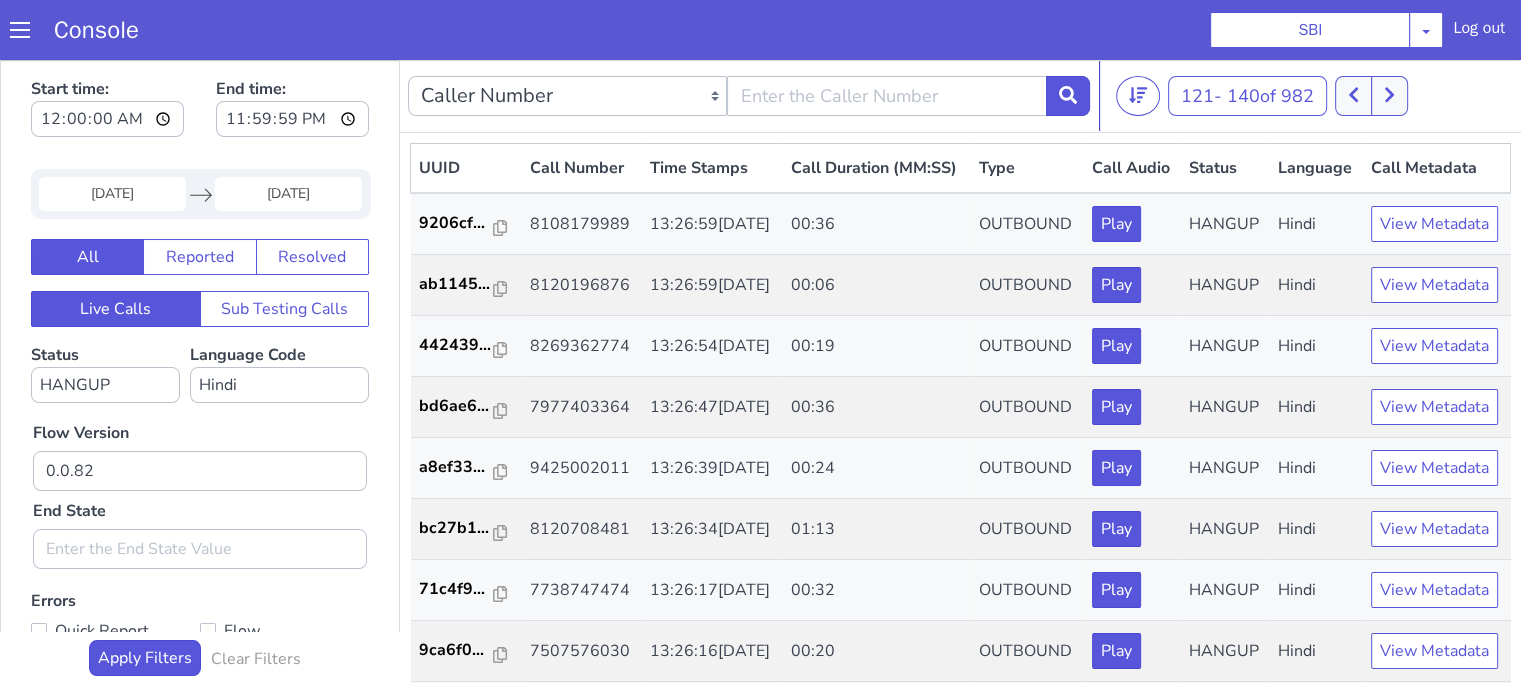 click on "Flow Version 0.0.82 End State" at bounding box center [200, 486] 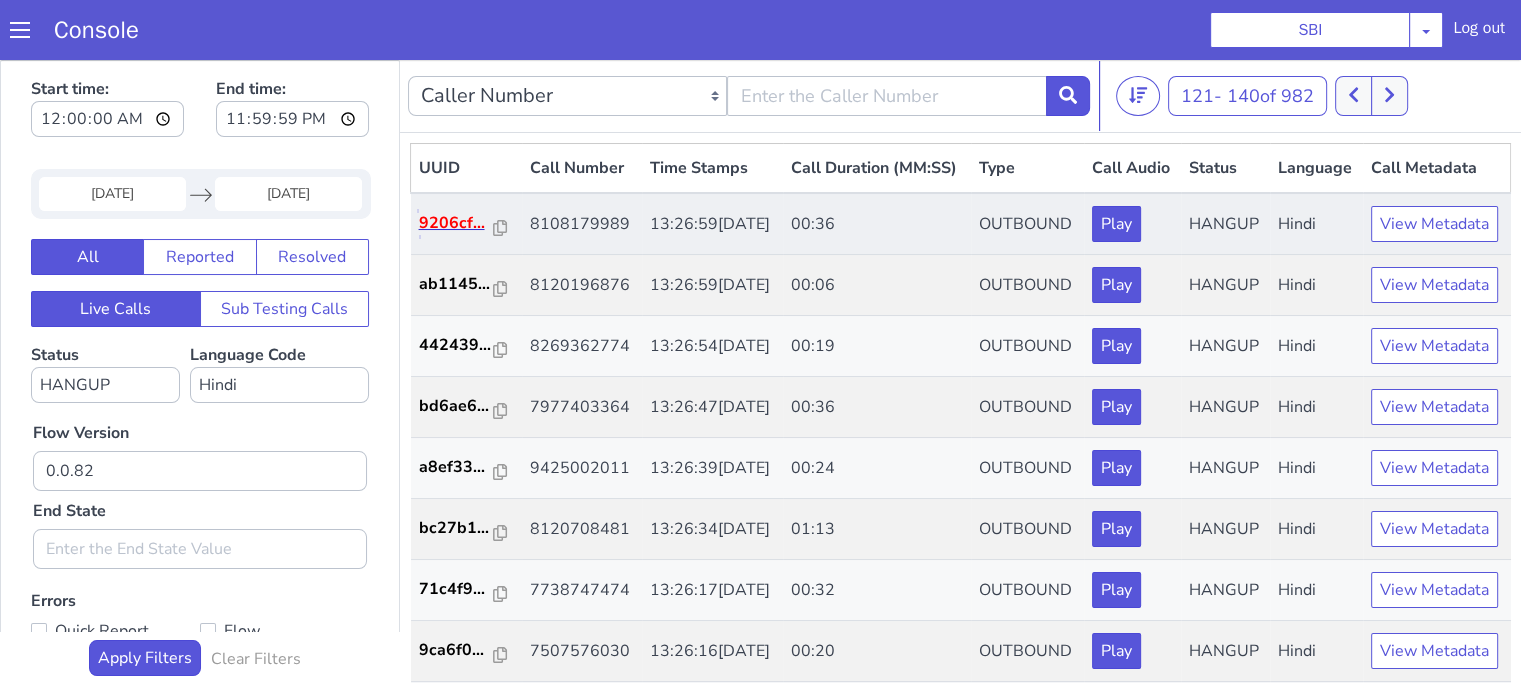 click on "9206cf..." at bounding box center [457, 223] 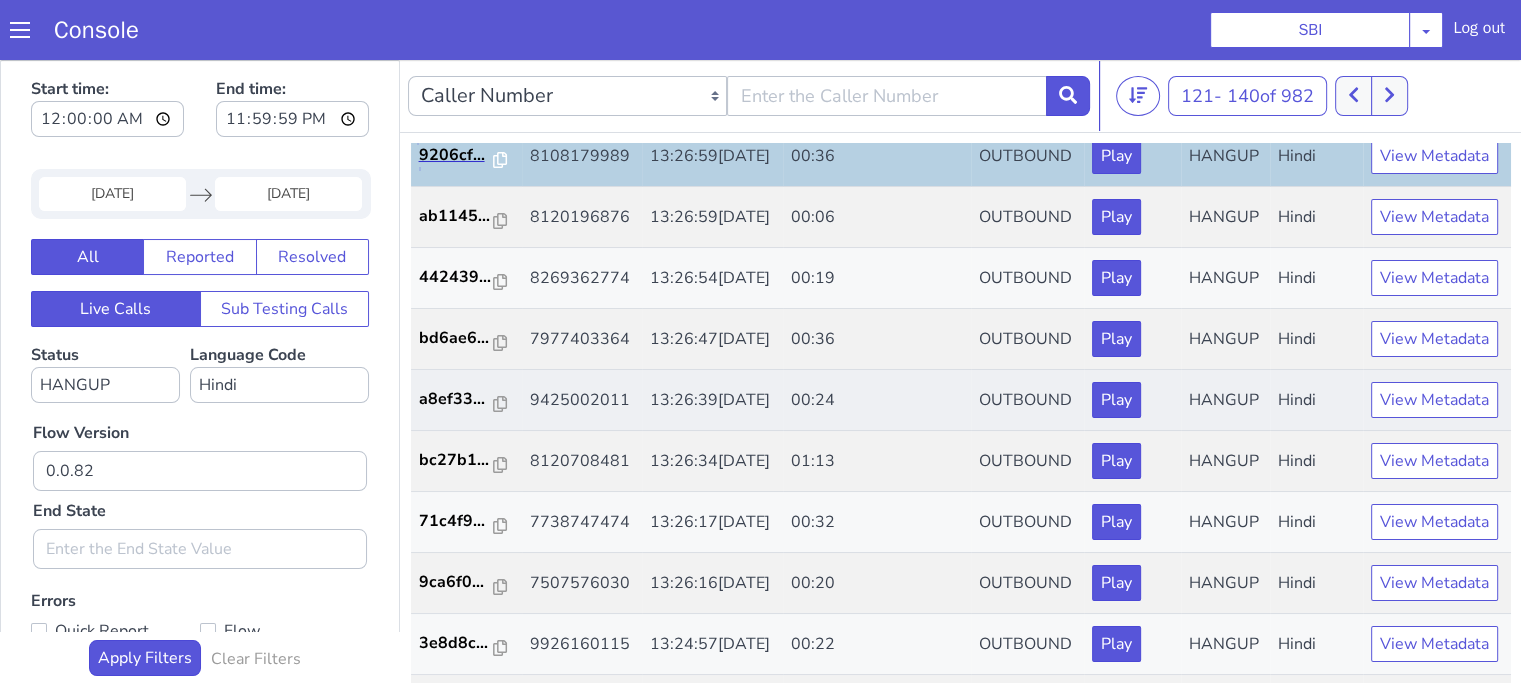 scroll, scrollTop: 100, scrollLeft: 0, axis: vertical 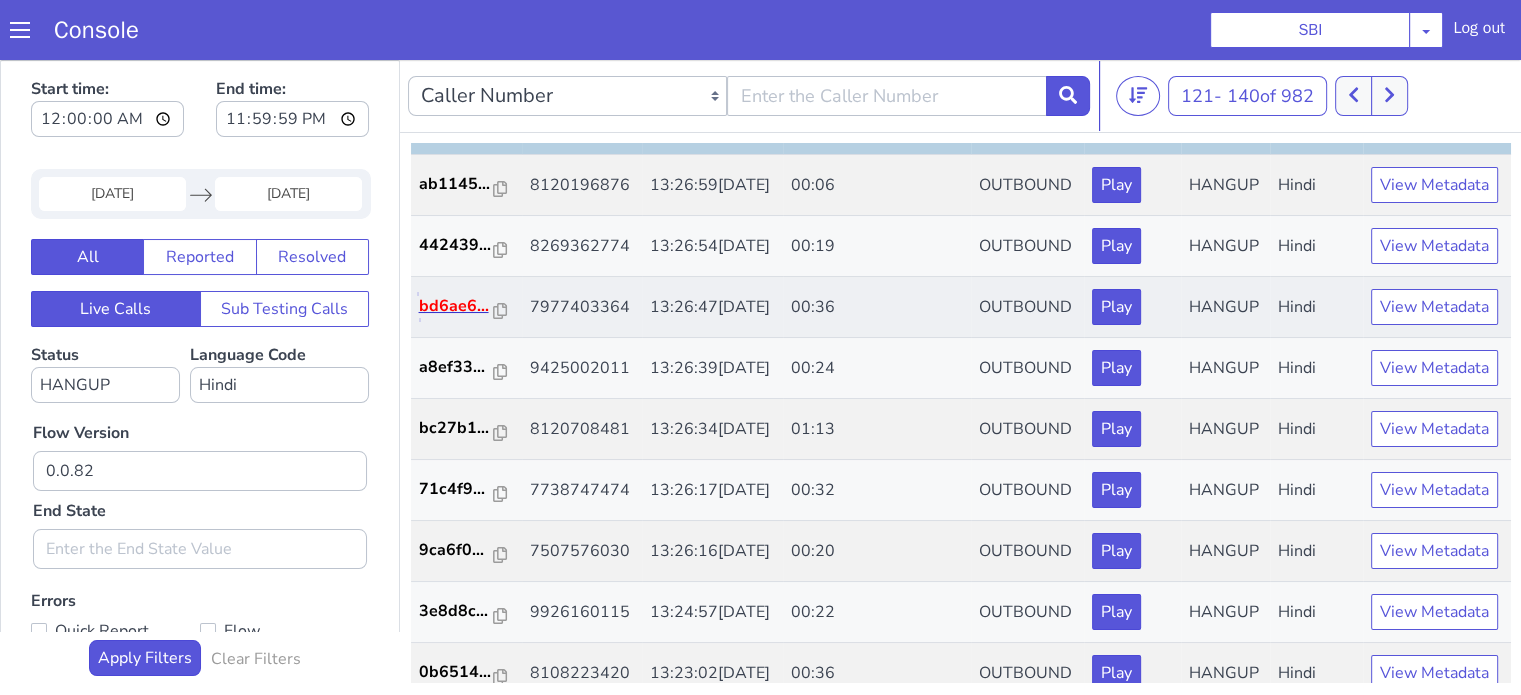click on "bd6ae6..." at bounding box center [457, 306] 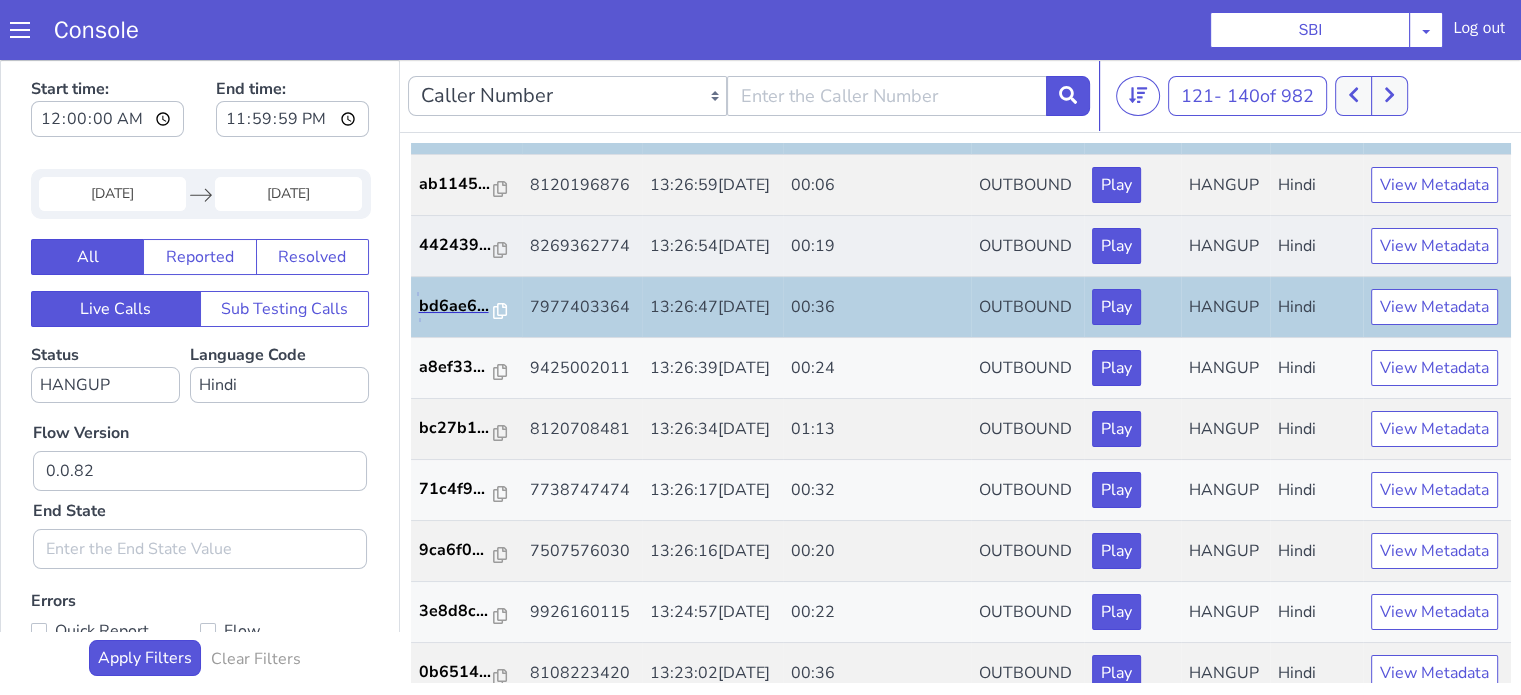 scroll, scrollTop: 200, scrollLeft: 0, axis: vertical 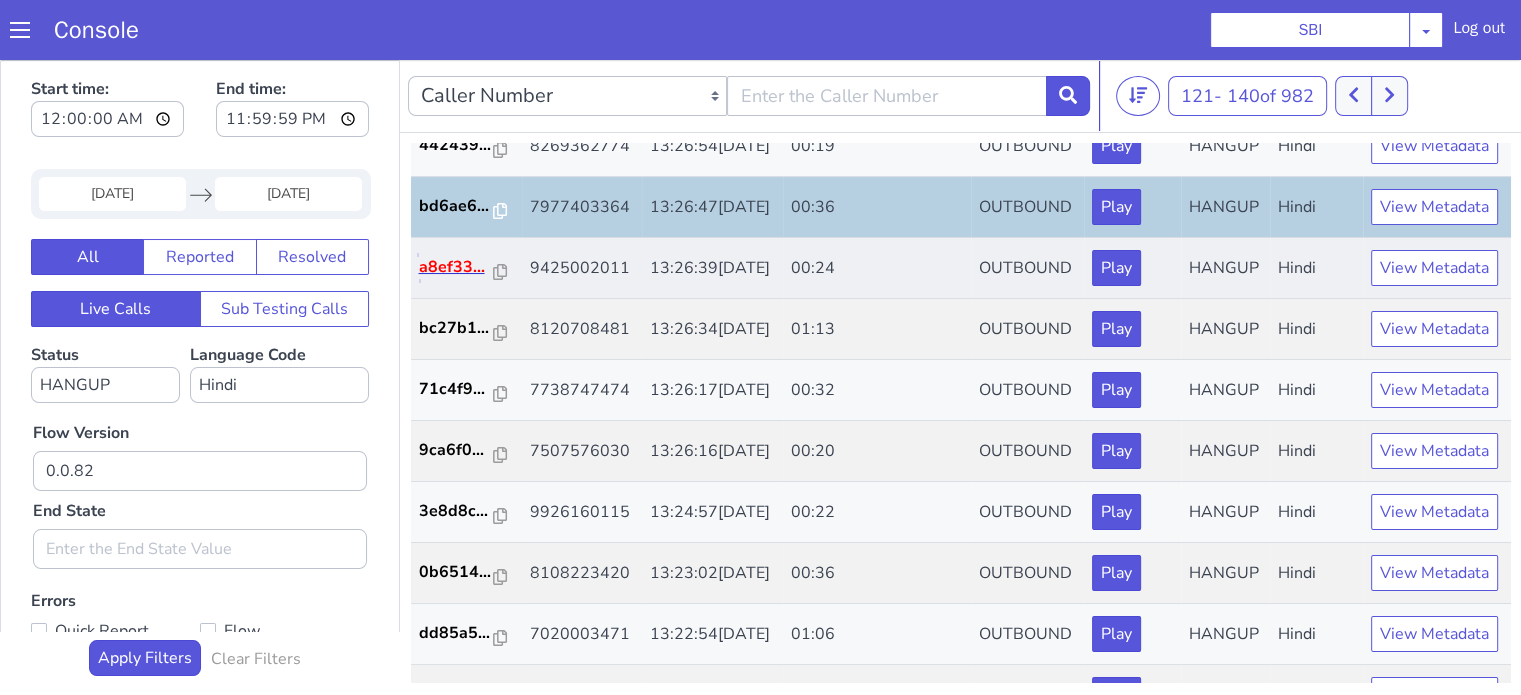 click on "a8ef33..." at bounding box center [457, 267] 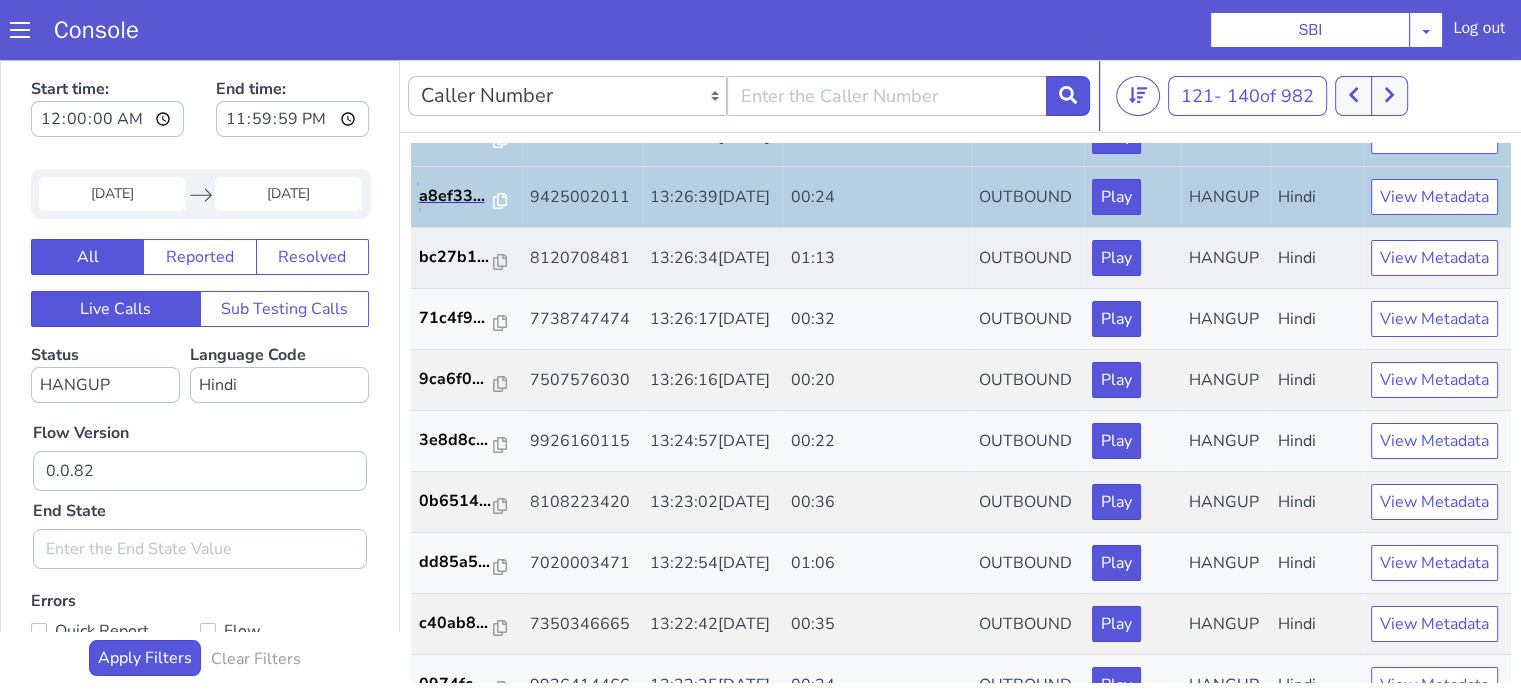scroll, scrollTop: 300, scrollLeft: 0, axis: vertical 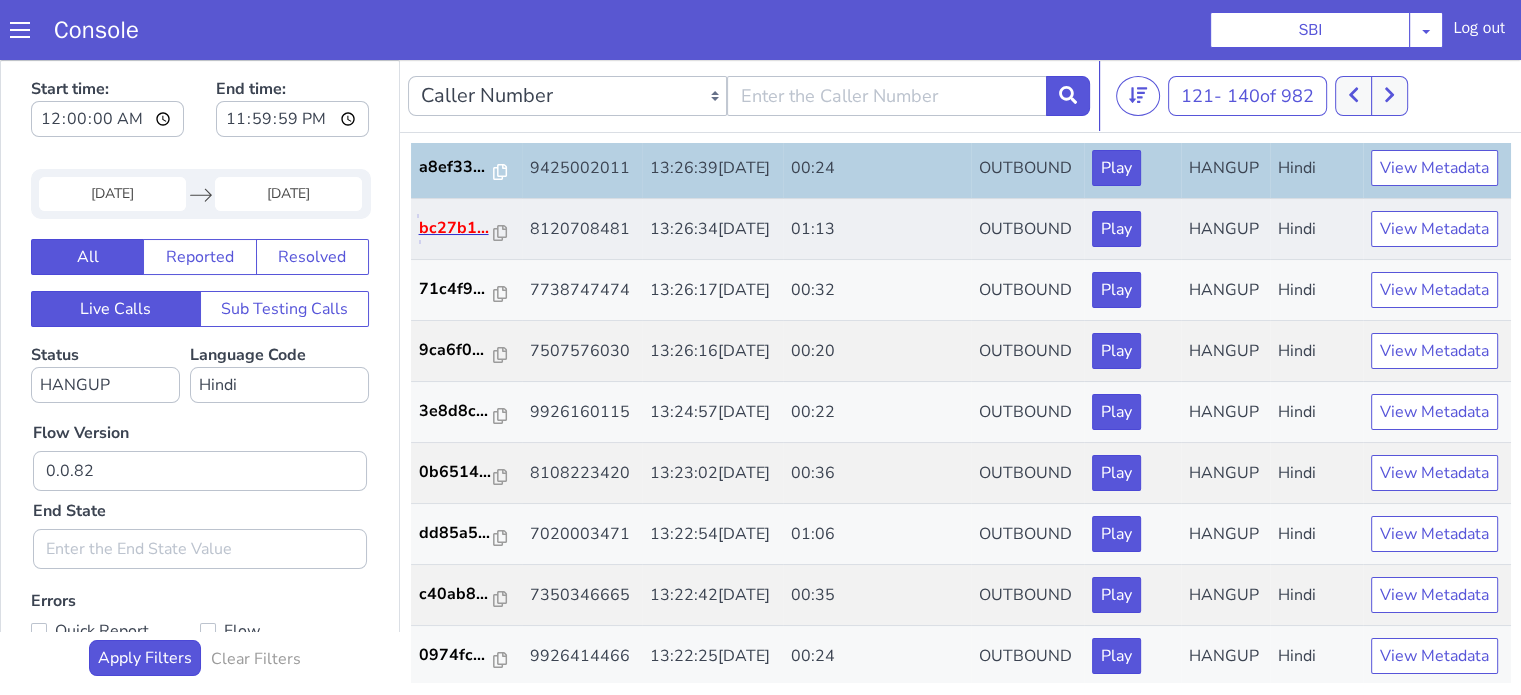 click on "bc27b1..." at bounding box center [457, 228] 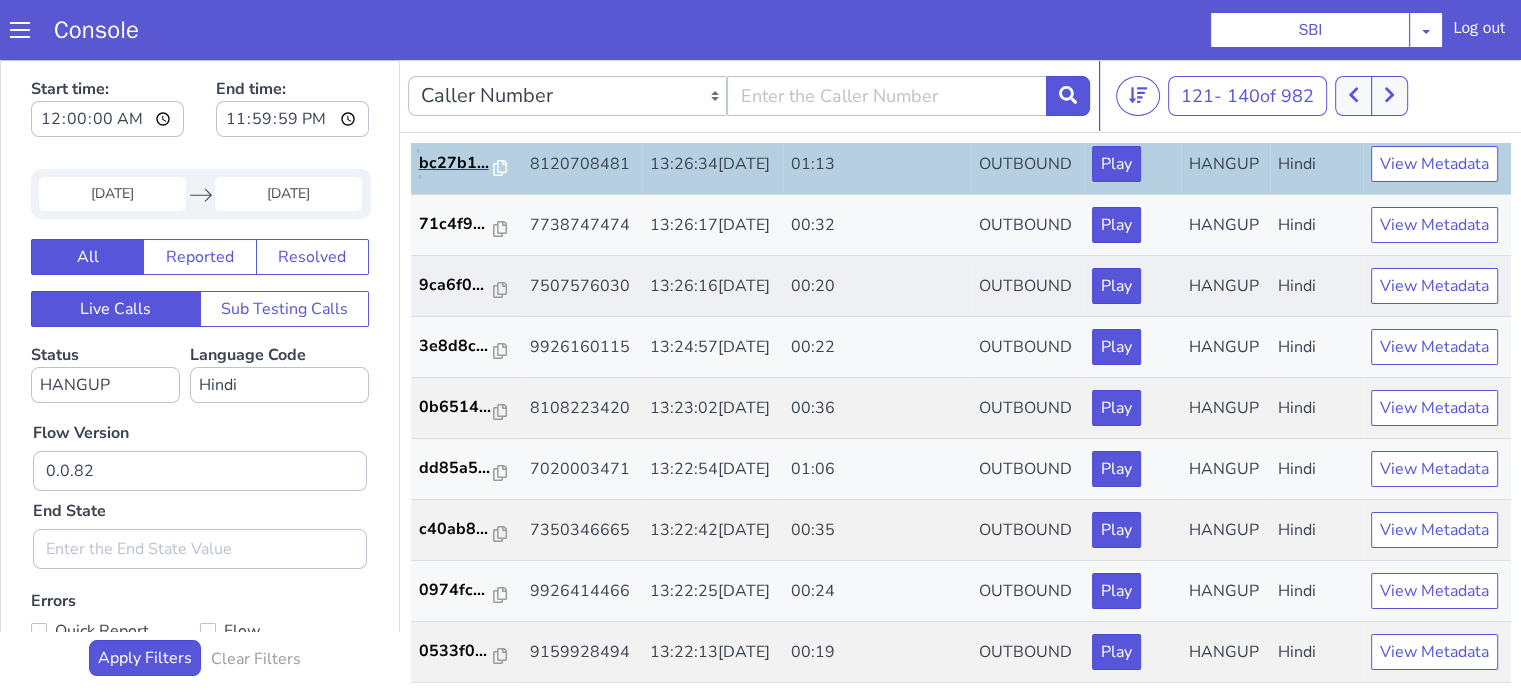 scroll, scrollTop: 400, scrollLeft: 0, axis: vertical 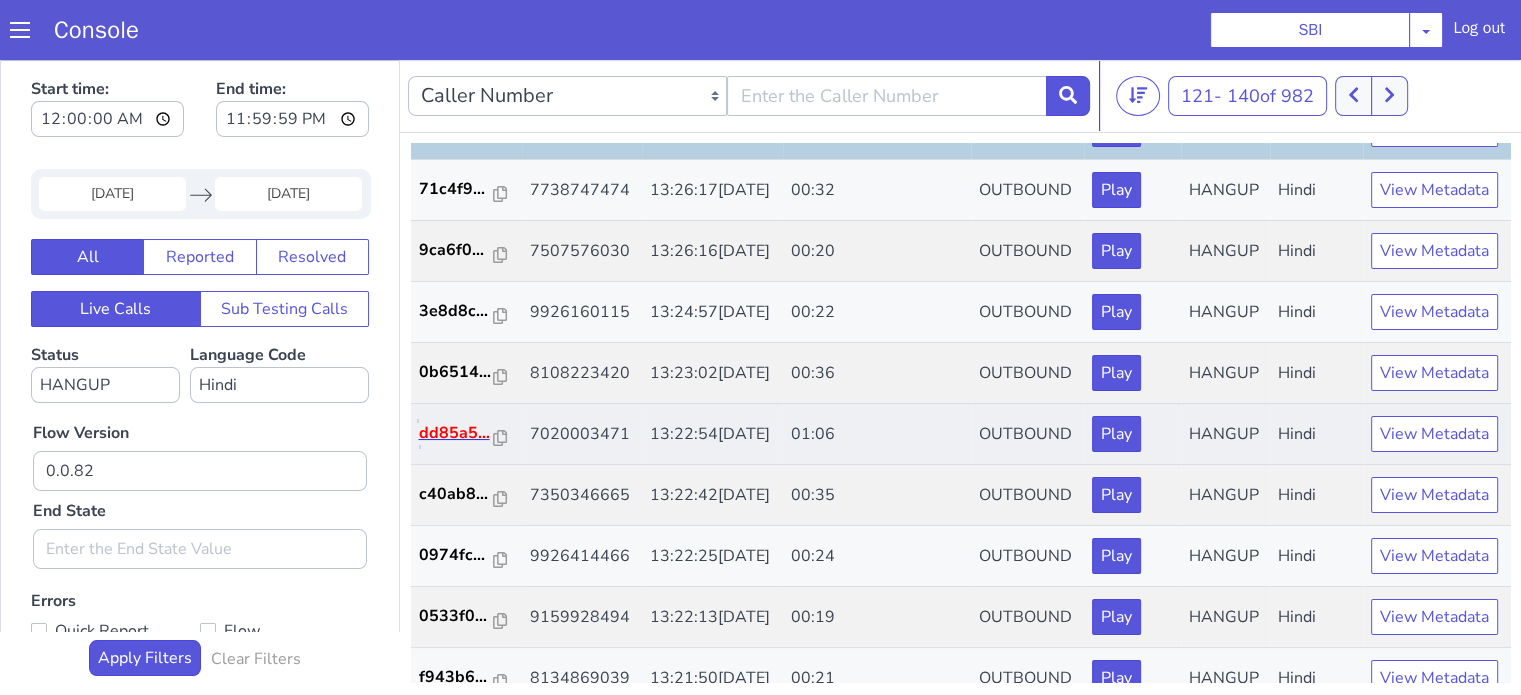 click on "dd85a5..." at bounding box center [457, 433] 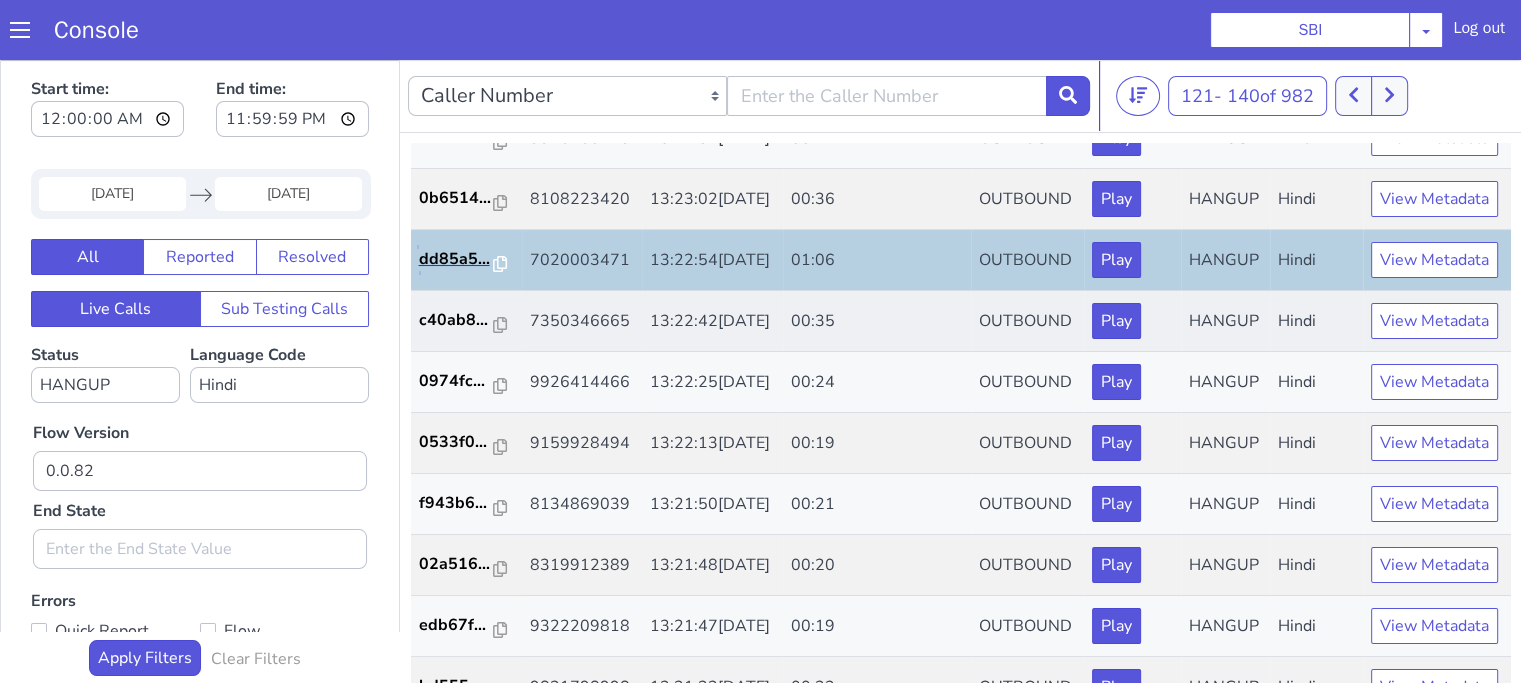 scroll, scrollTop: 700, scrollLeft: 0, axis: vertical 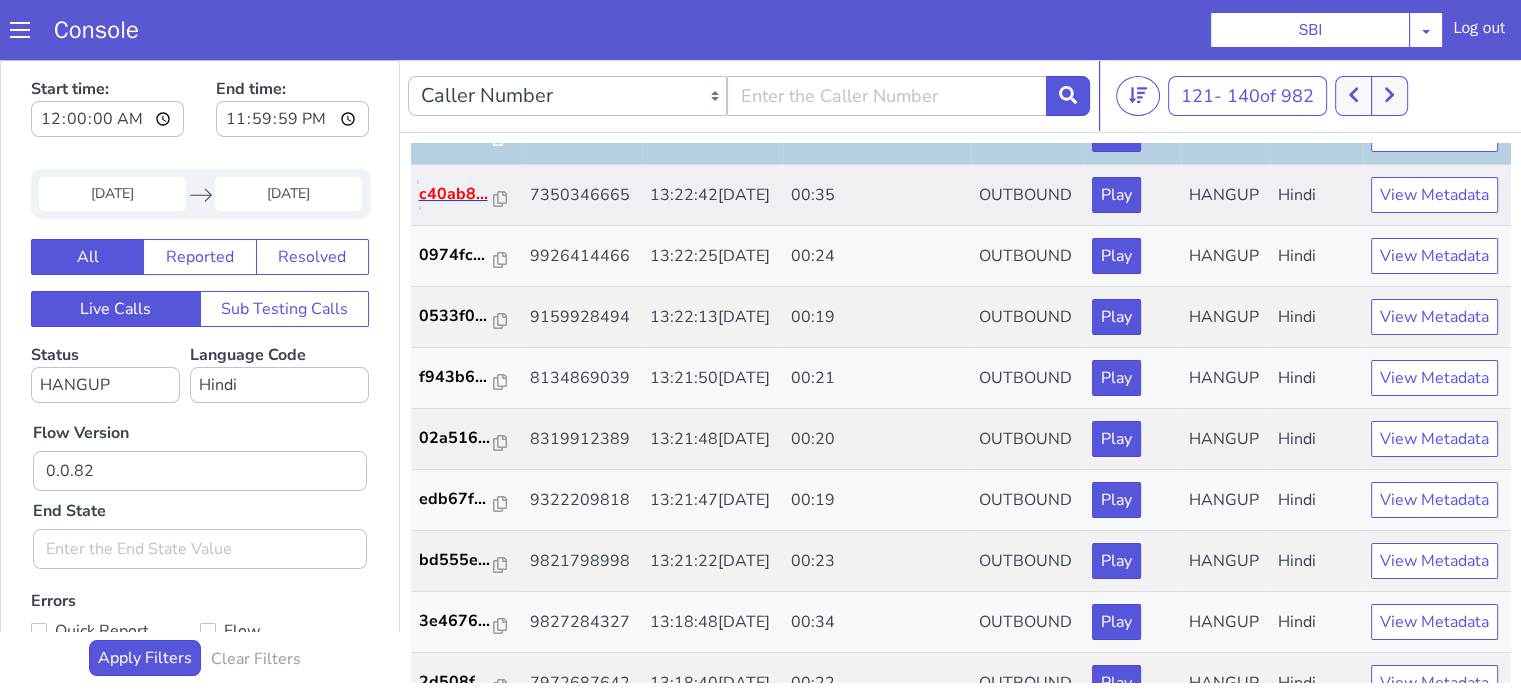 click on "c40ab8..." at bounding box center [457, 194] 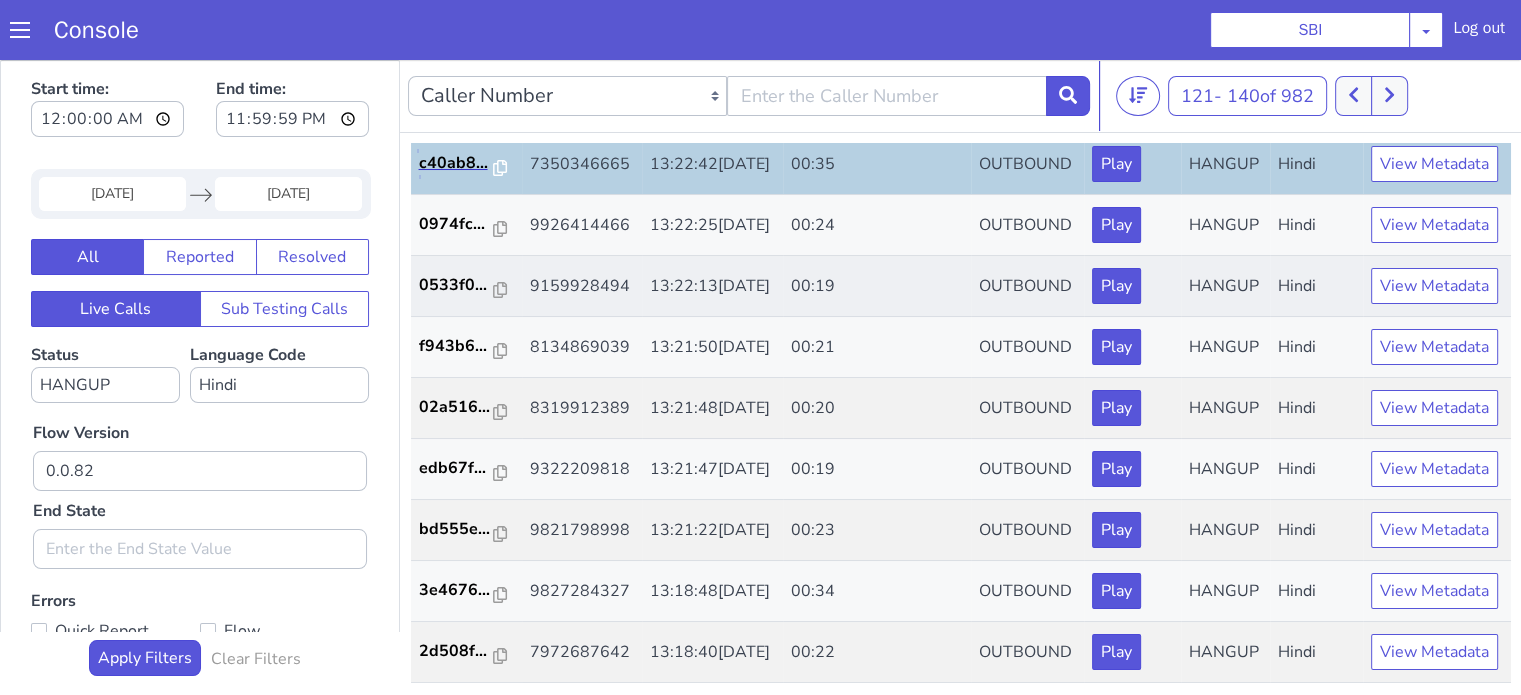scroll, scrollTop: 800, scrollLeft: 0, axis: vertical 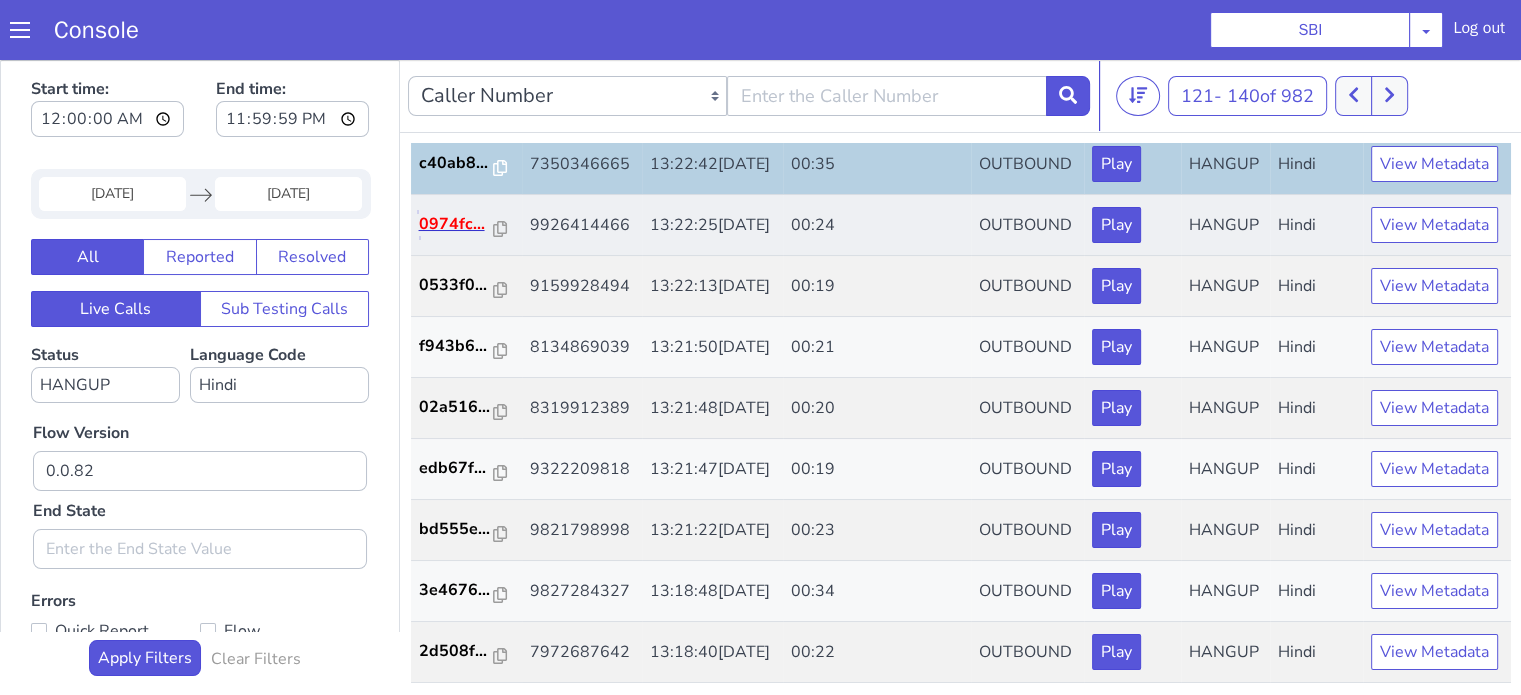 click on "0974fc..." at bounding box center [457, 224] 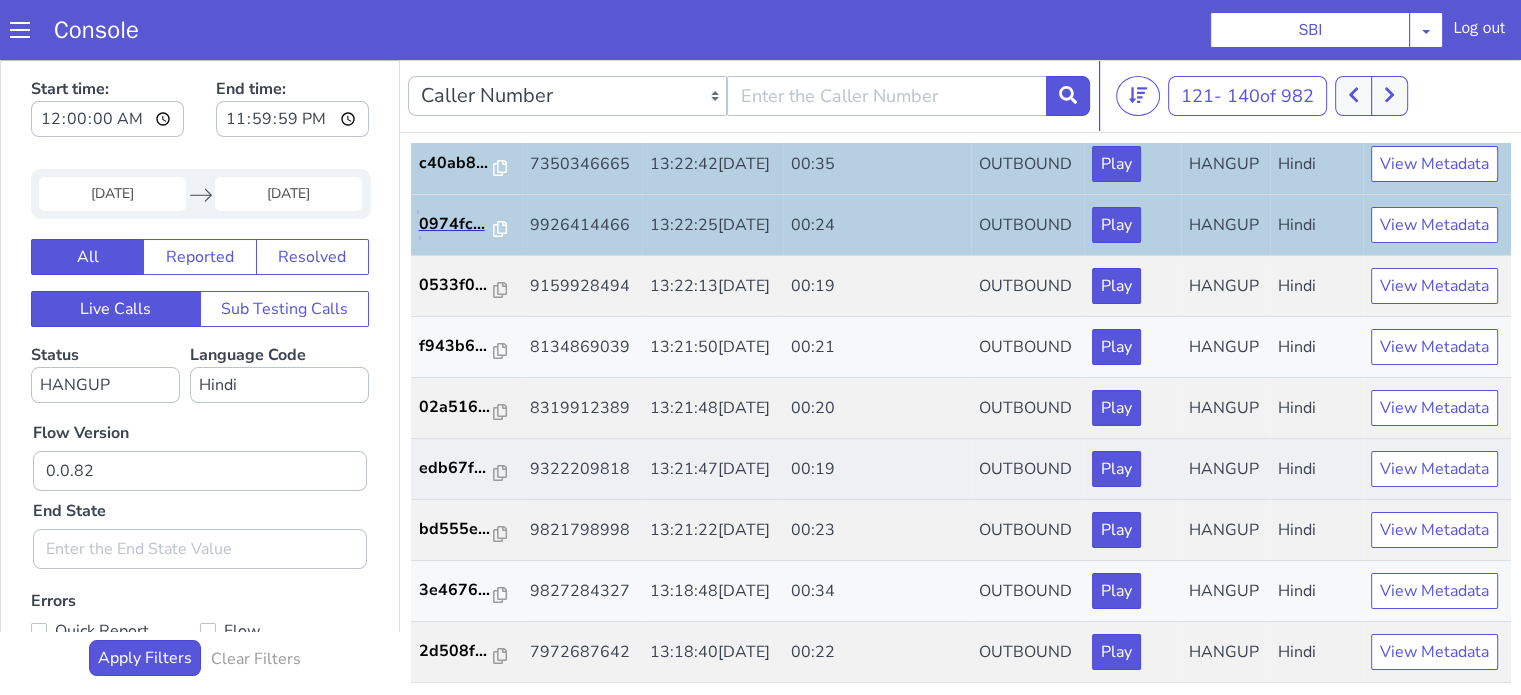 scroll, scrollTop: 990, scrollLeft: 0, axis: vertical 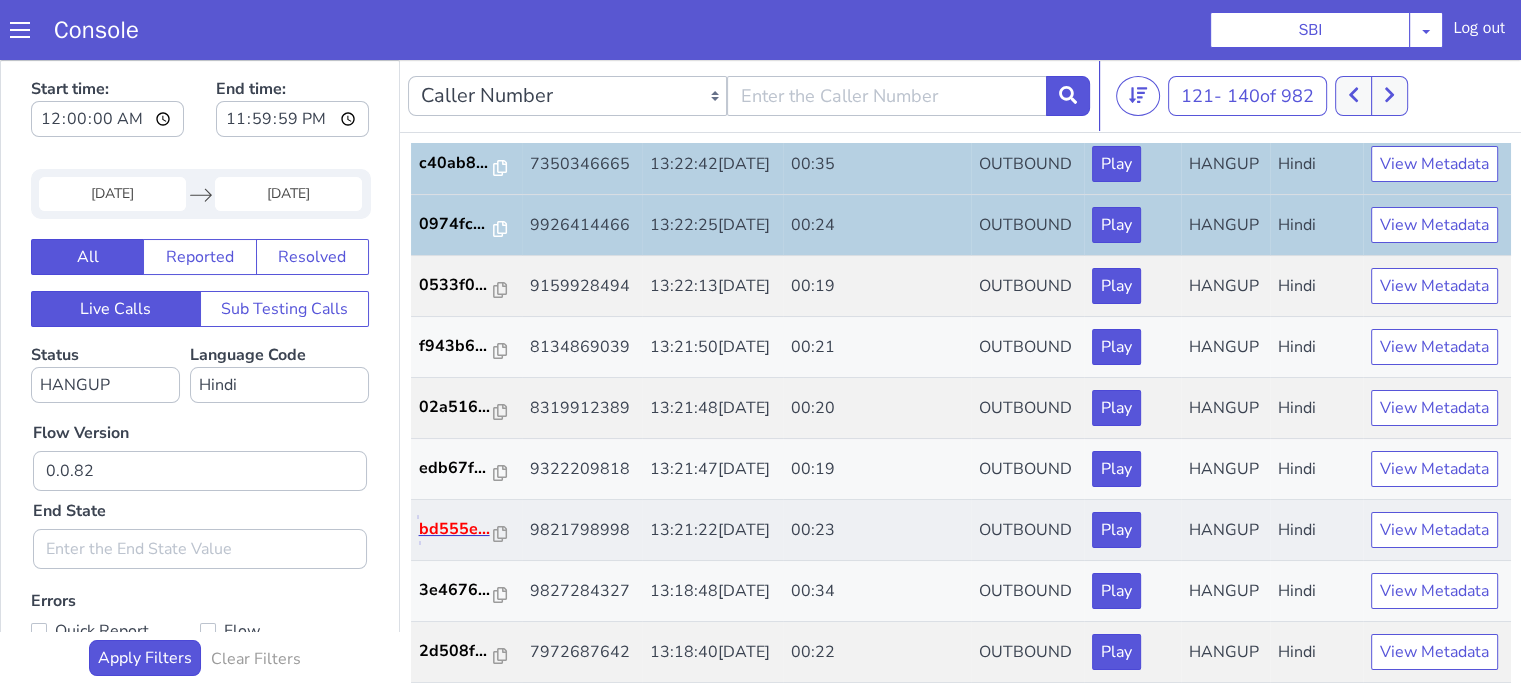 click on "bd555e..." at bounding box center (457, 529) 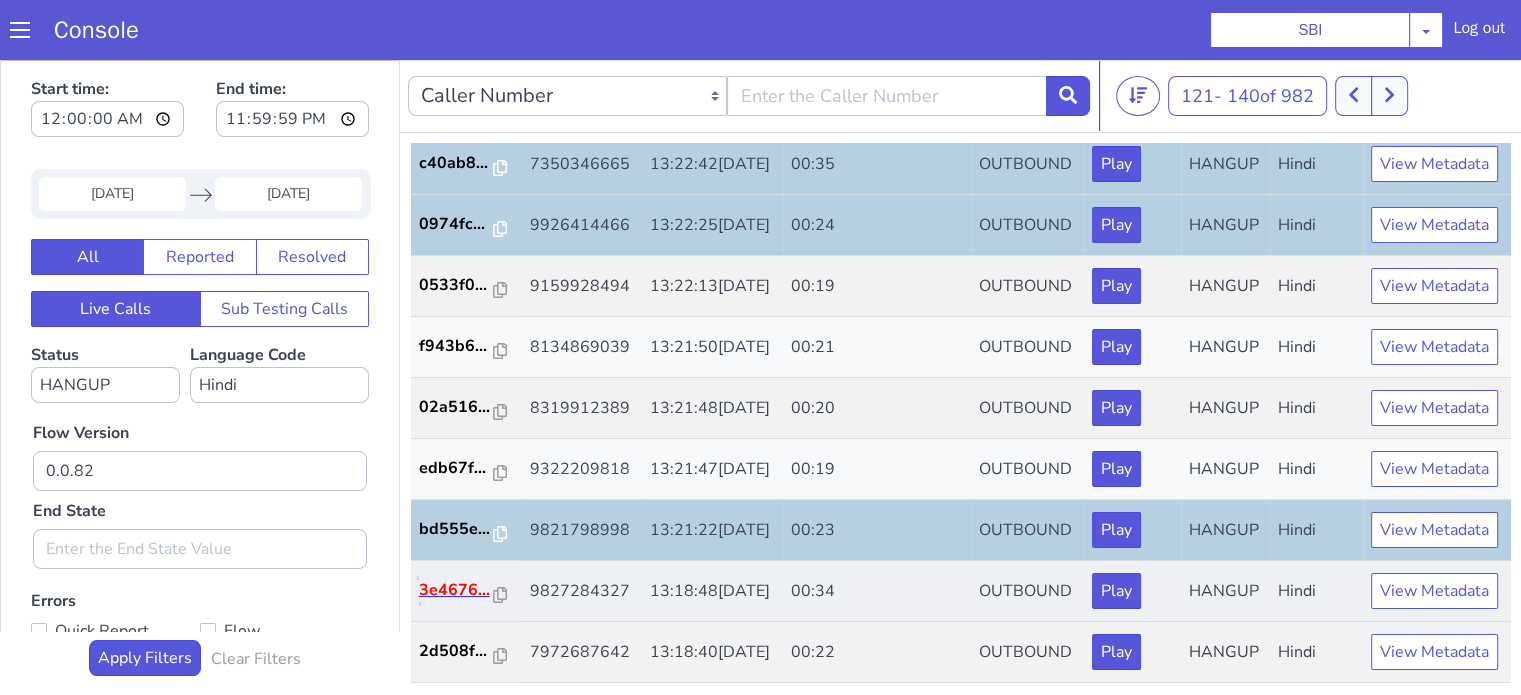click on "3e4676..." at bounding box center (457, 590) 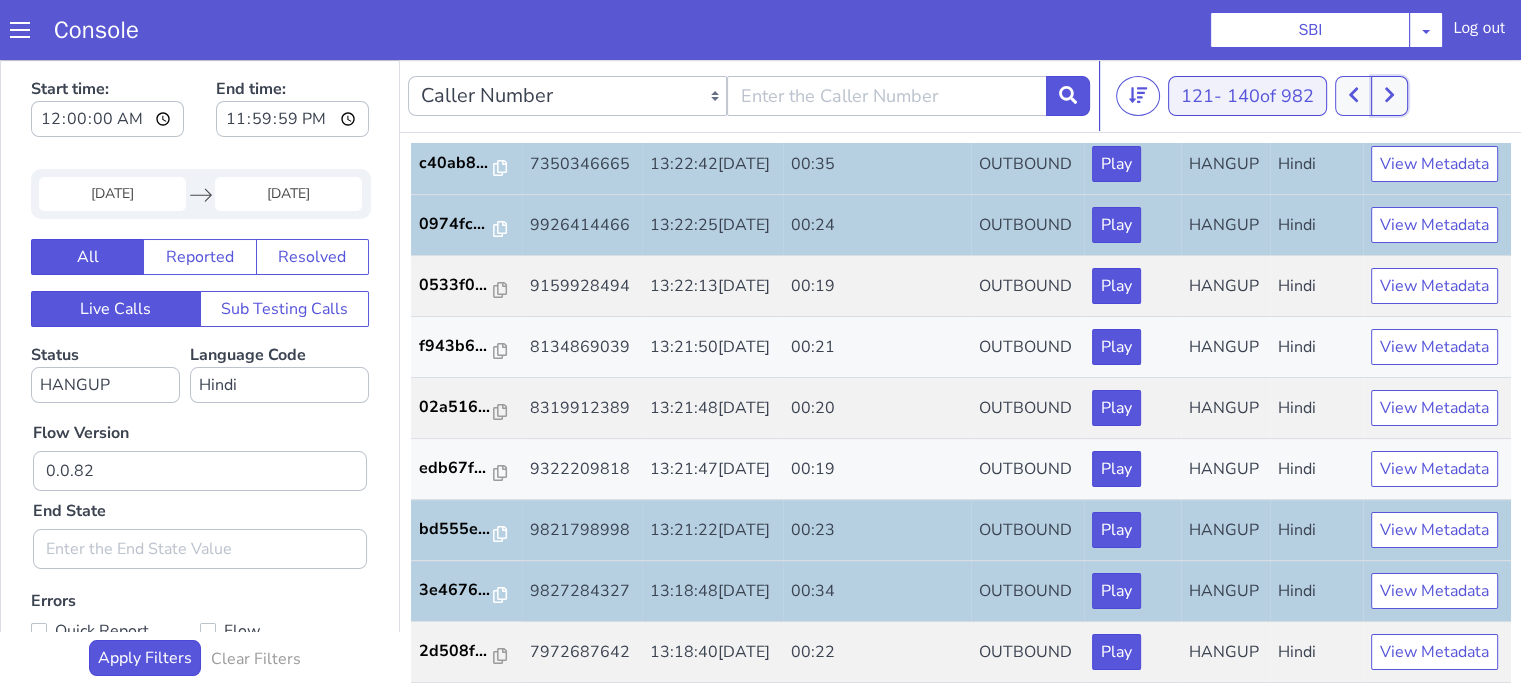 drag, startPoint x: 1409, startPoint y: 100, endPoint x: 1256, endPoint y: 103, distance: 153.0294 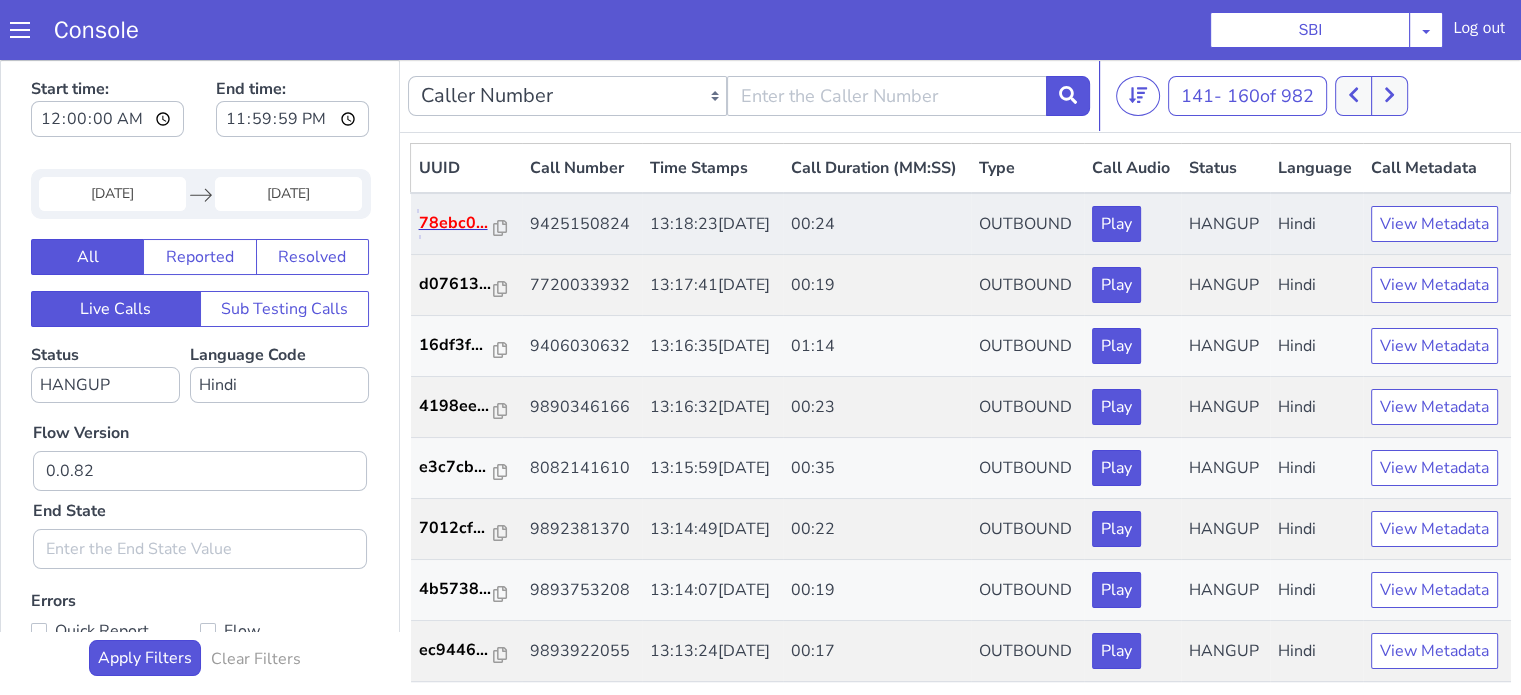 click on "78ebc0..." at bounding box center [457, 223] 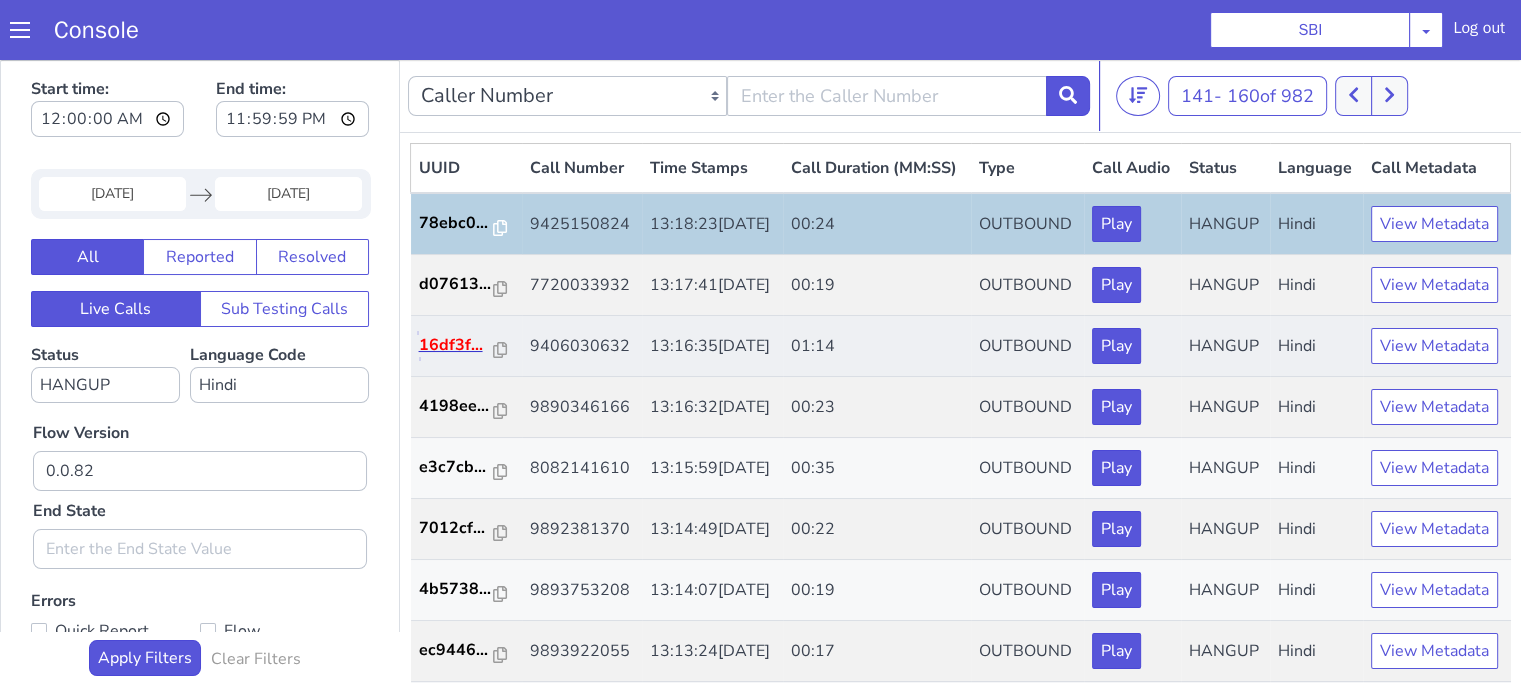 click on "16df3f..." at bounding box center (457, 345) 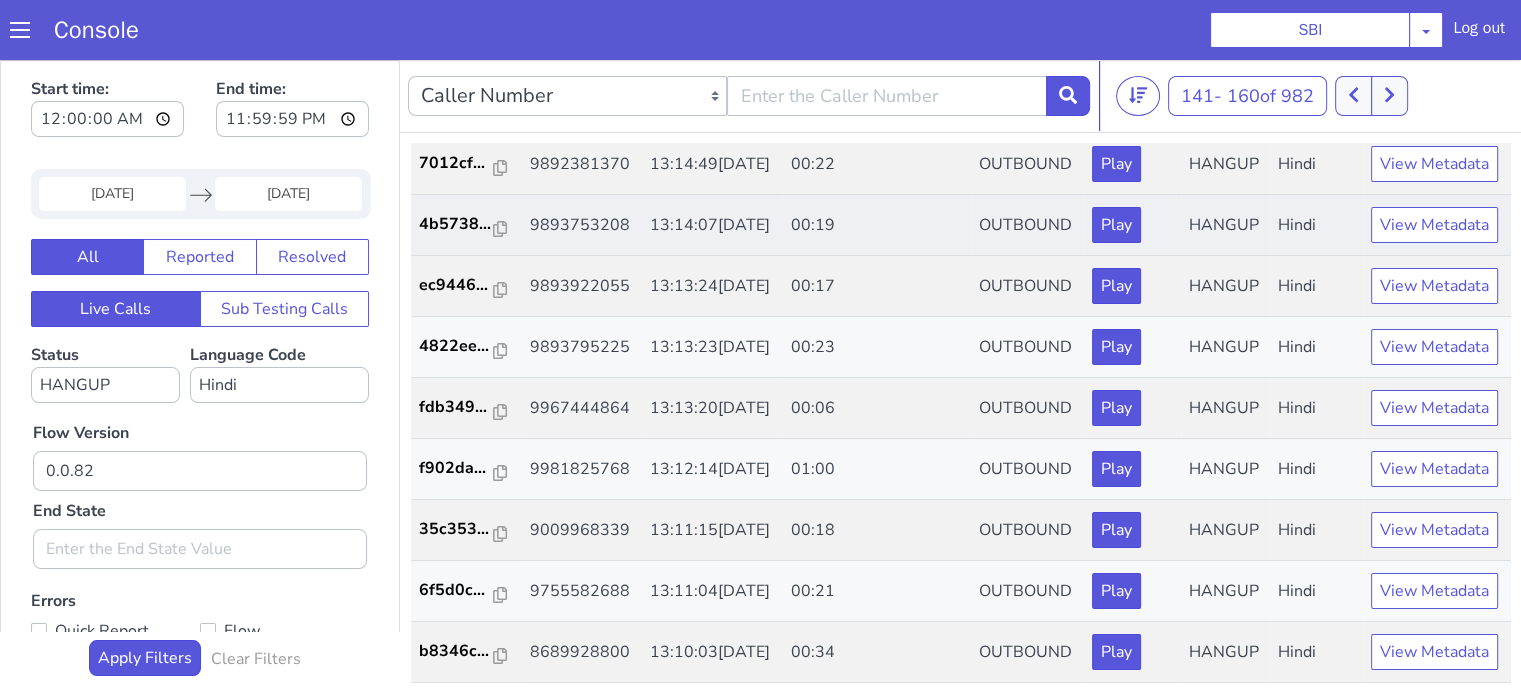 scroll, scrollTop: 400, scrollLeft: 0, axis: vertical 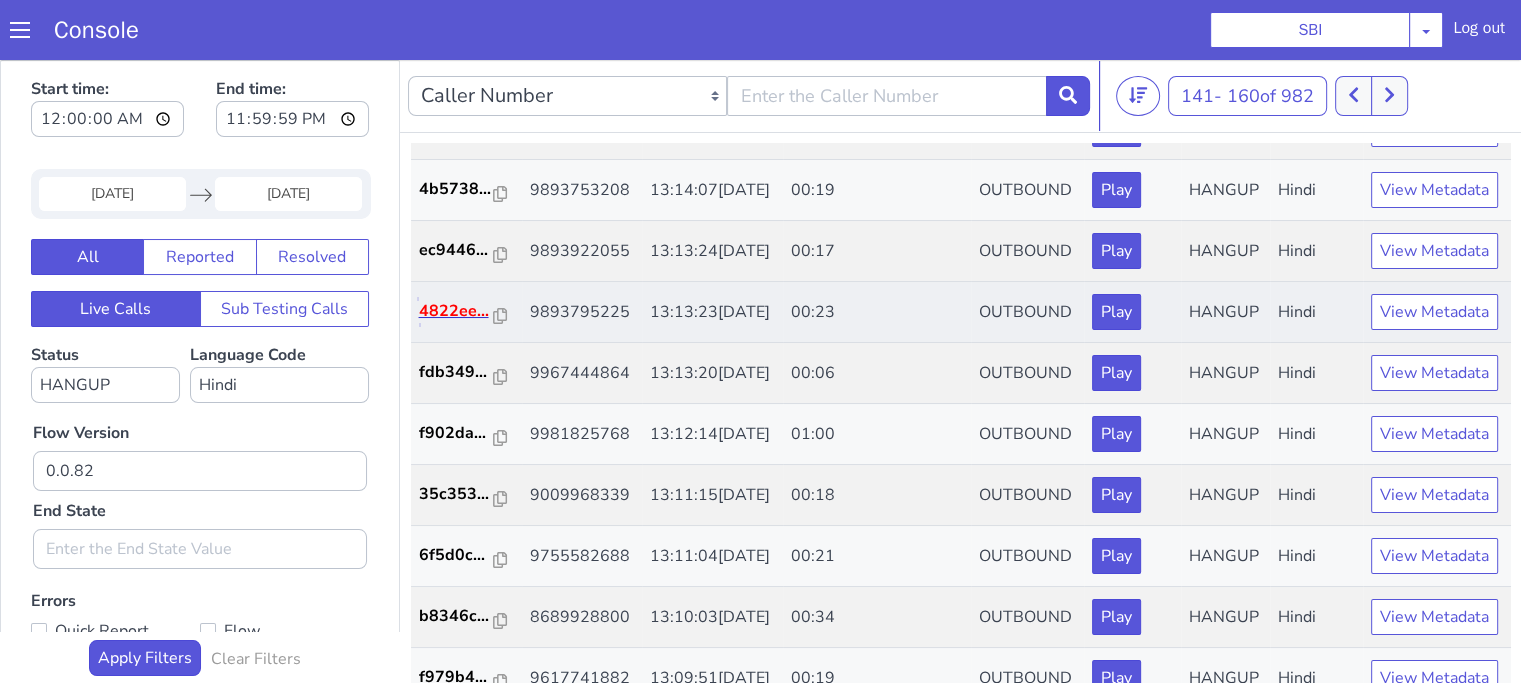 click on "4822ee..." at bounding box center (457, 311) 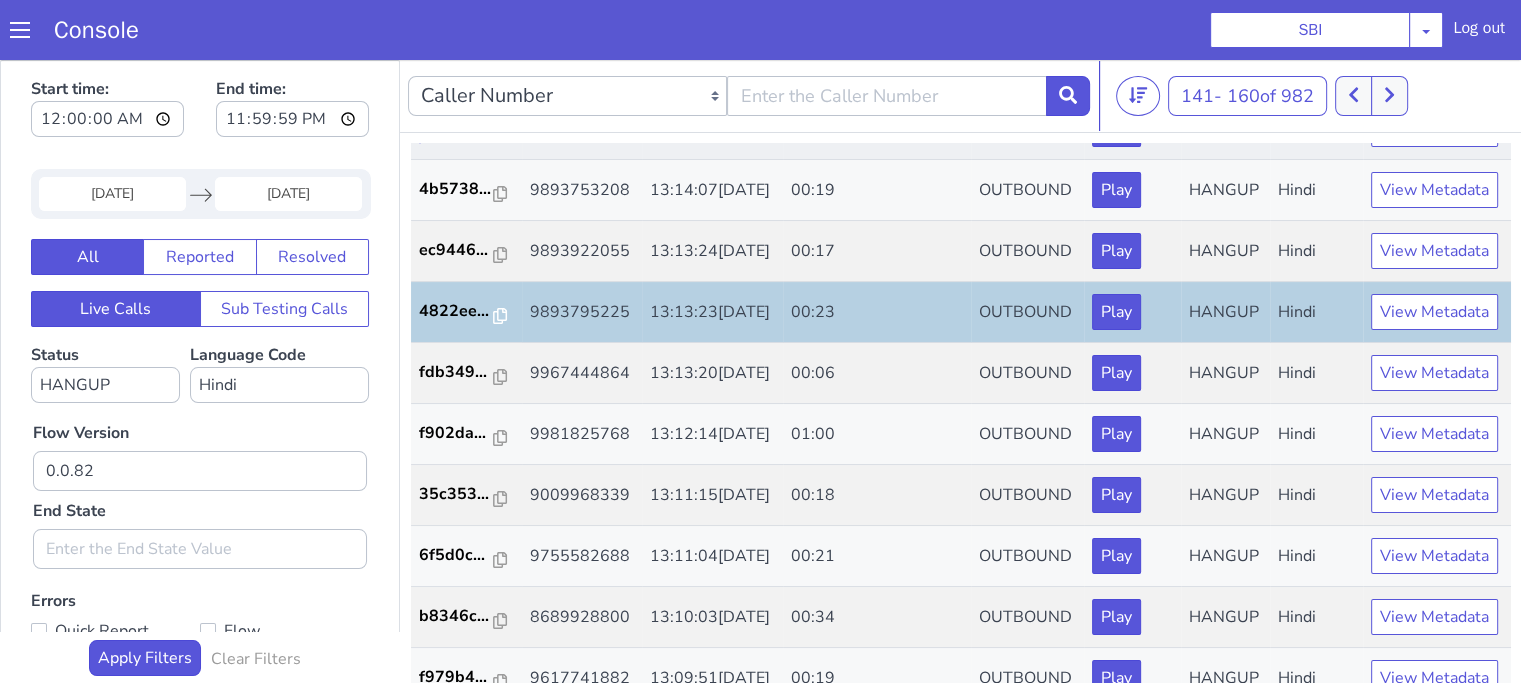click on "7012cf..." at bounding box center (457, 128) 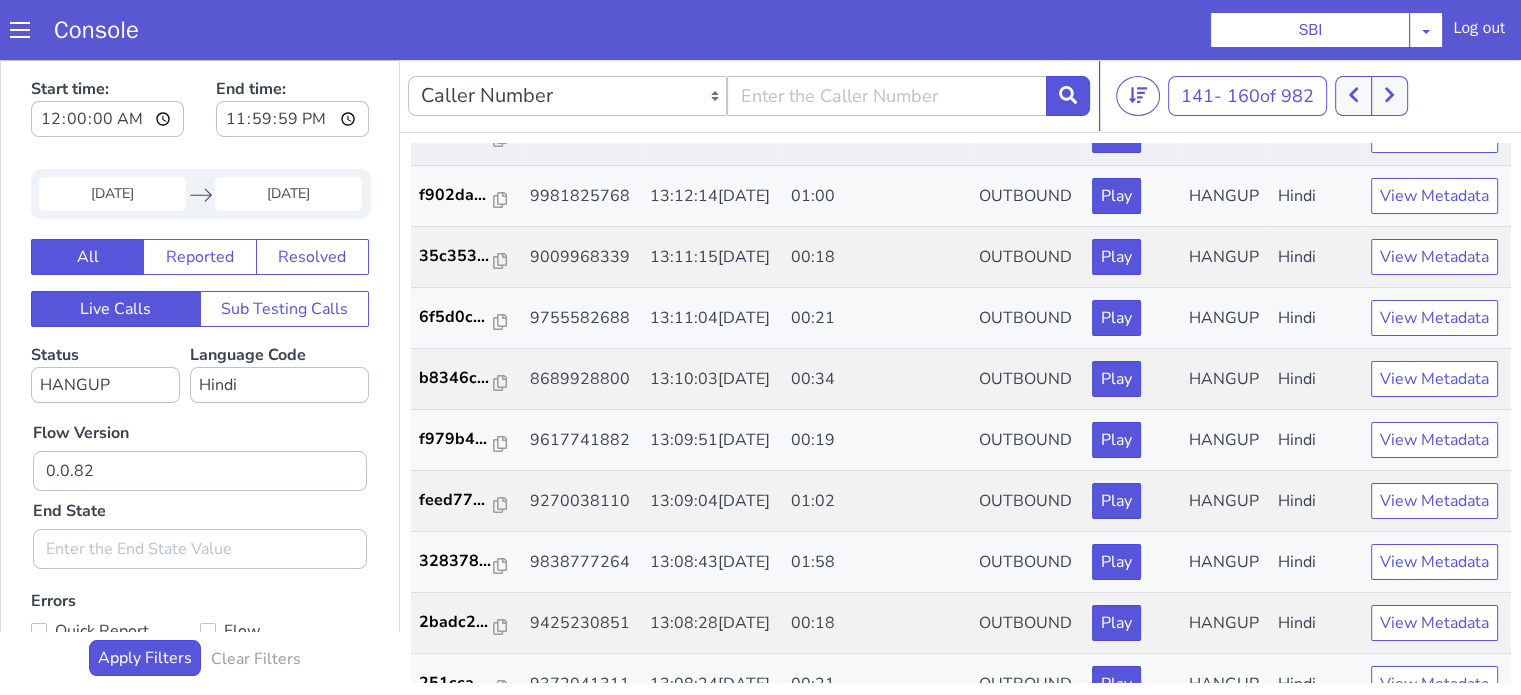 scroll, scrollTop: 700, scrollLeft: 0, axis: vertical 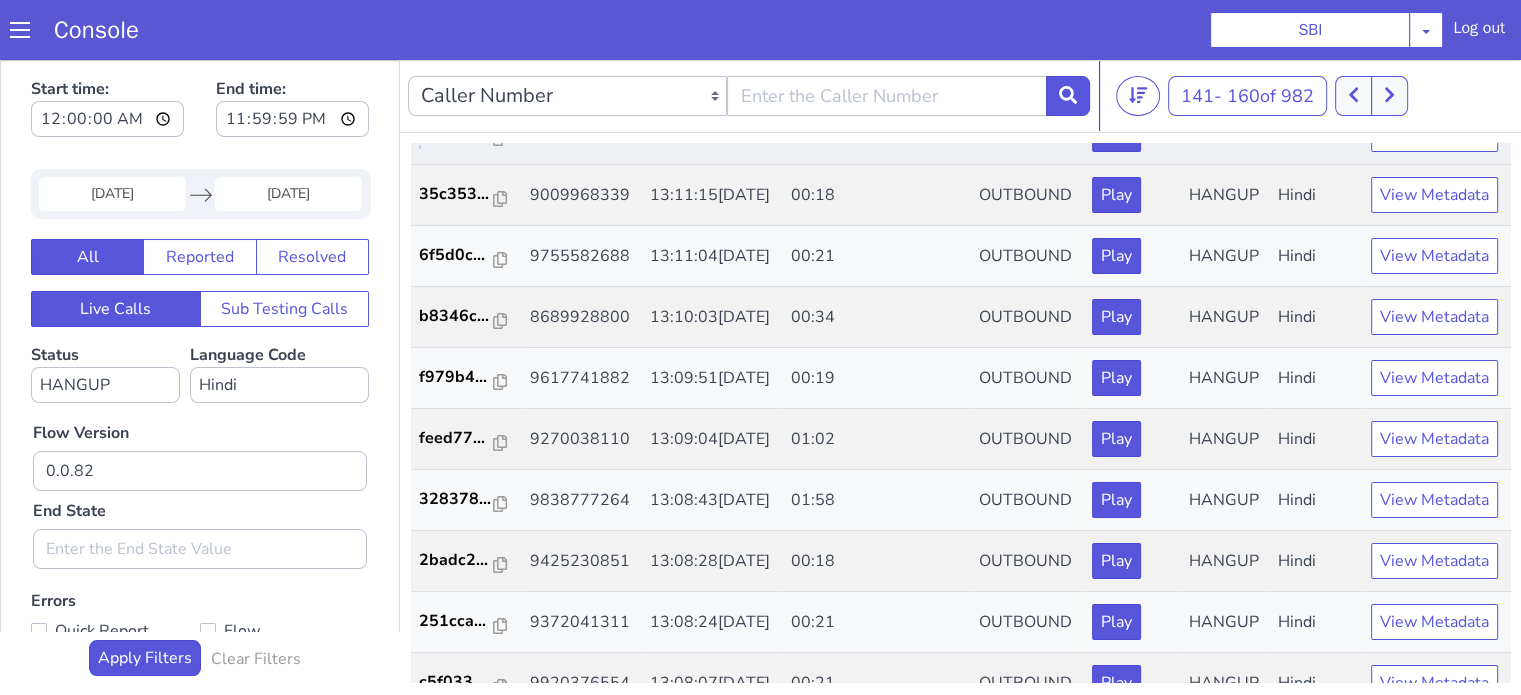 click on "f902da..." at bounding box center (457, 133) 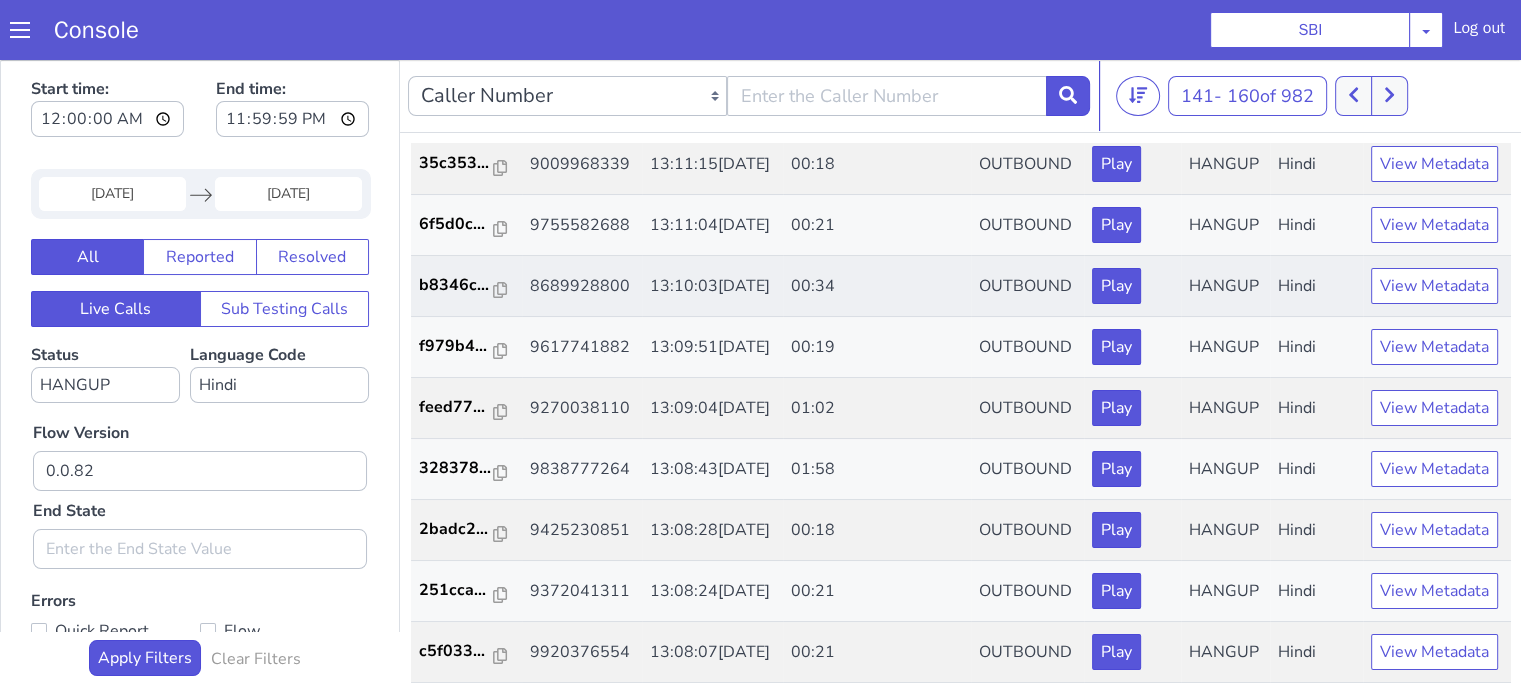 scroll, scrollTop: 900, scrollLeft: 0, axis: vertical 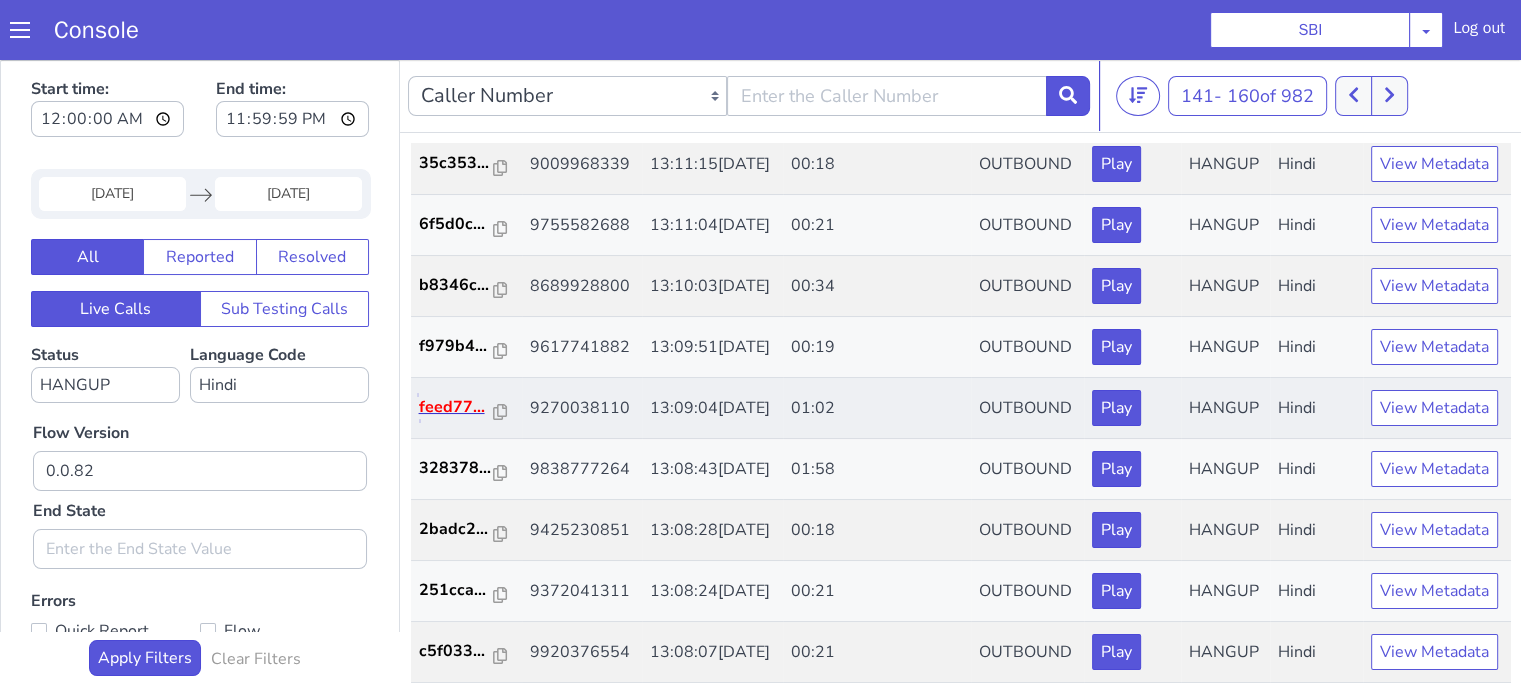 click on "feed77..." at bounding box center [457, 407] 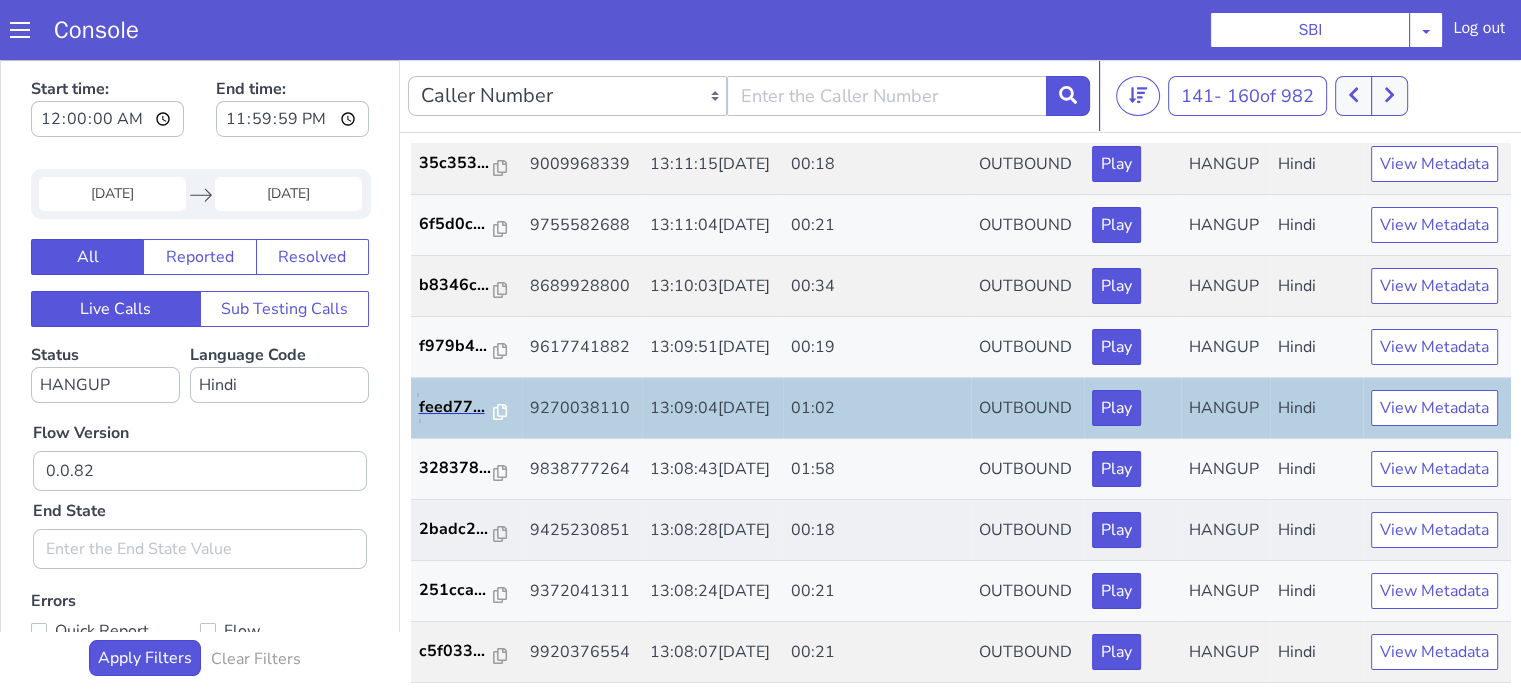scroll, scrollTop: 990, scrollLeft: 0, axis: vertical 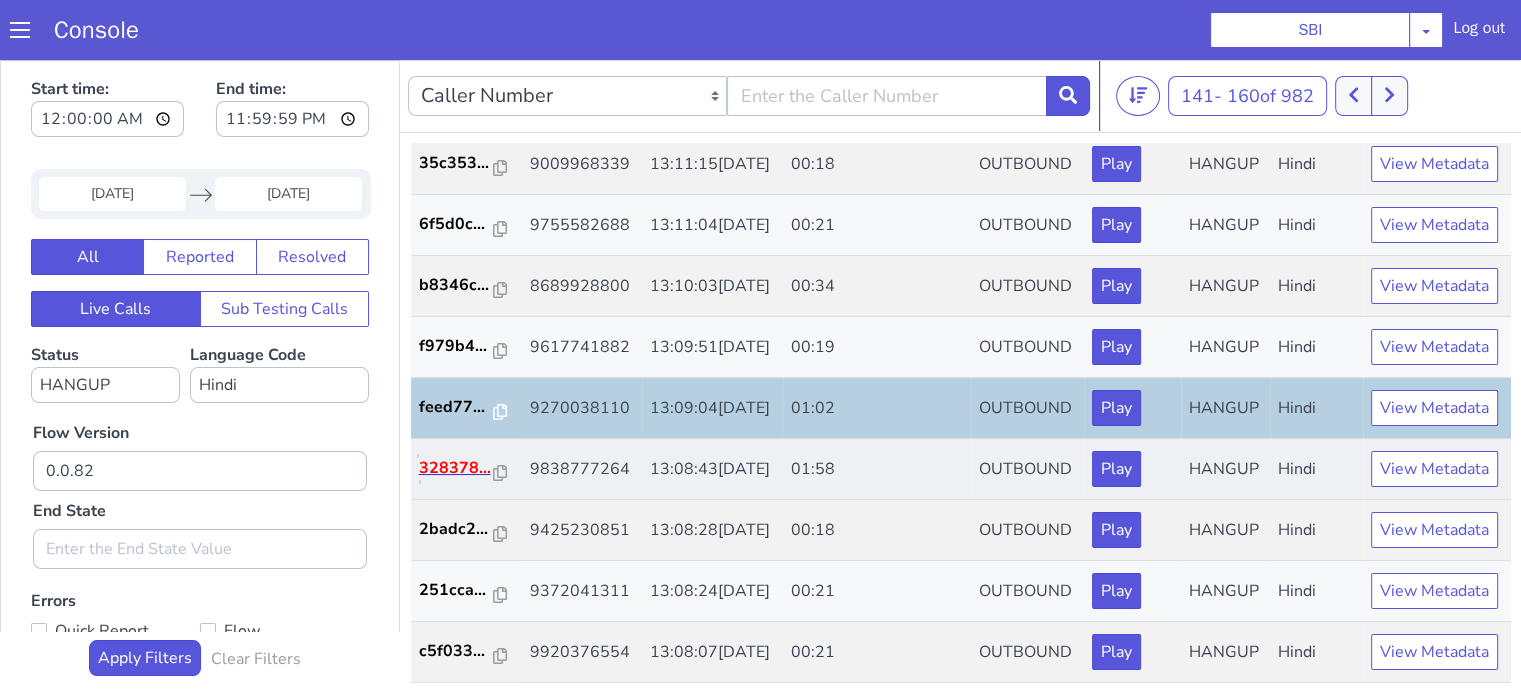 click on "328378..." at bounding box center (457, 468) 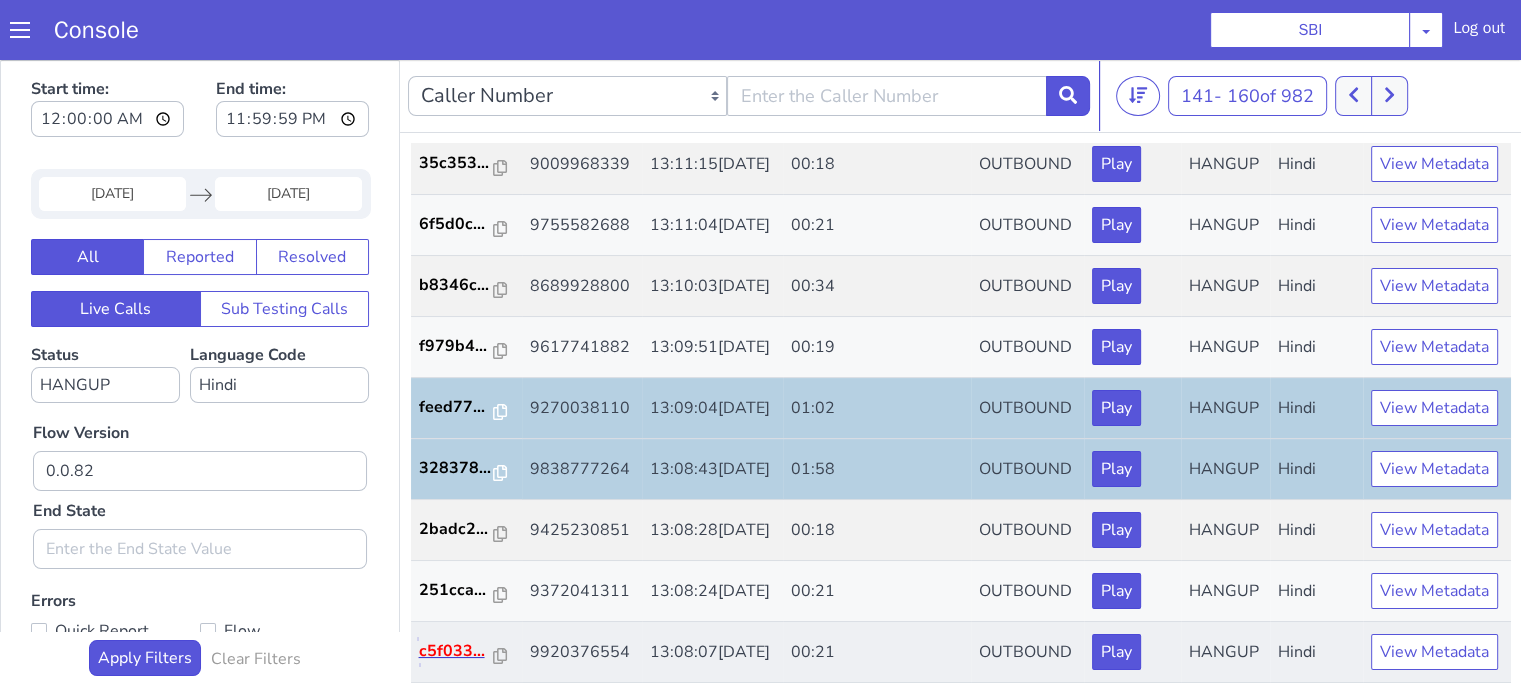 click on "c5f033..." at bounding box center (457, 651) 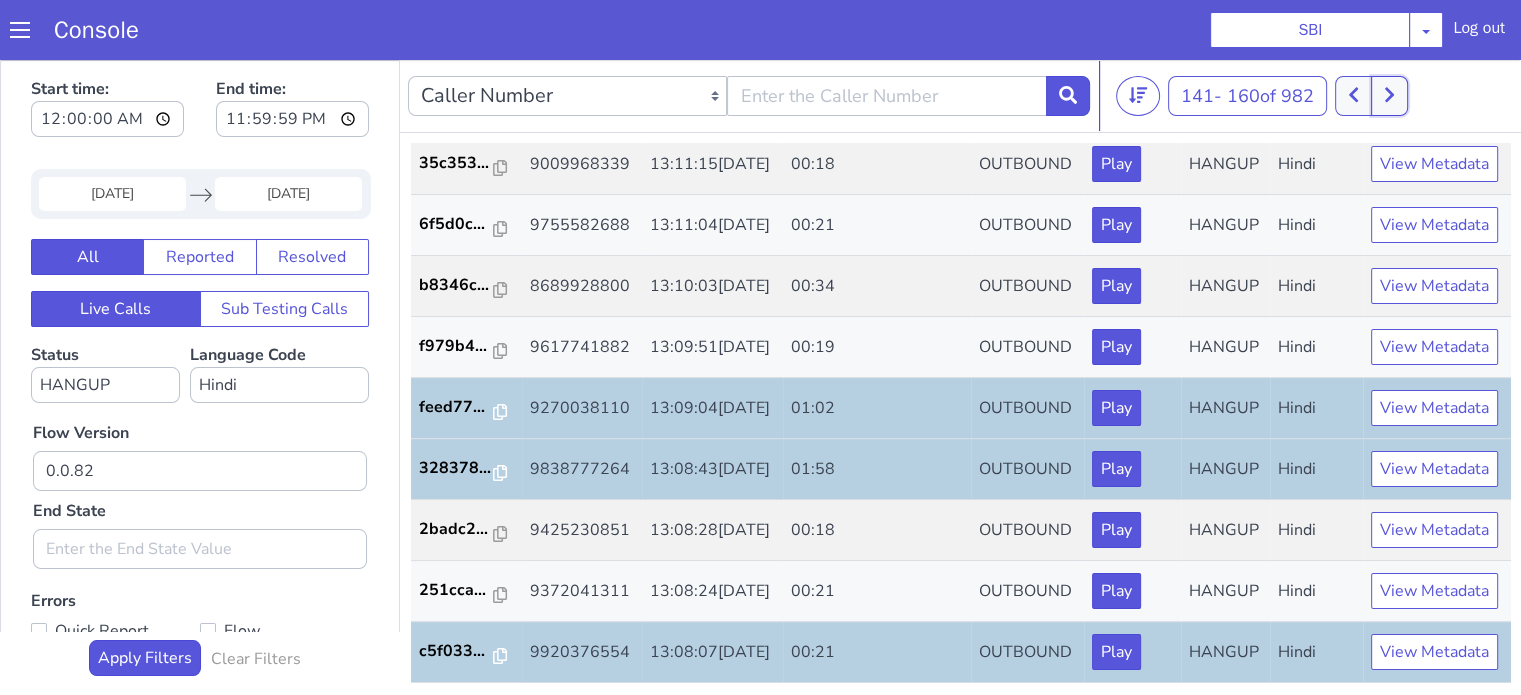 click 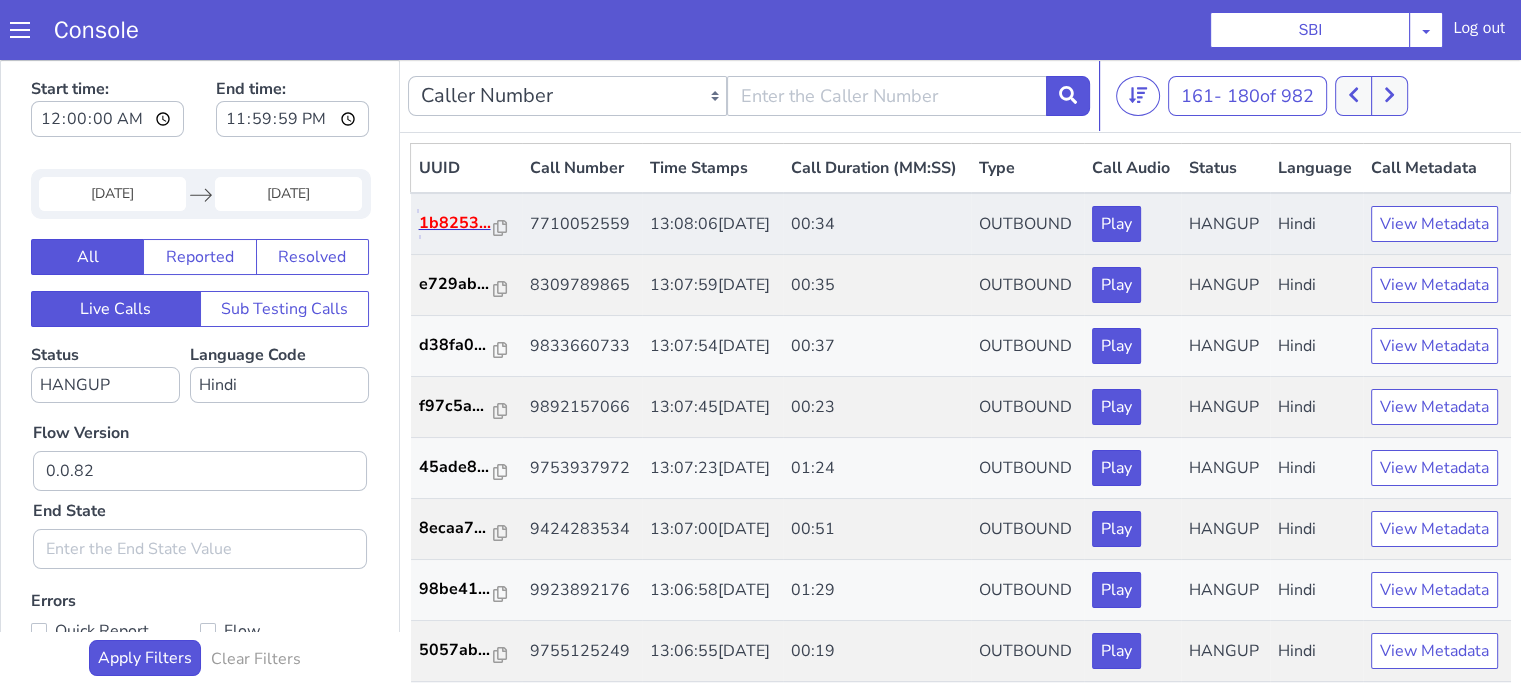 click on "1b8253..." at bounding box center (457, 223) 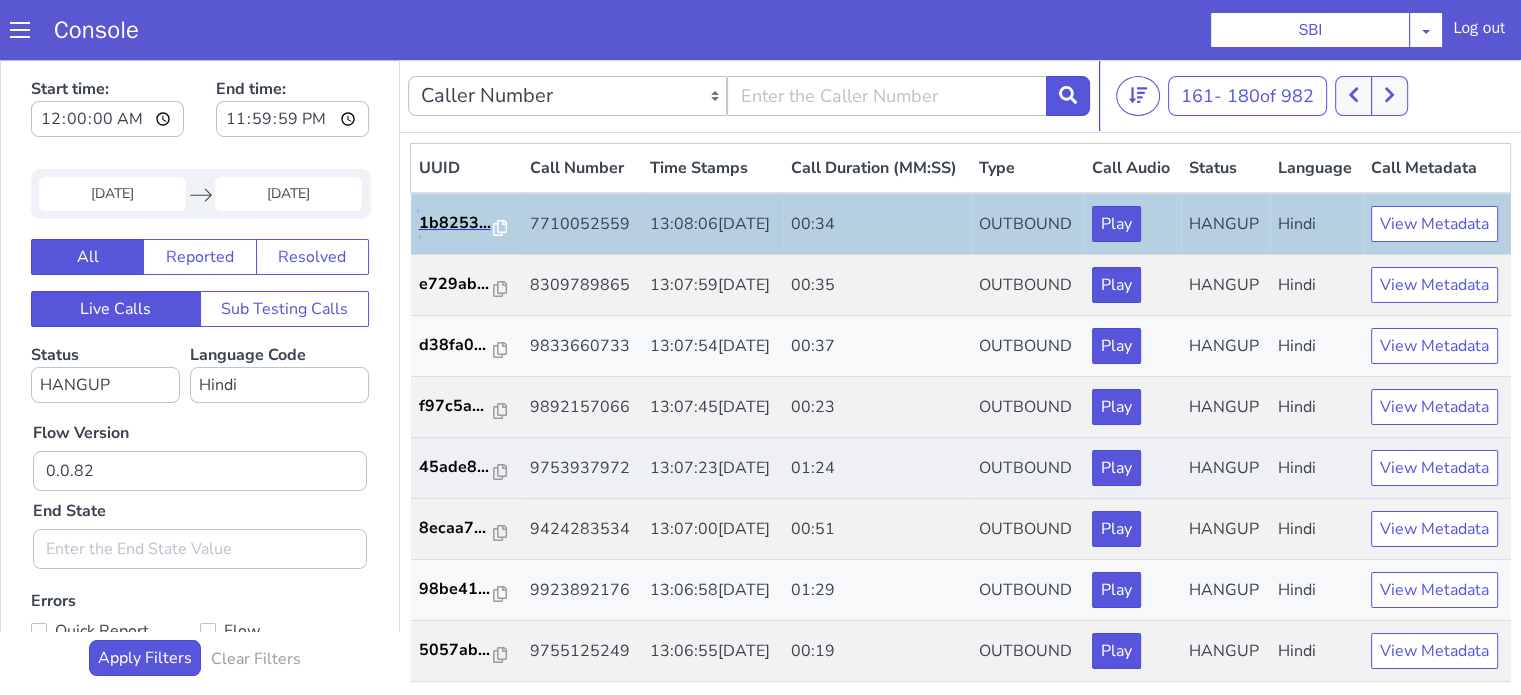 scroll, scrollTop: 200, scrollLeft: 0, axis: vertical 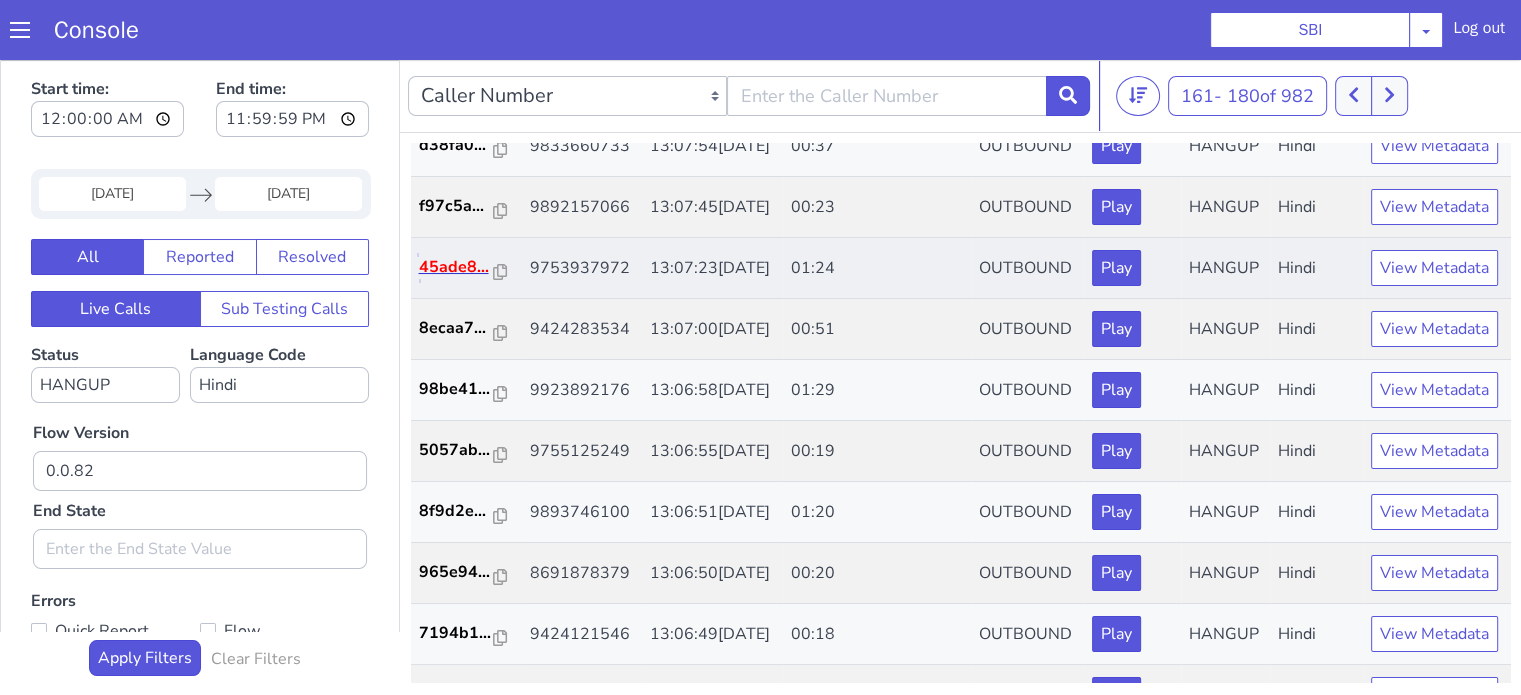 click on "45ade8..." at bounding box center [457, 267] 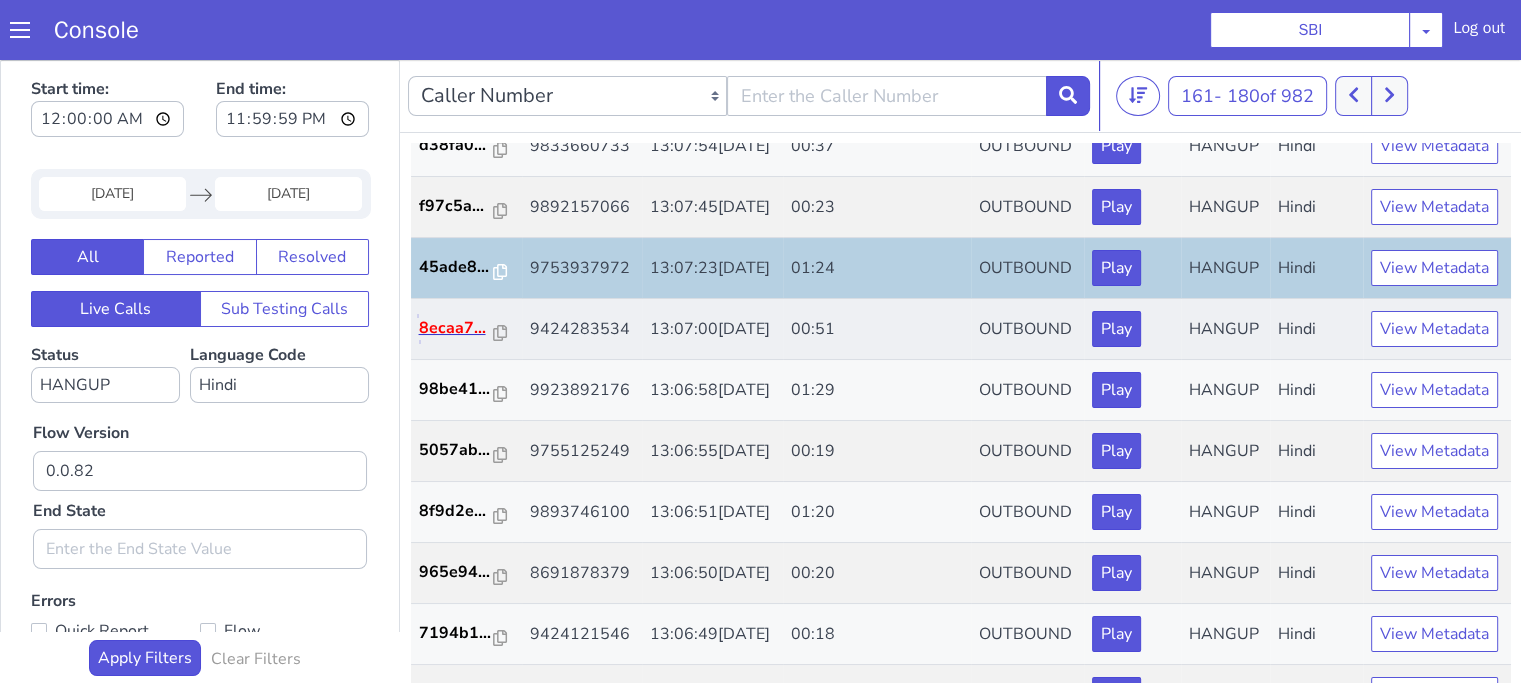click on "8ecaa7..." at bounding box center (457, 328) 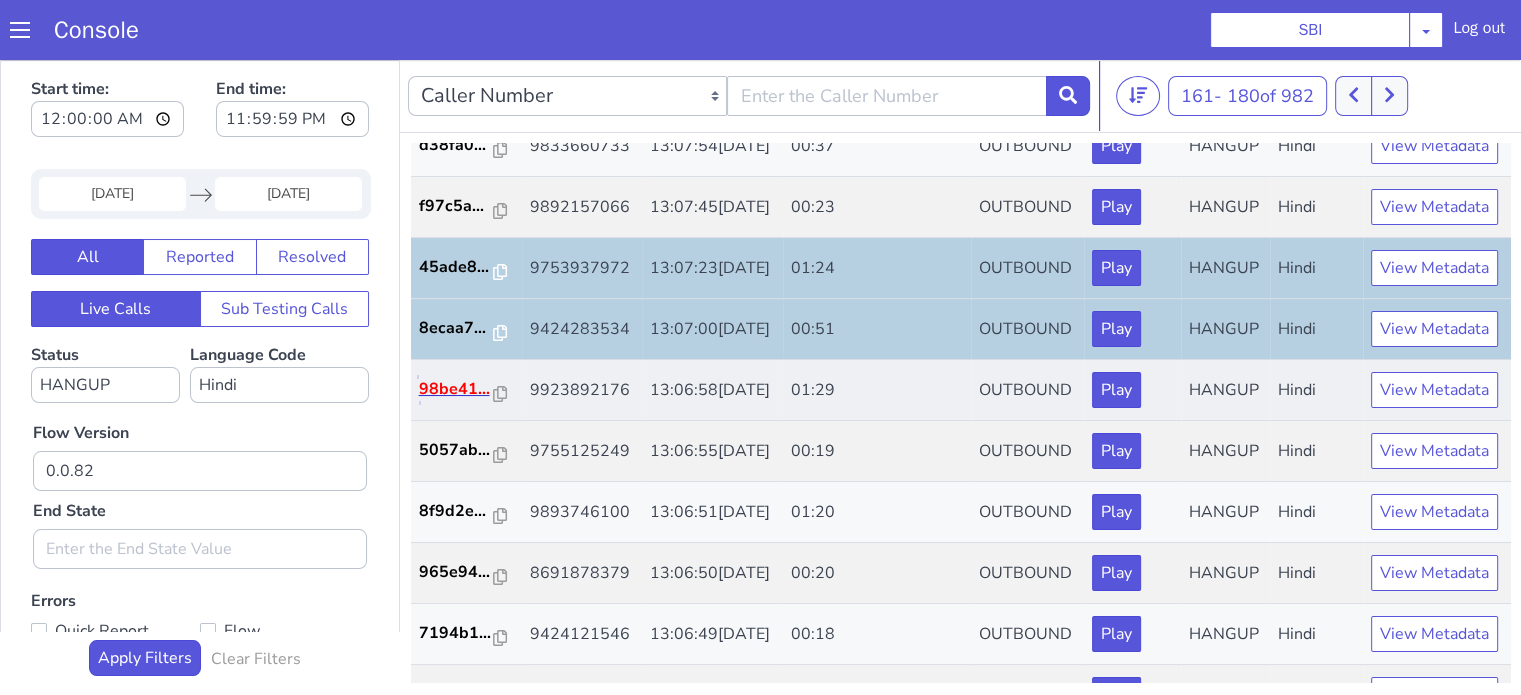 click on "98be41..." at bounding box center (457, 389) 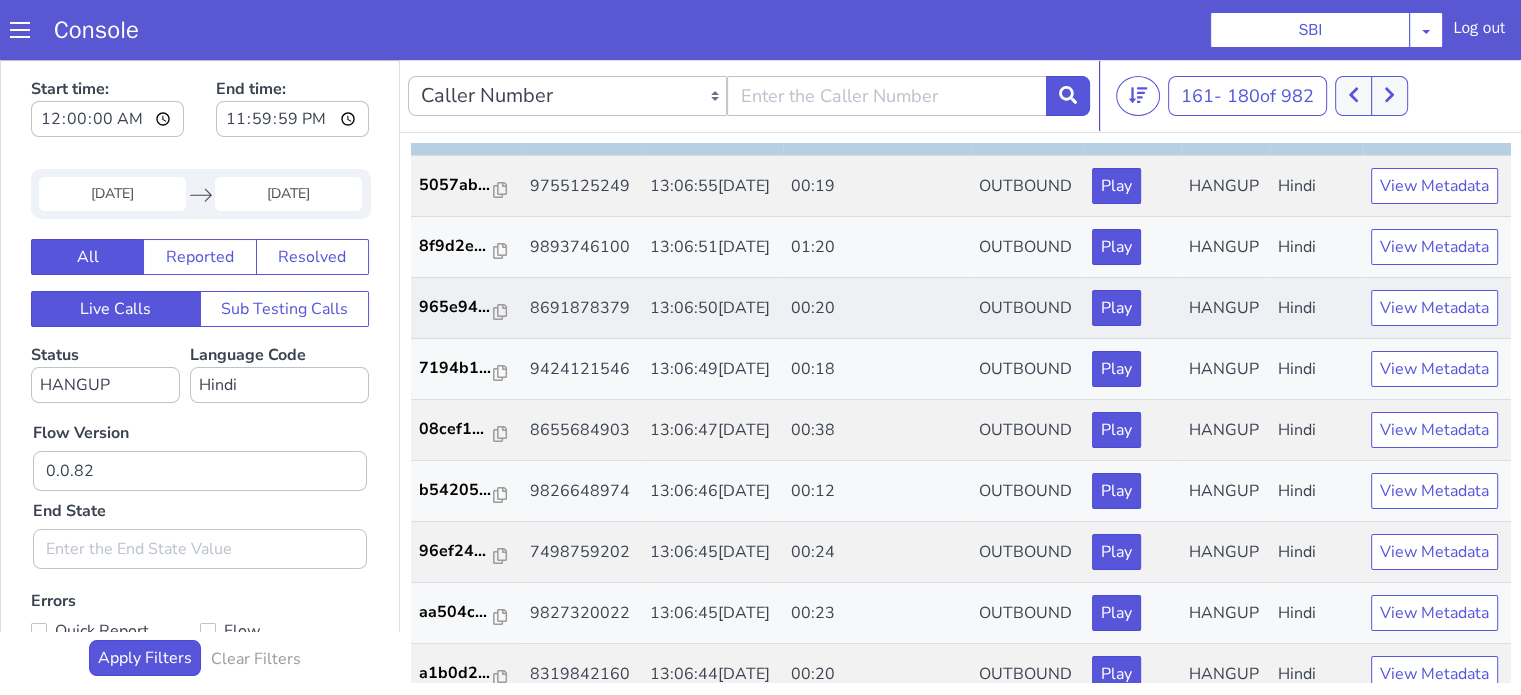 scroll, scrollTop: 500, scrollLeft: 0, axis: vertical 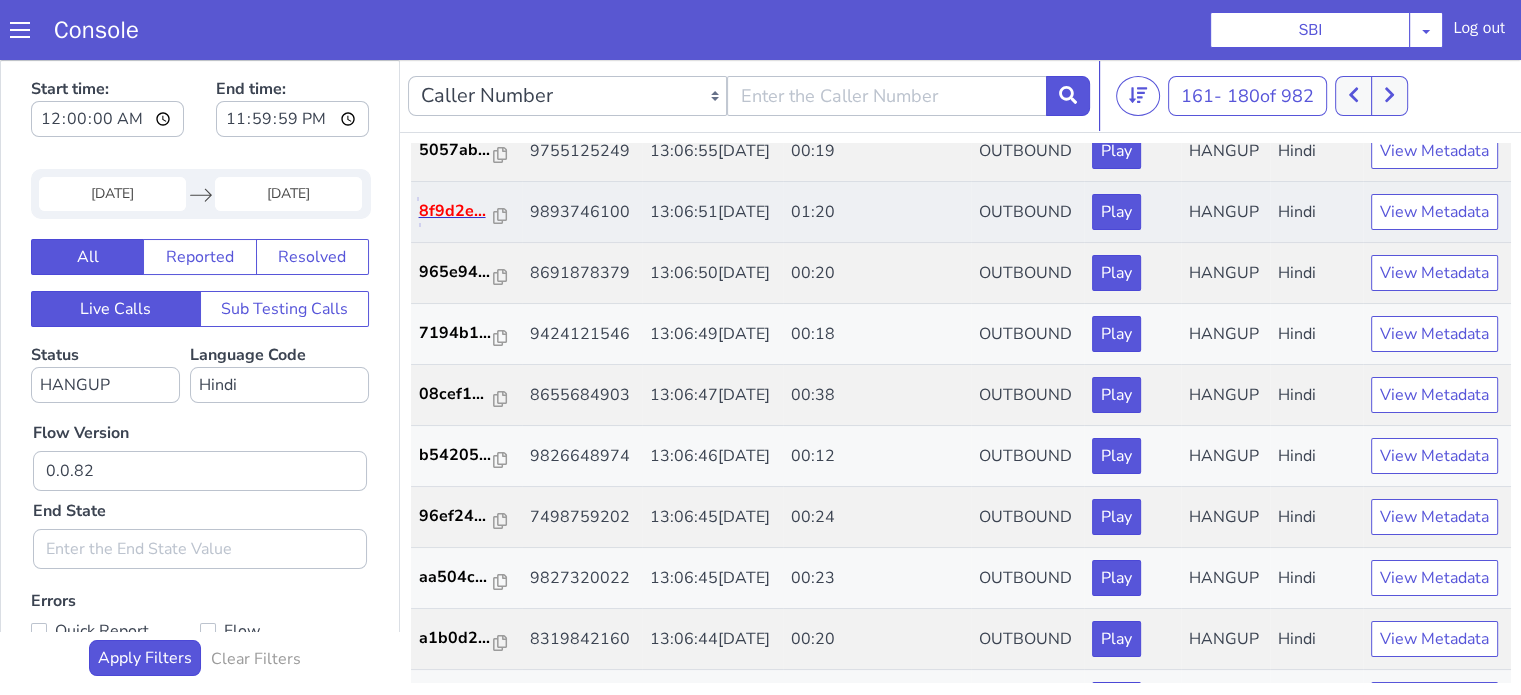 click on "8f9d2e..." at bounding box center (457, 211) 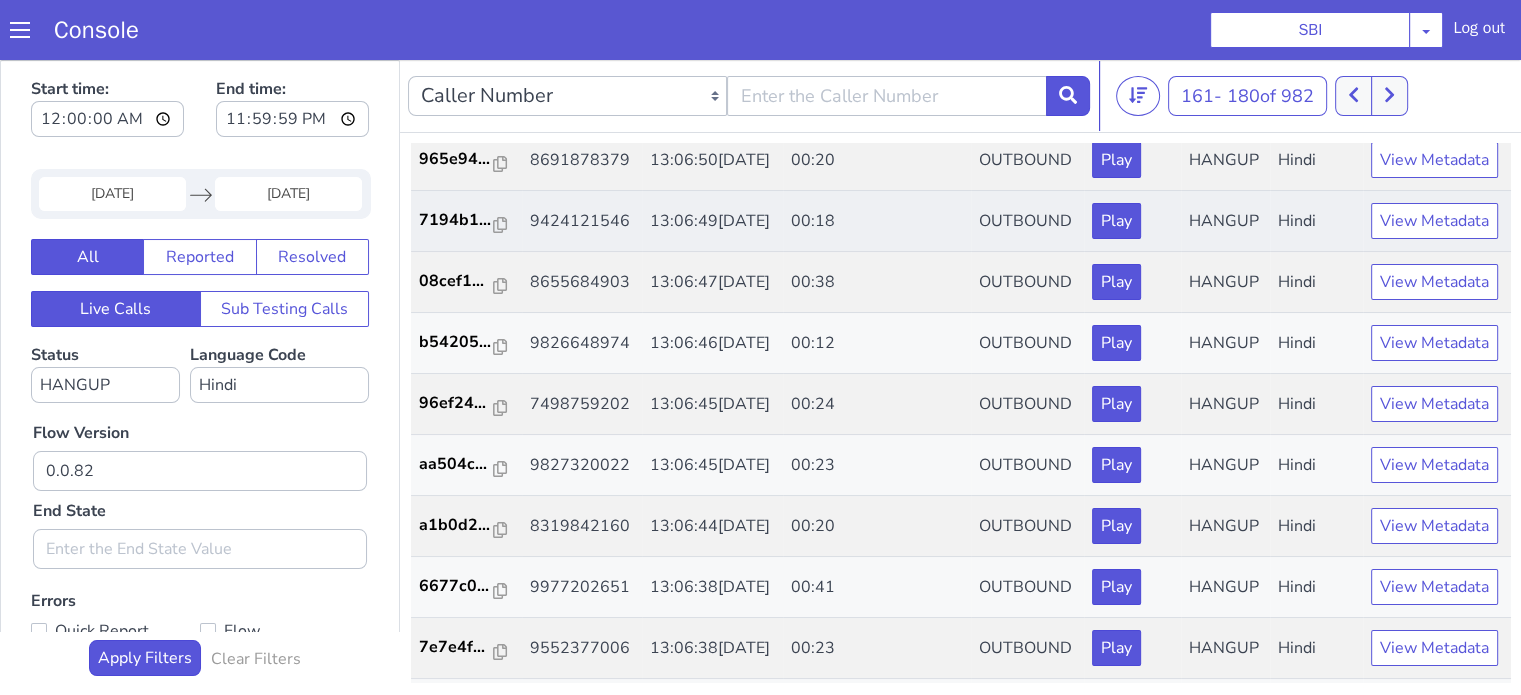 scroll, scrollTop: 700, scrollLeft: 0, axis: vertical 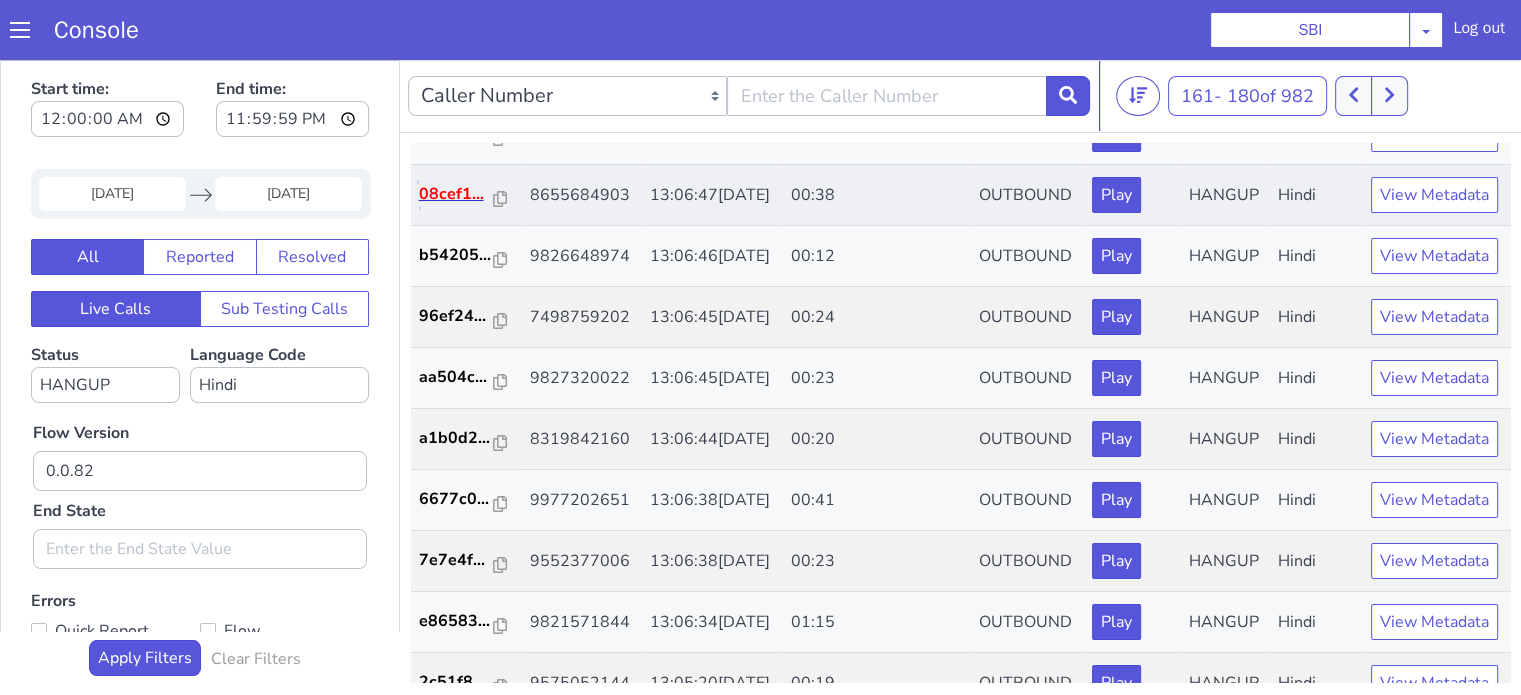 click on "08cef1..." at bounding box center (457, 194) 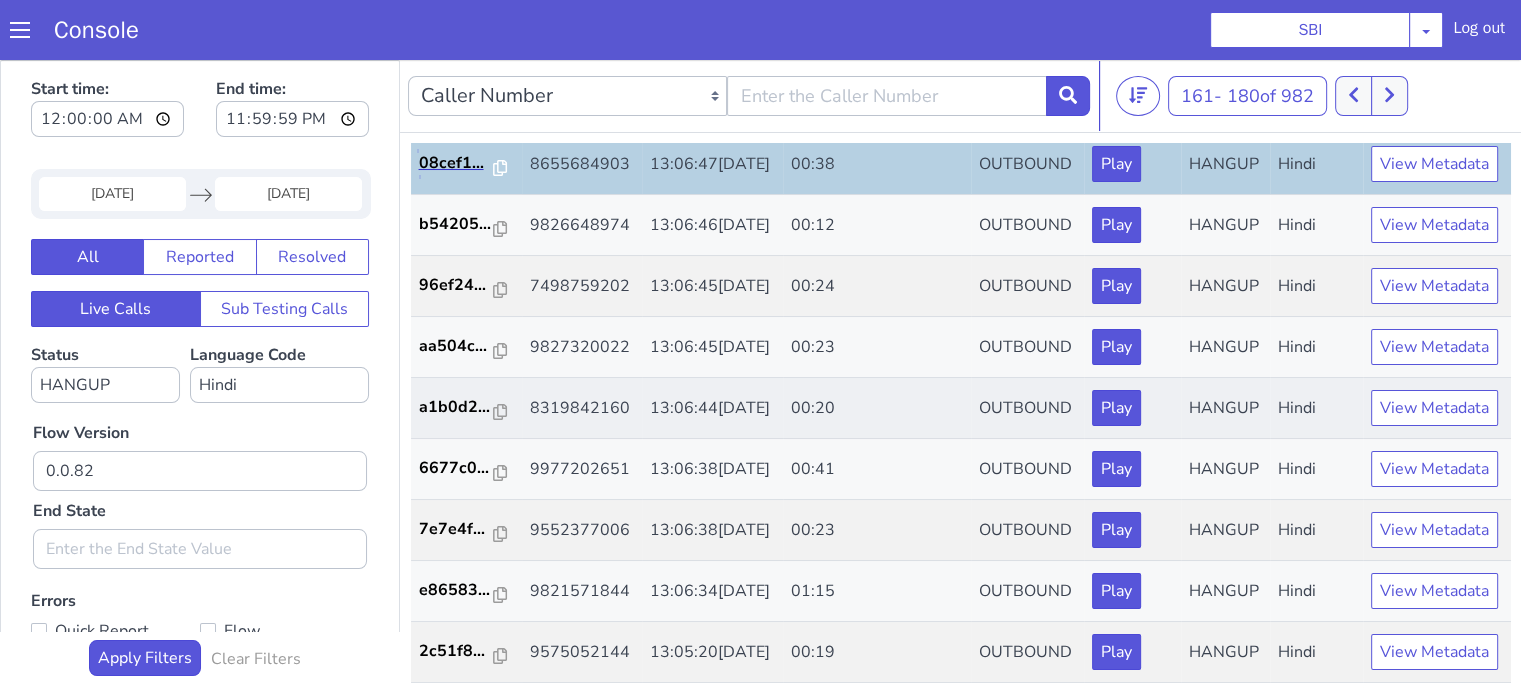 scroll, scrollTop: 990, scrollLeft: 0, axis: vertical 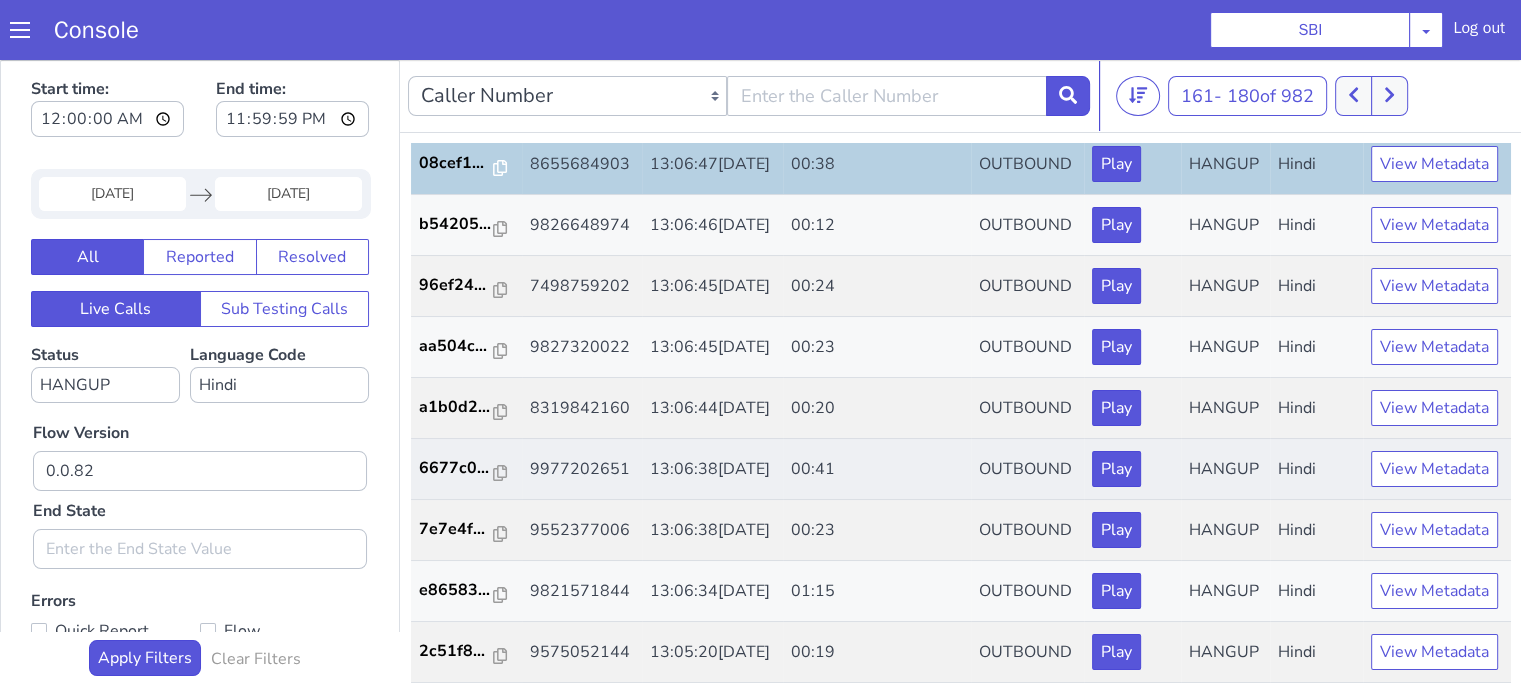click on "6677c0..." at bounding box center [467, 469] 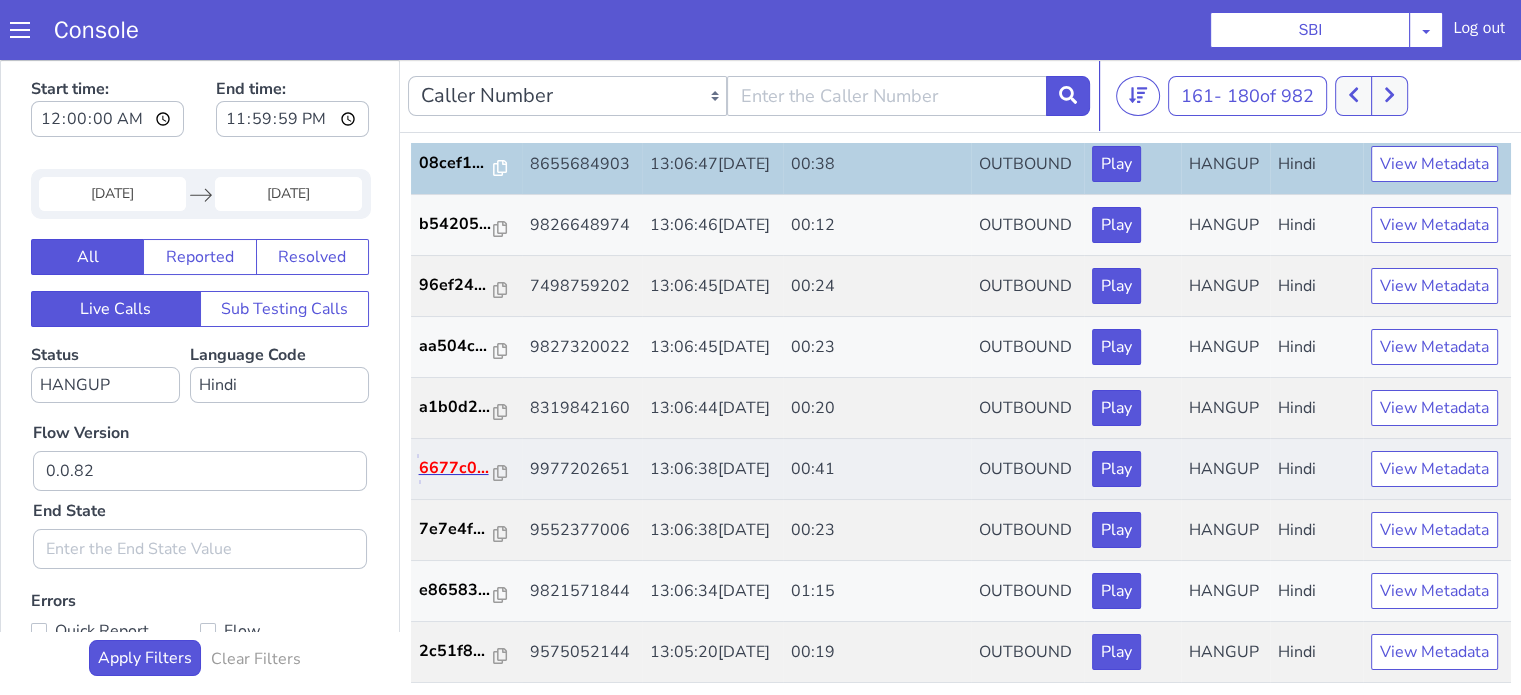 click on "6677c0..." at bounding box center [457, 468] 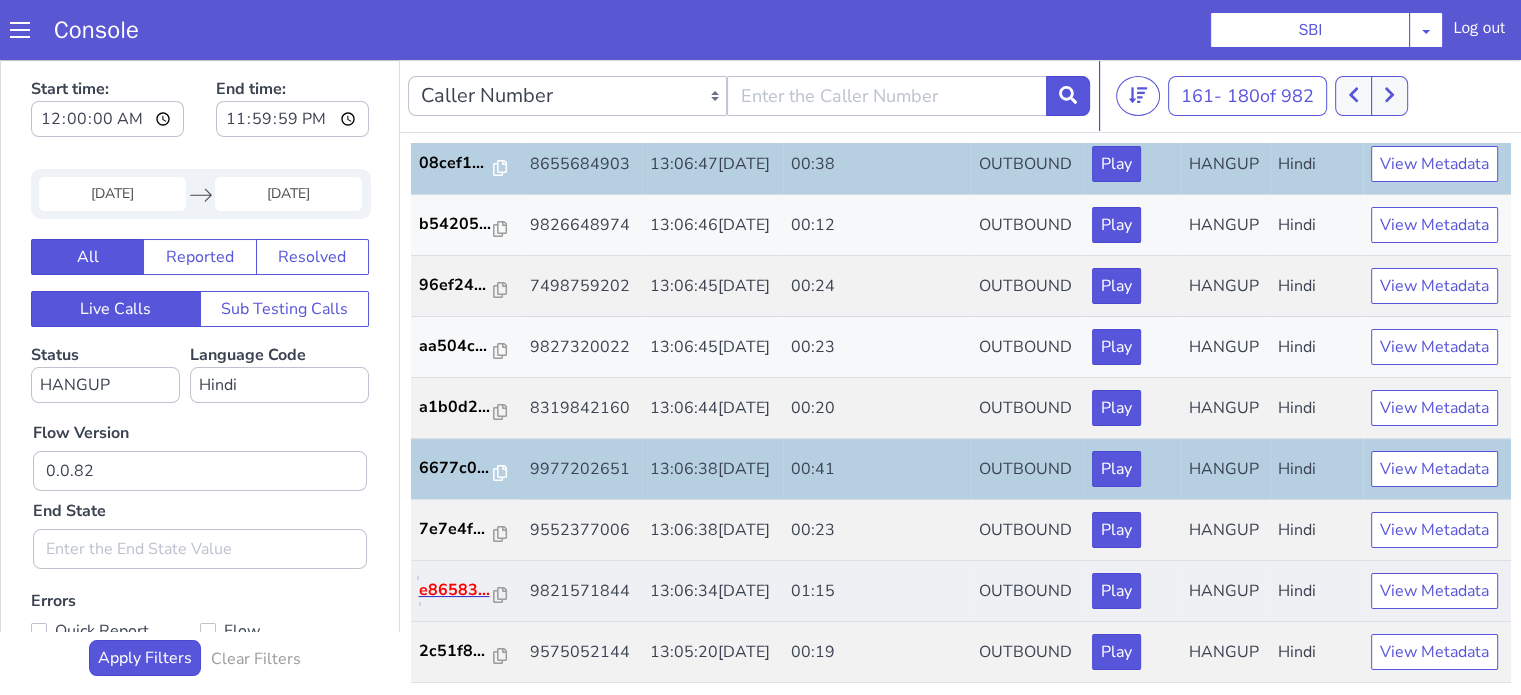 click on "e86583..." at bounding box center (457, 590) 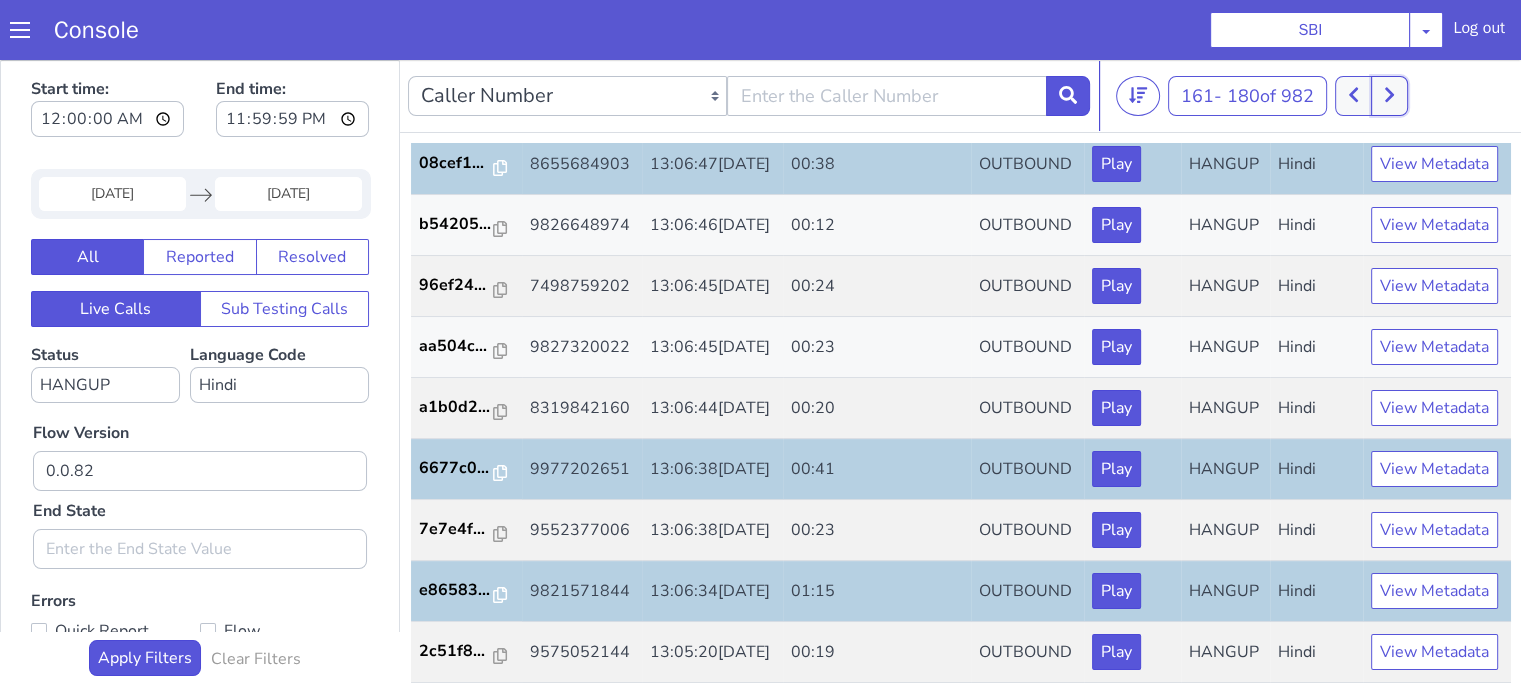 click at bounding box center [1389, 96] 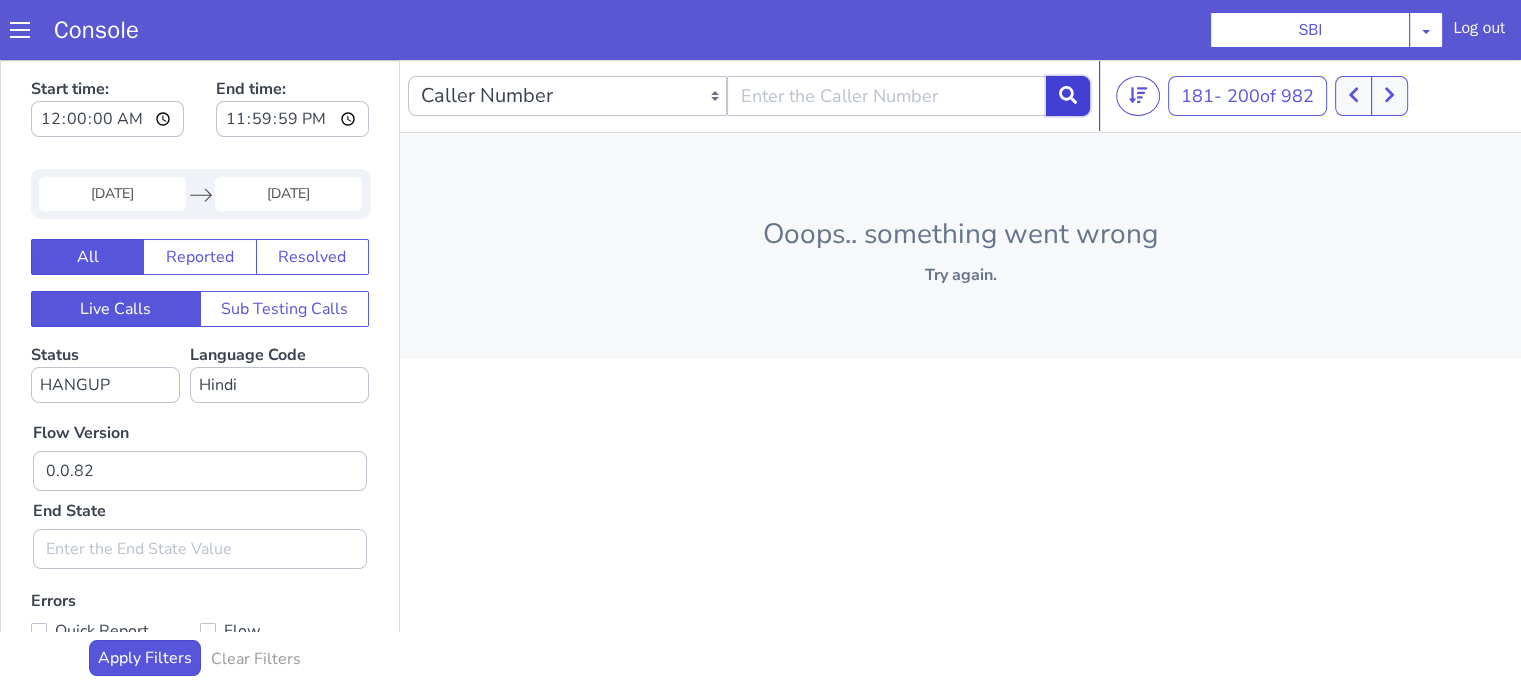 click 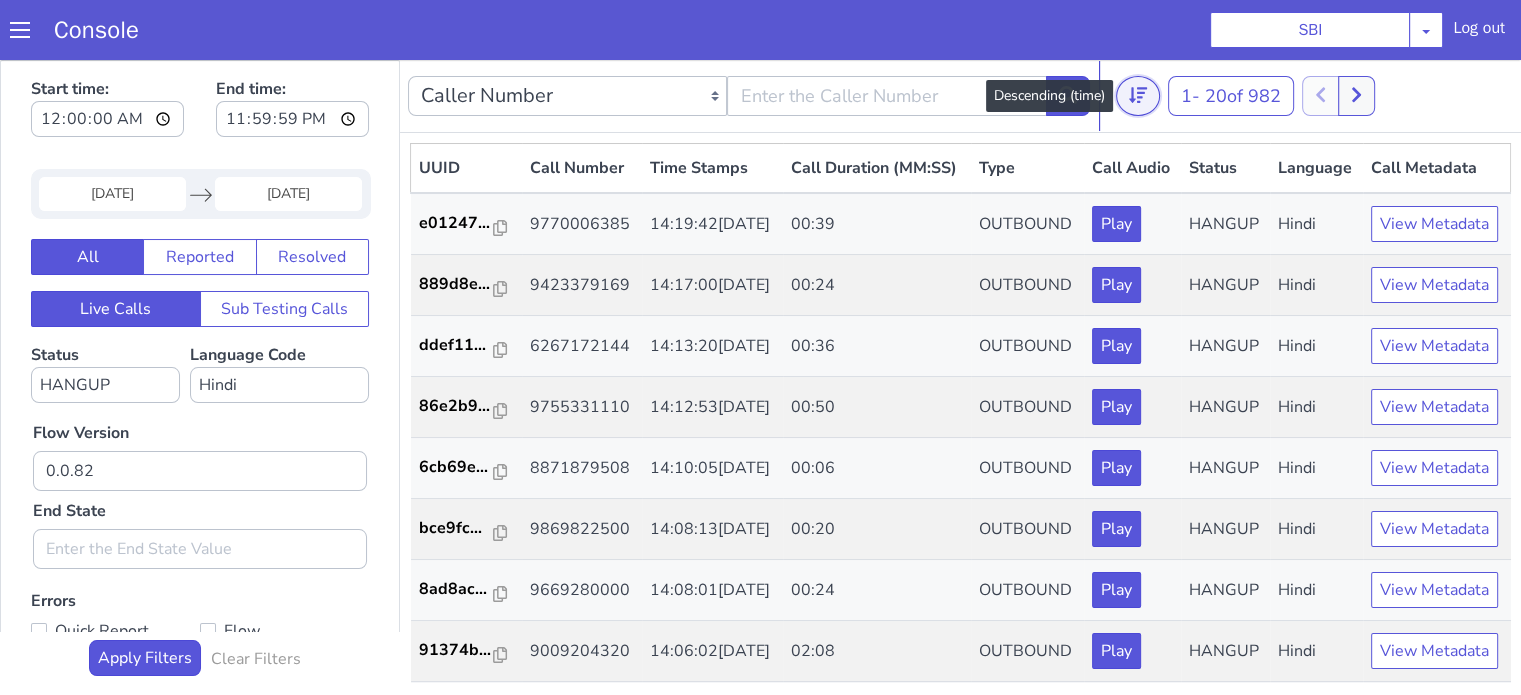 click 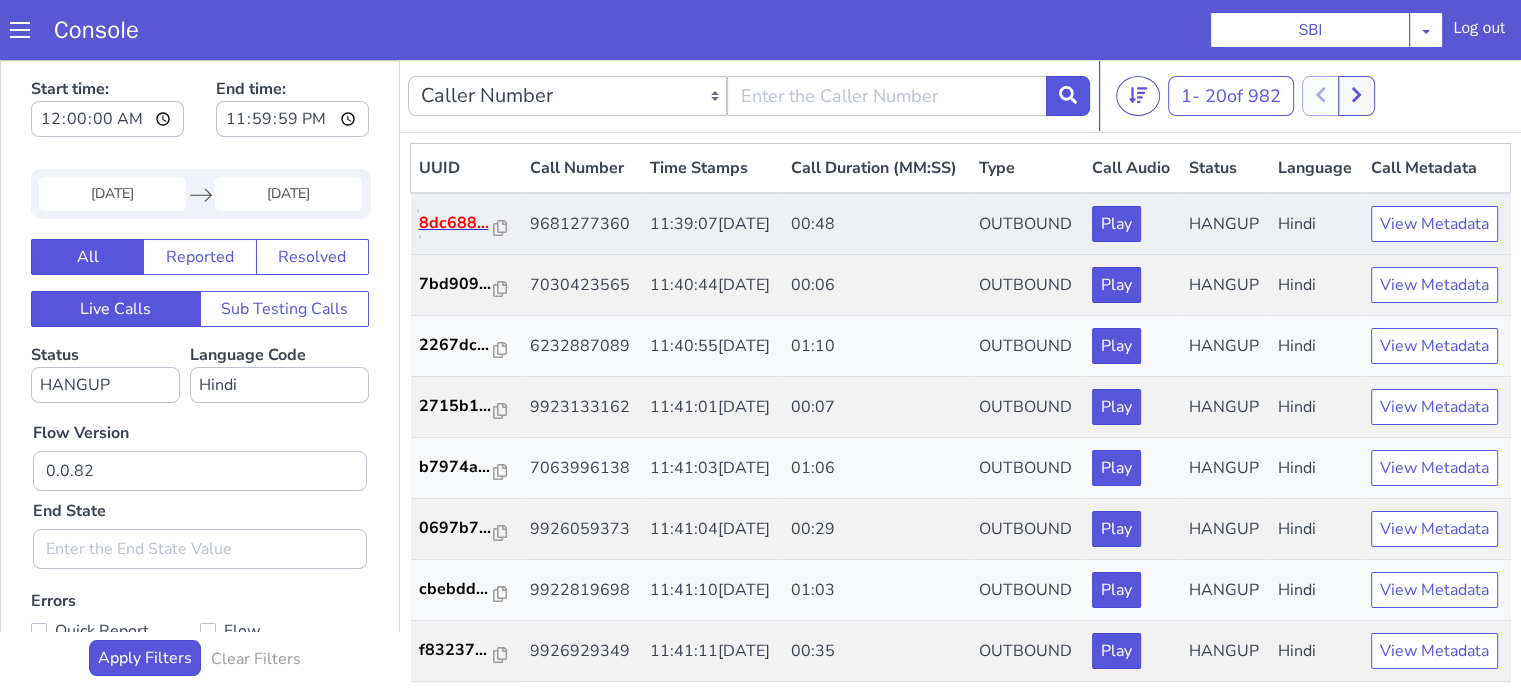 click on "8dc688..." at bounding box center [457, 223] 